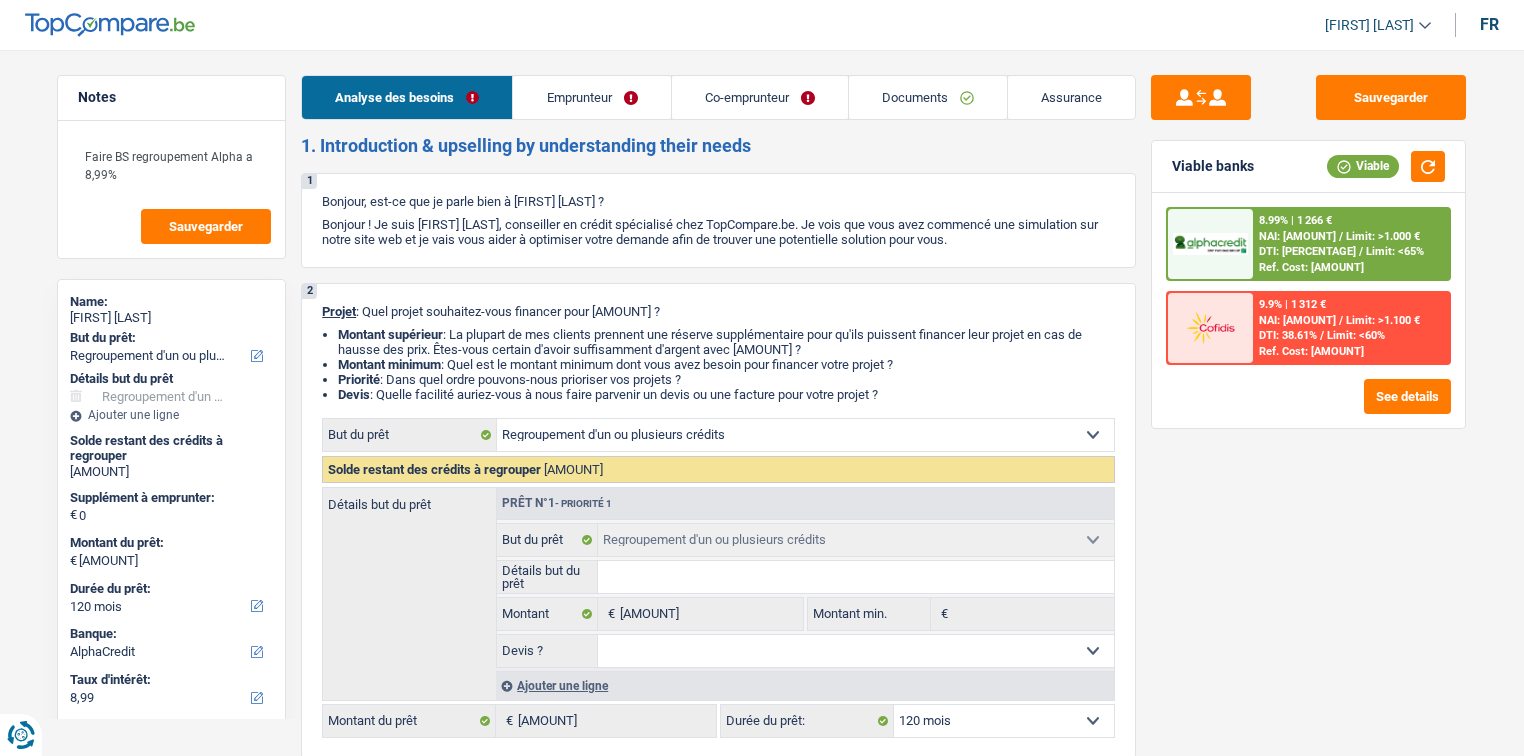 select on "refinancing" 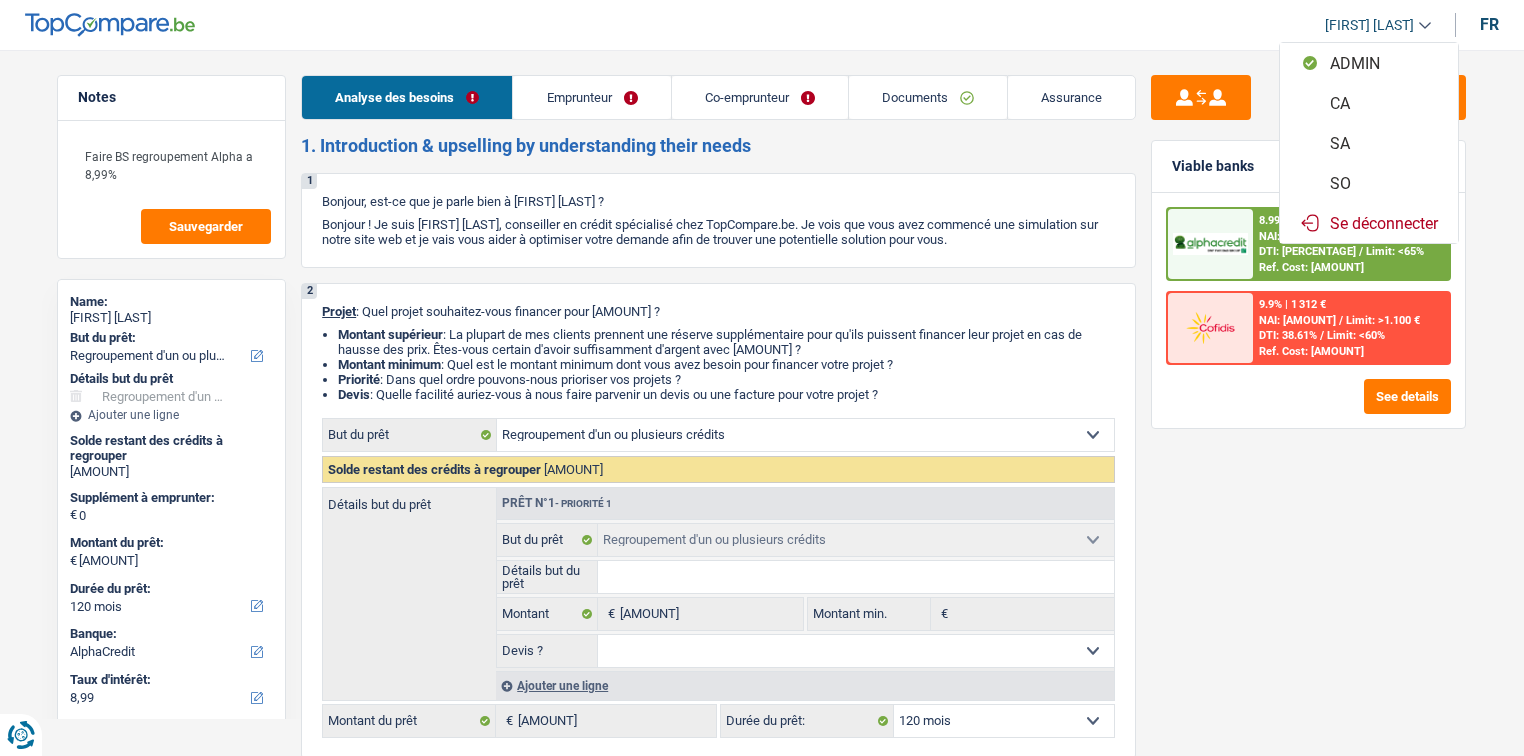 click on "SO" at bounding box center [1369, 183] 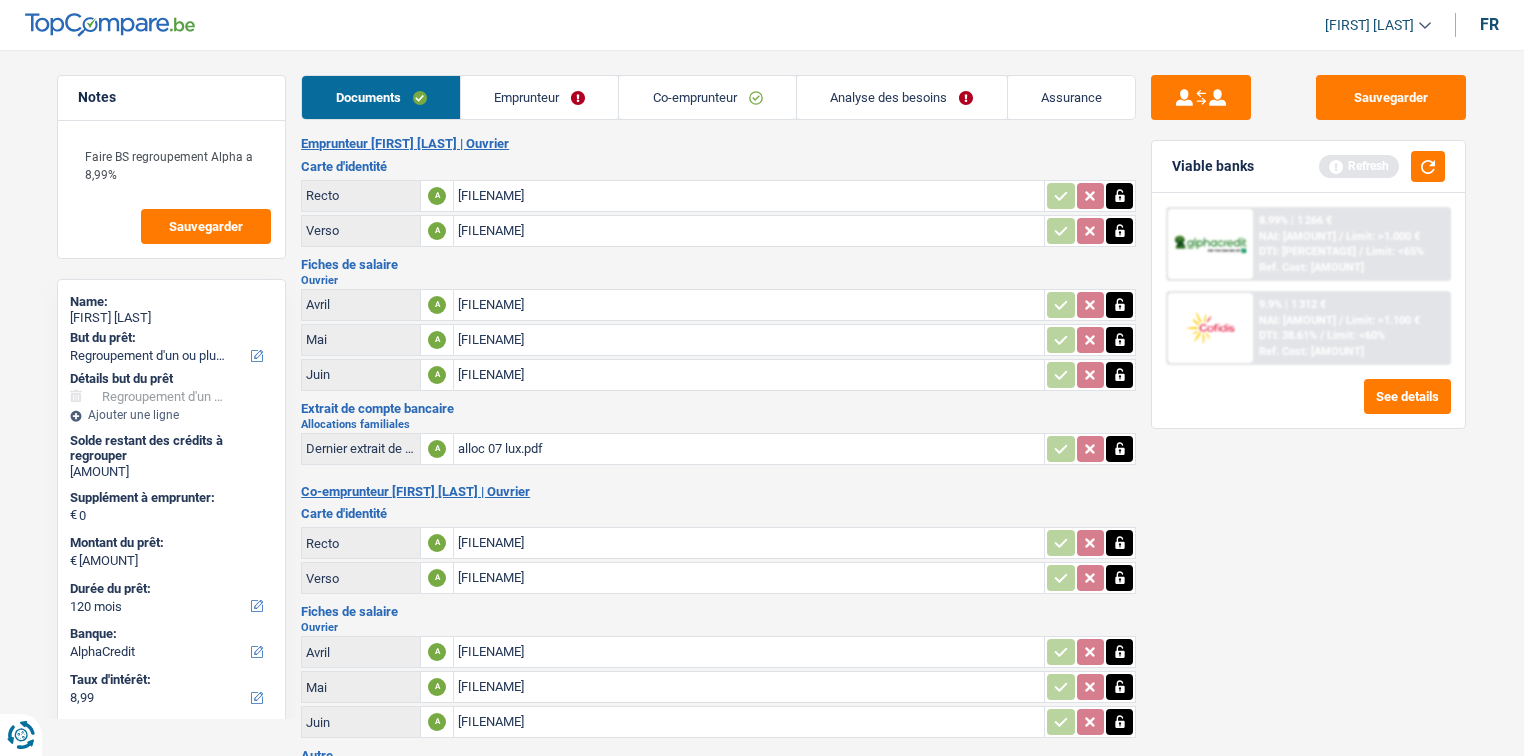 scroll, scrollTop: 199, scrollLeft: 0, axis: vertical 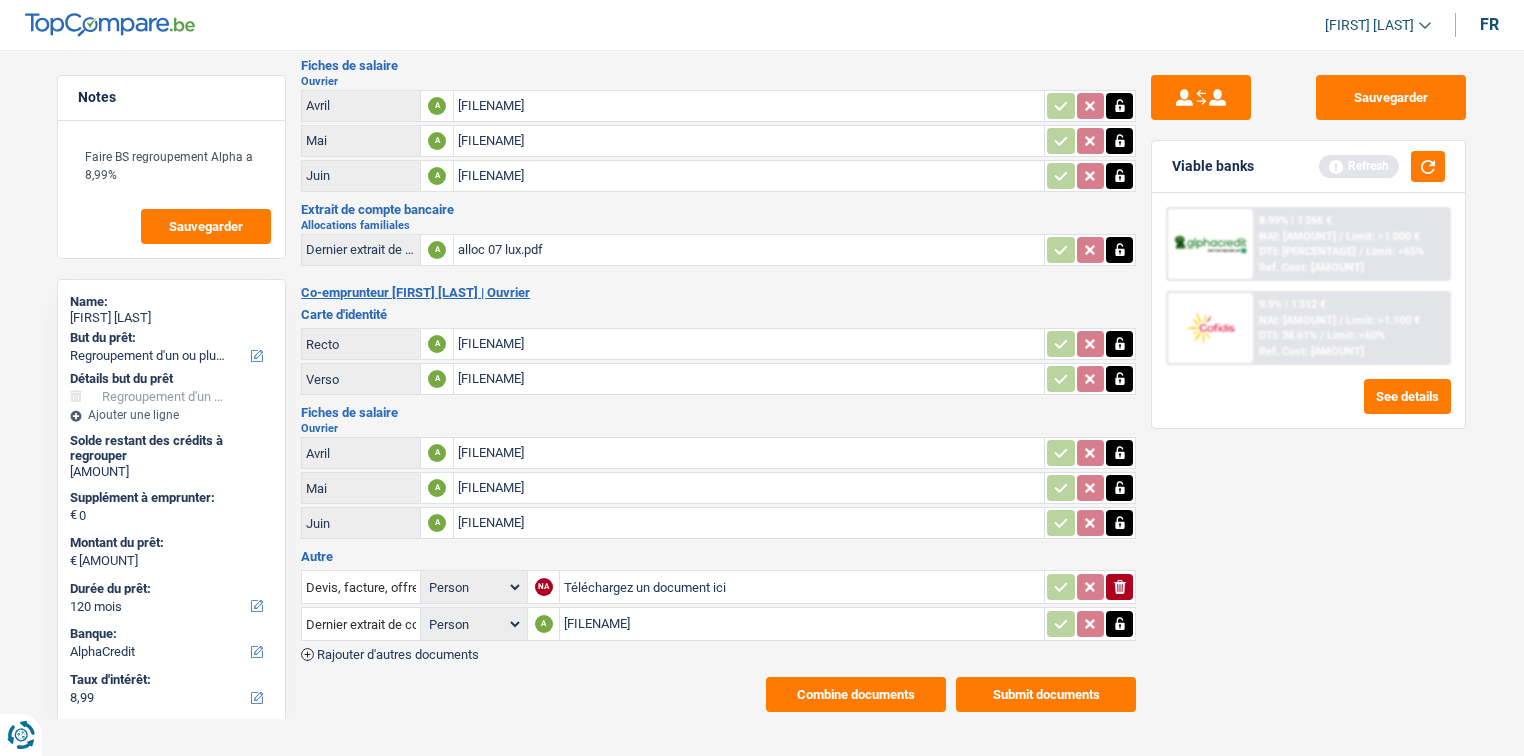 click on "Combine documents" at bounding box center [856, 694] 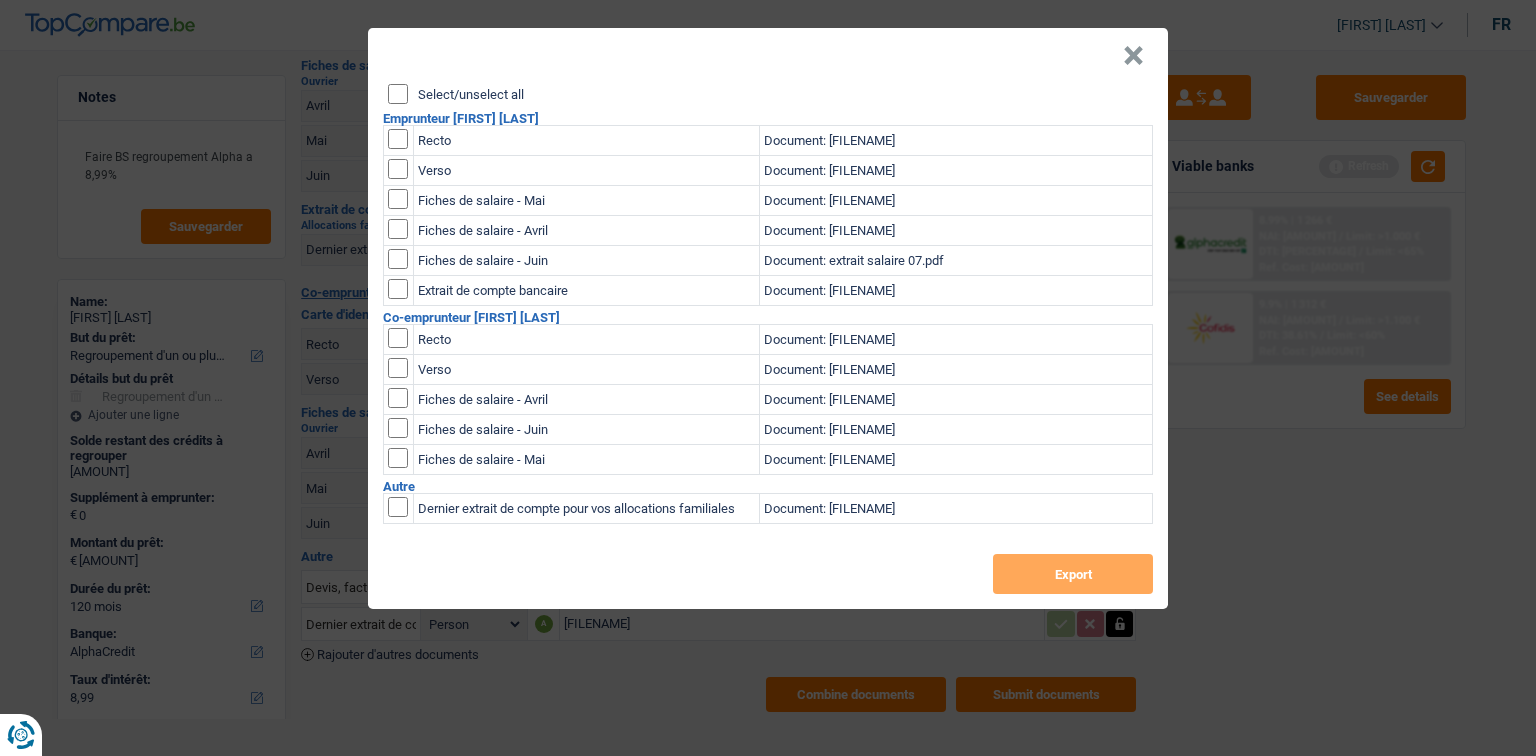 click on "Select/unselect all" at bounding box center (398, 94) 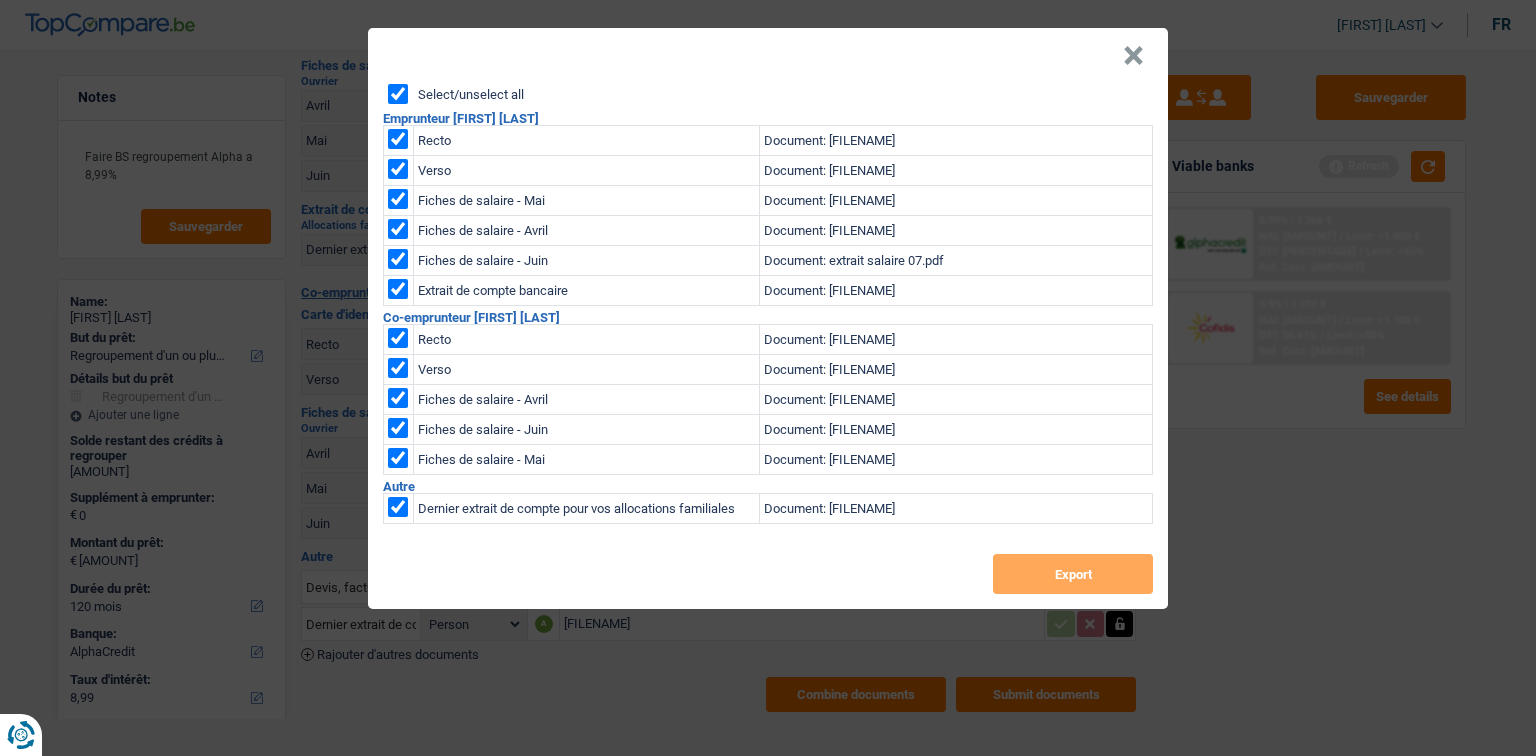 checkbox on "true" 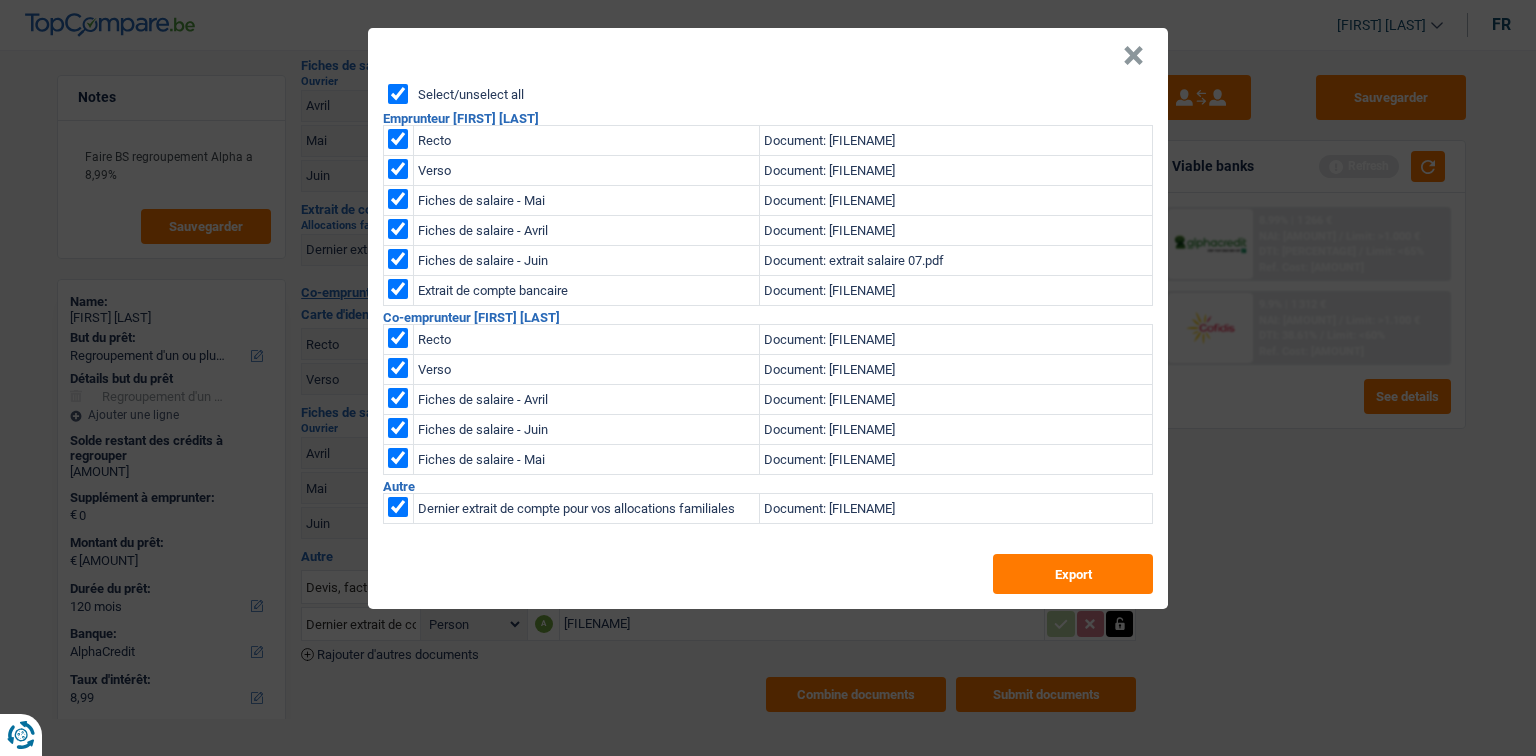 click at bounding box center [398, 289] 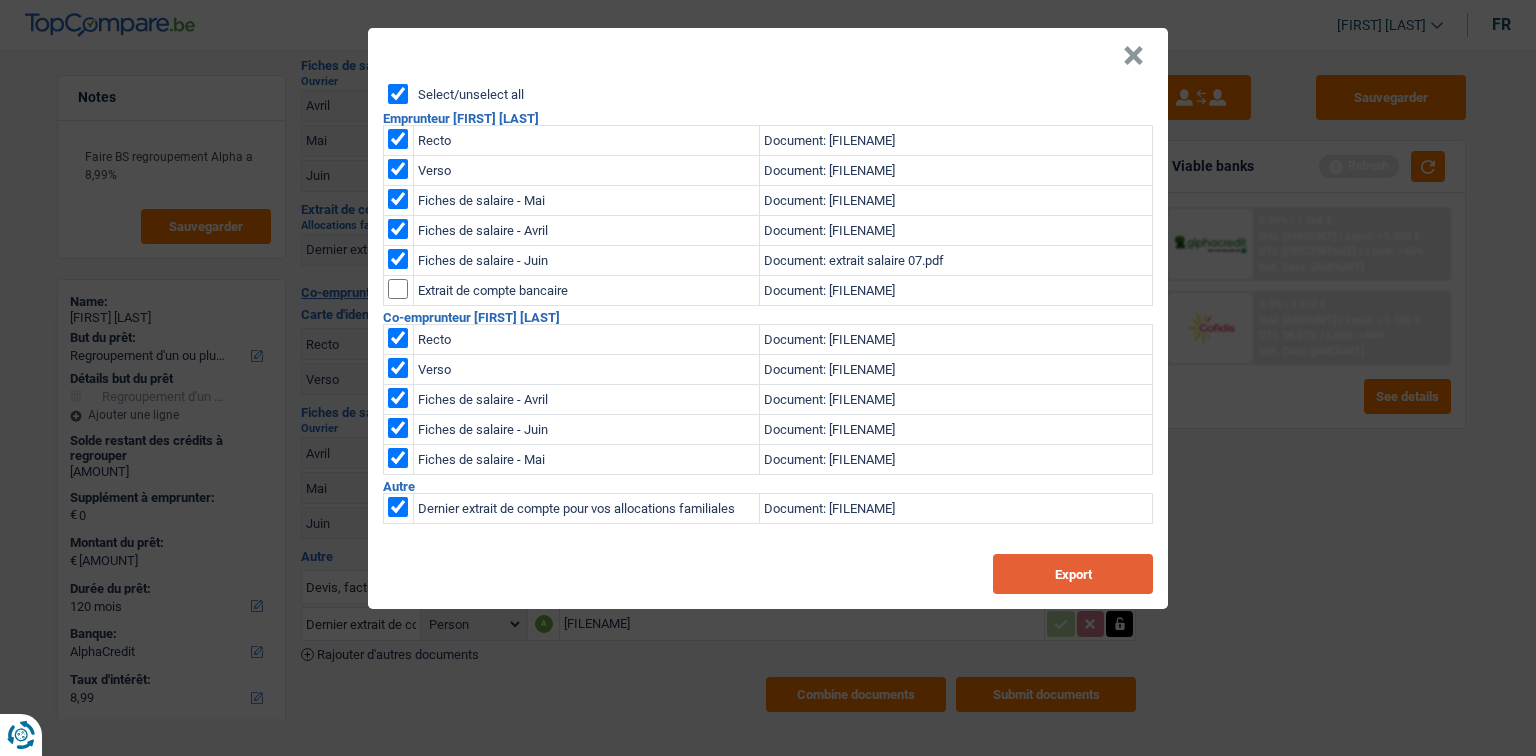 click on "Export" at bounding box center [1073, 574] 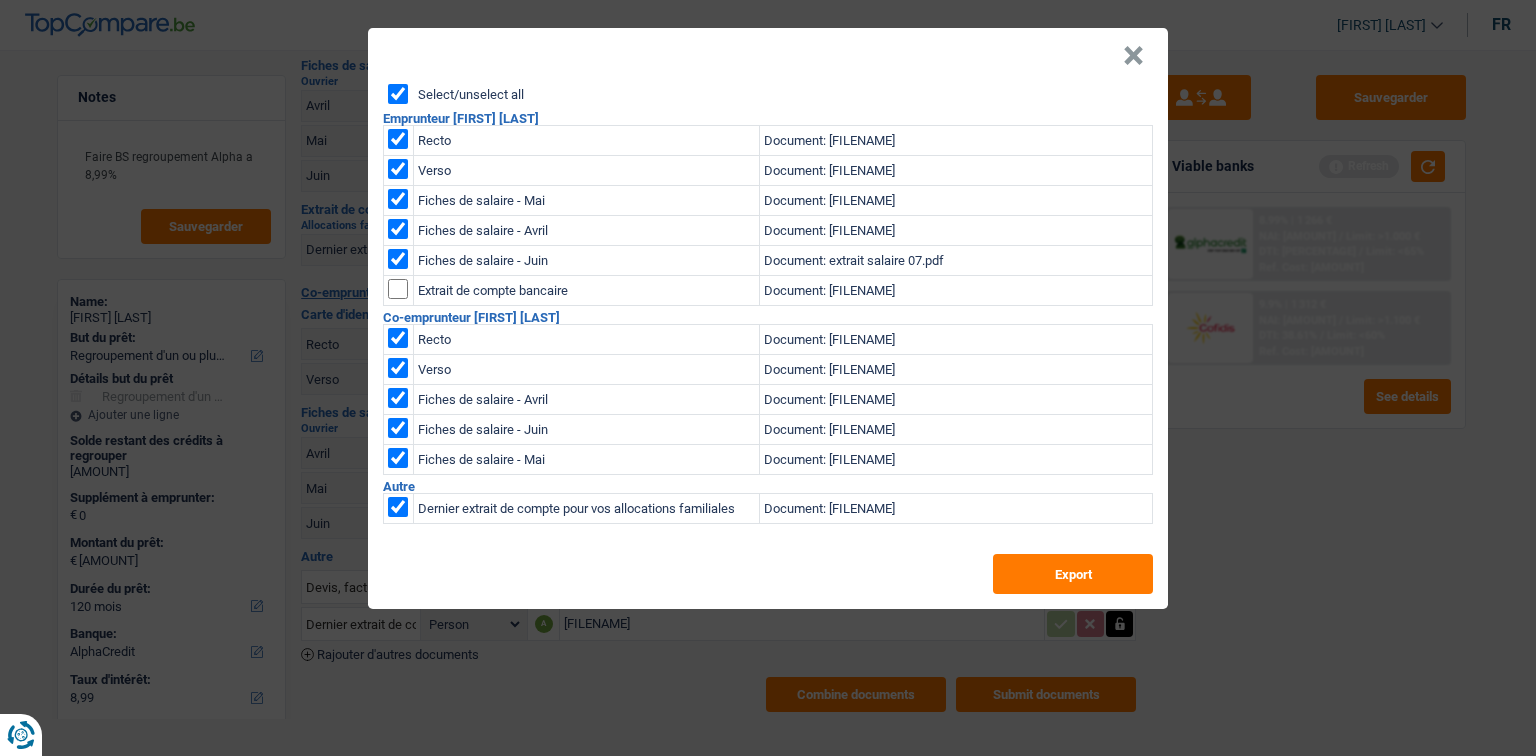 click on "×" at bounding box center [1133, 56] 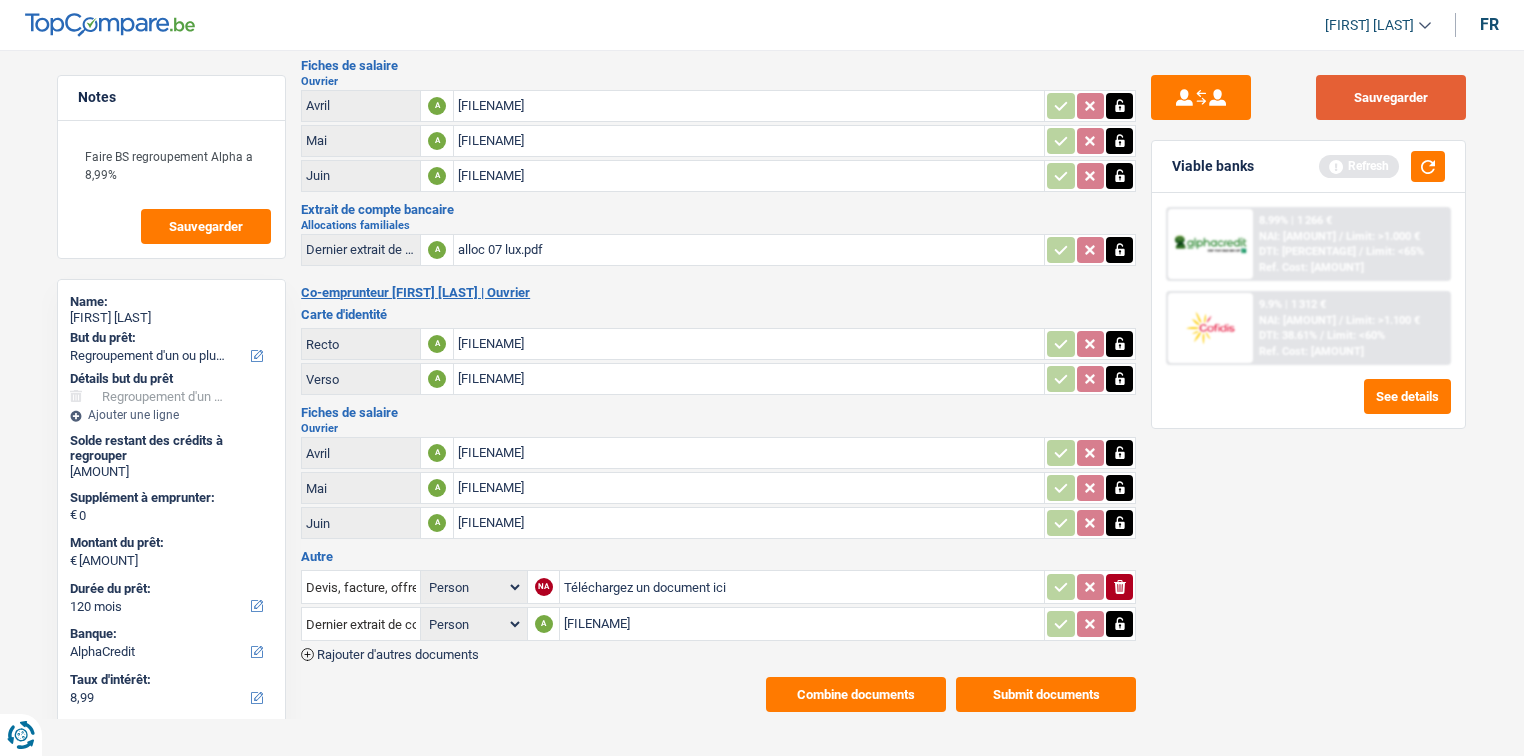 click on "Sauvegarder" at bounding box center (1391, 97) 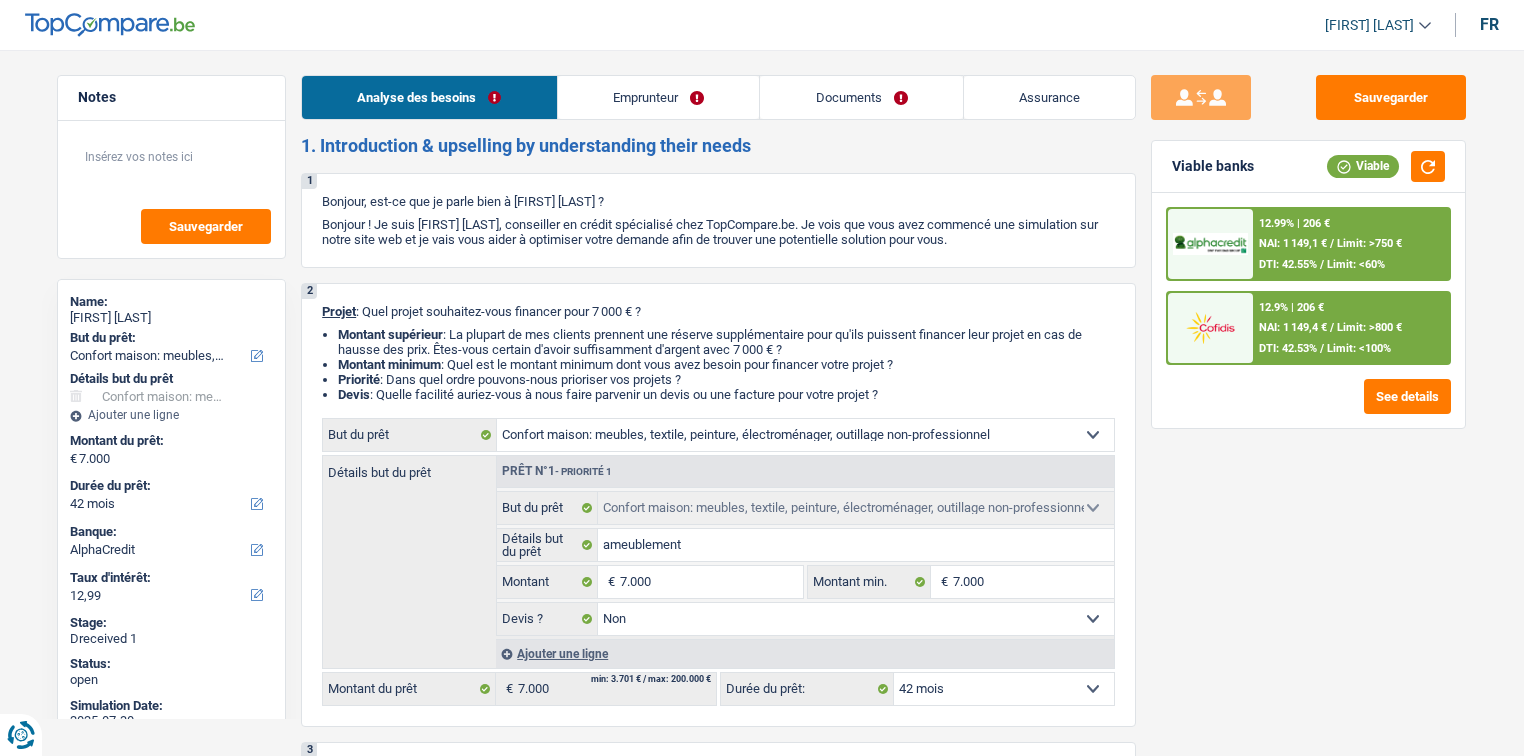 select on "household" 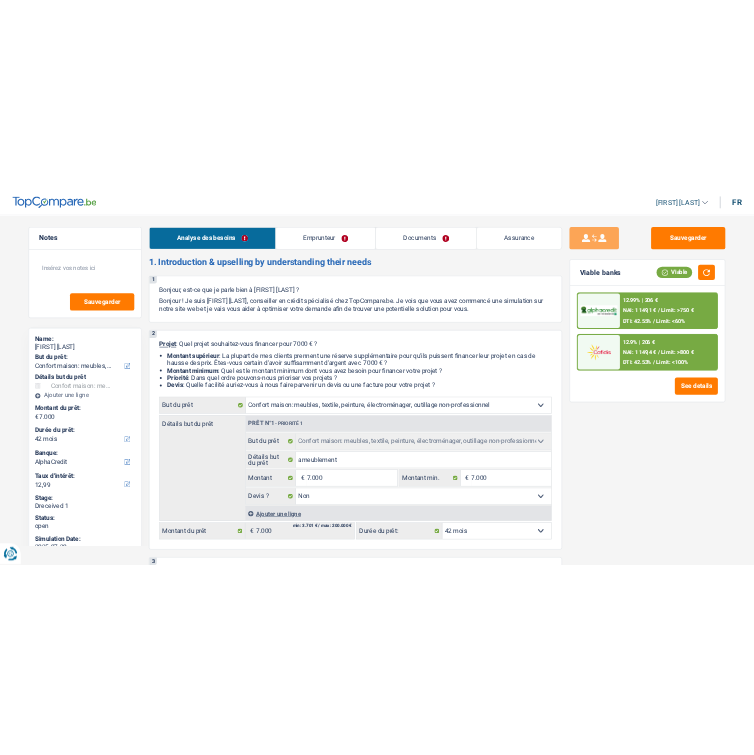 scroll, scrollTop: 0, scrollLeft: 0, axis: both 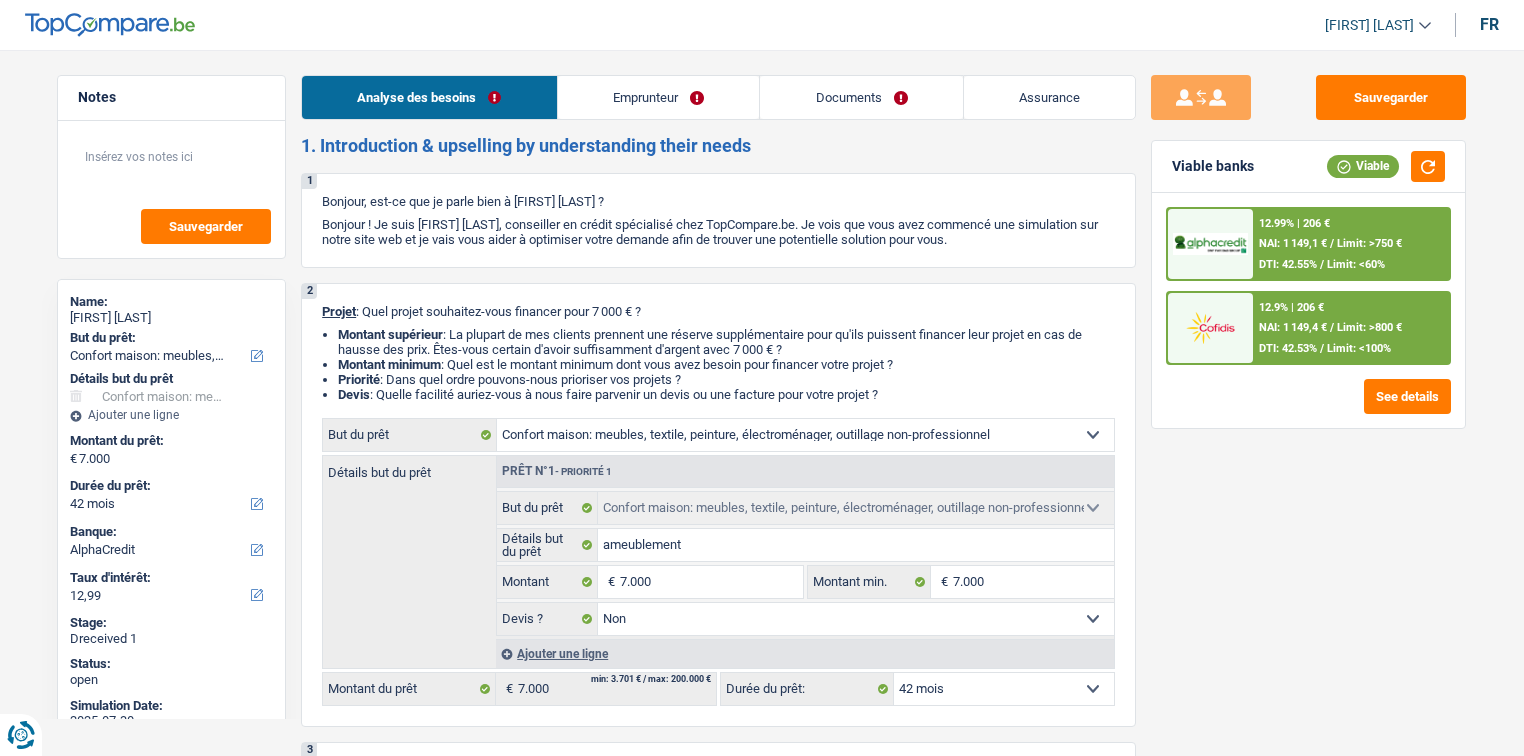 click on "[FIRST] [LAST]" at bounding box center [1369, 25] 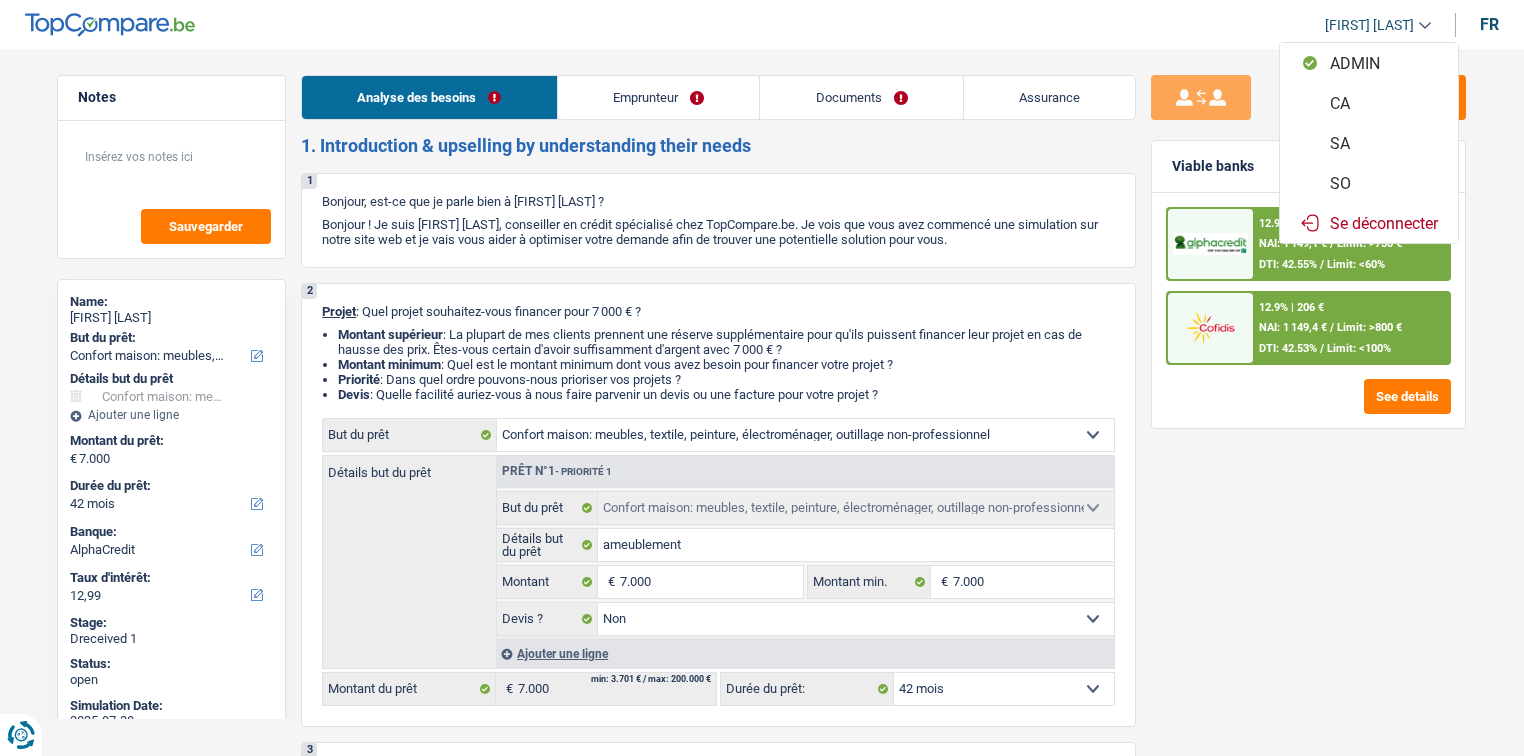 click on "SO" at bounding box center [1369, 183] 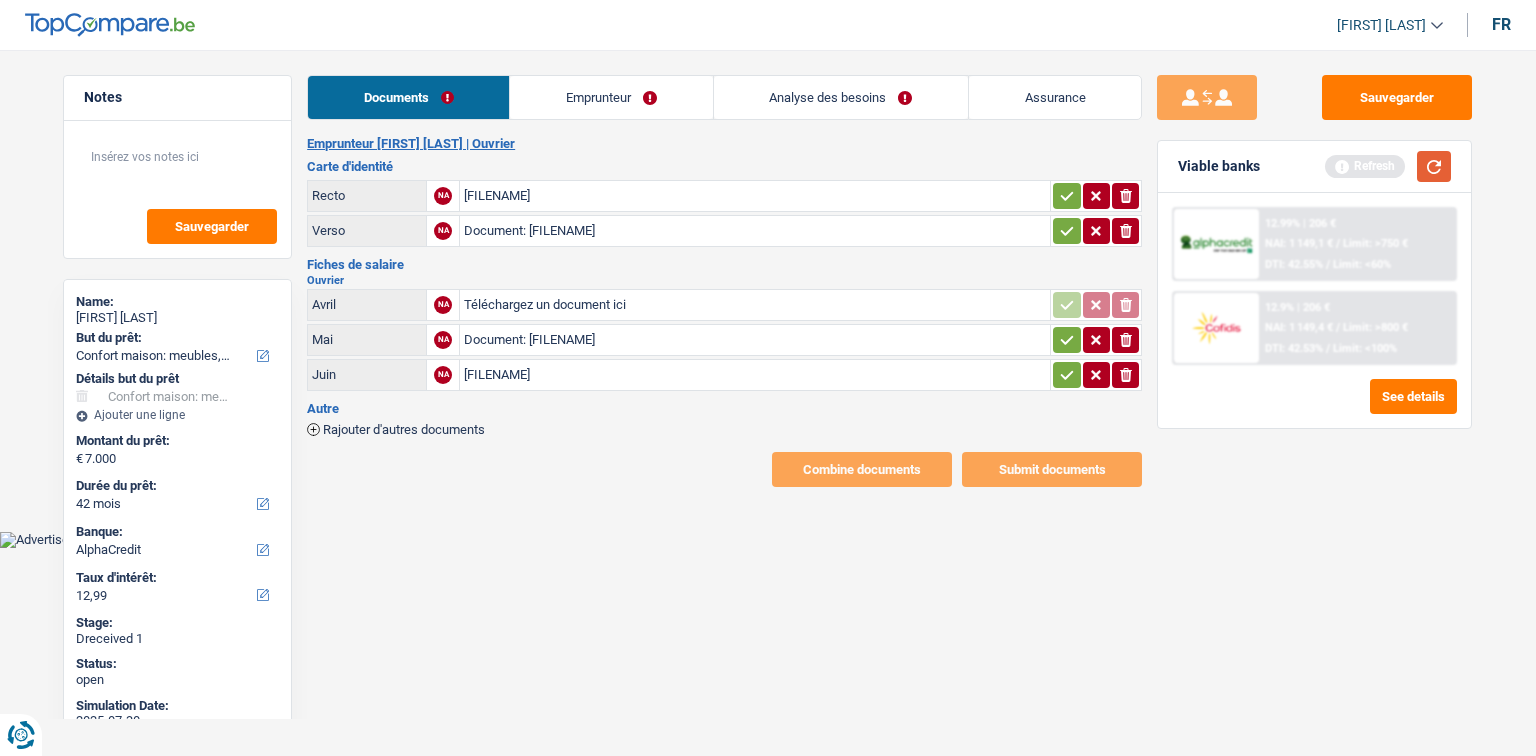 click at bounding box center (1434, 166) 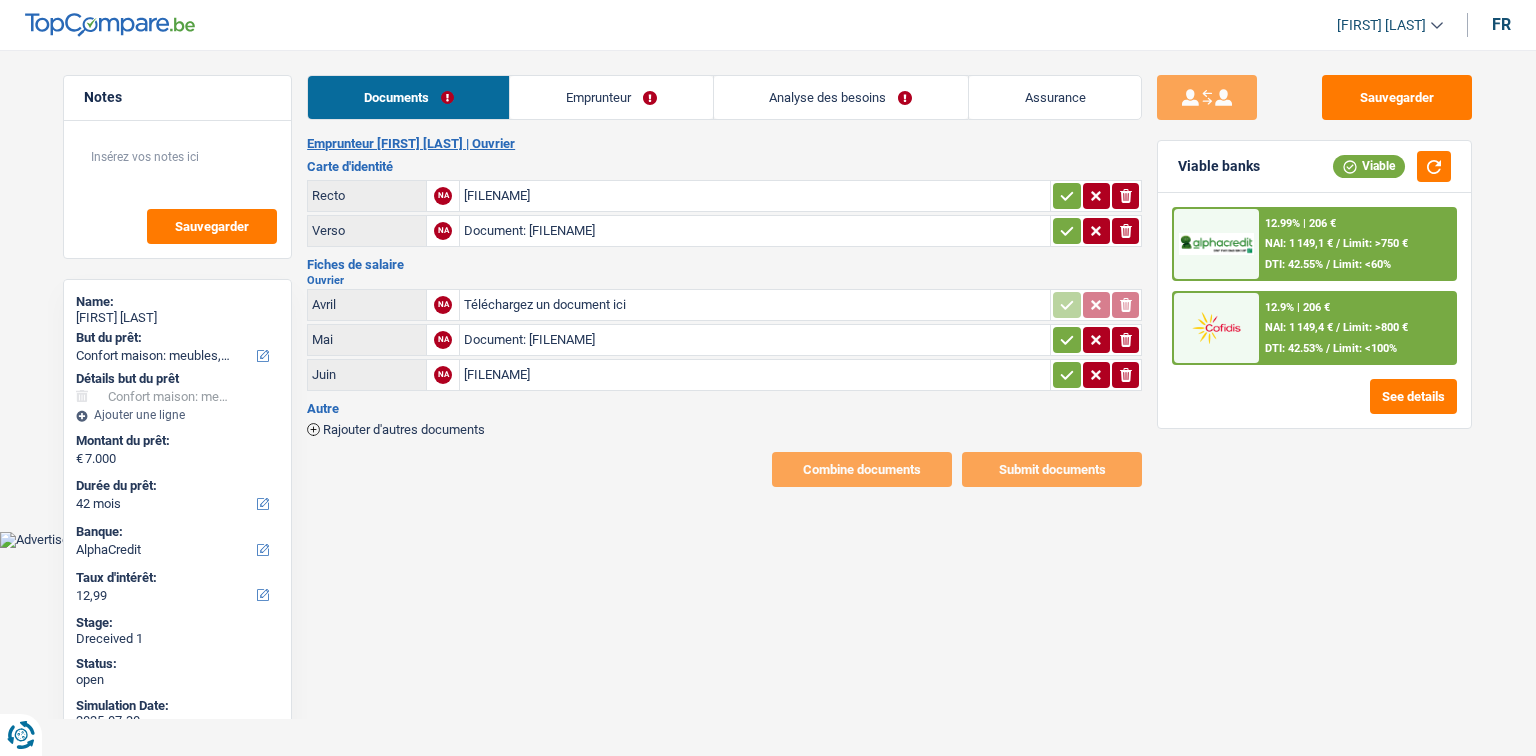 click on "175389213565087577841476438671.jpg" at bounding box center [755, 196] 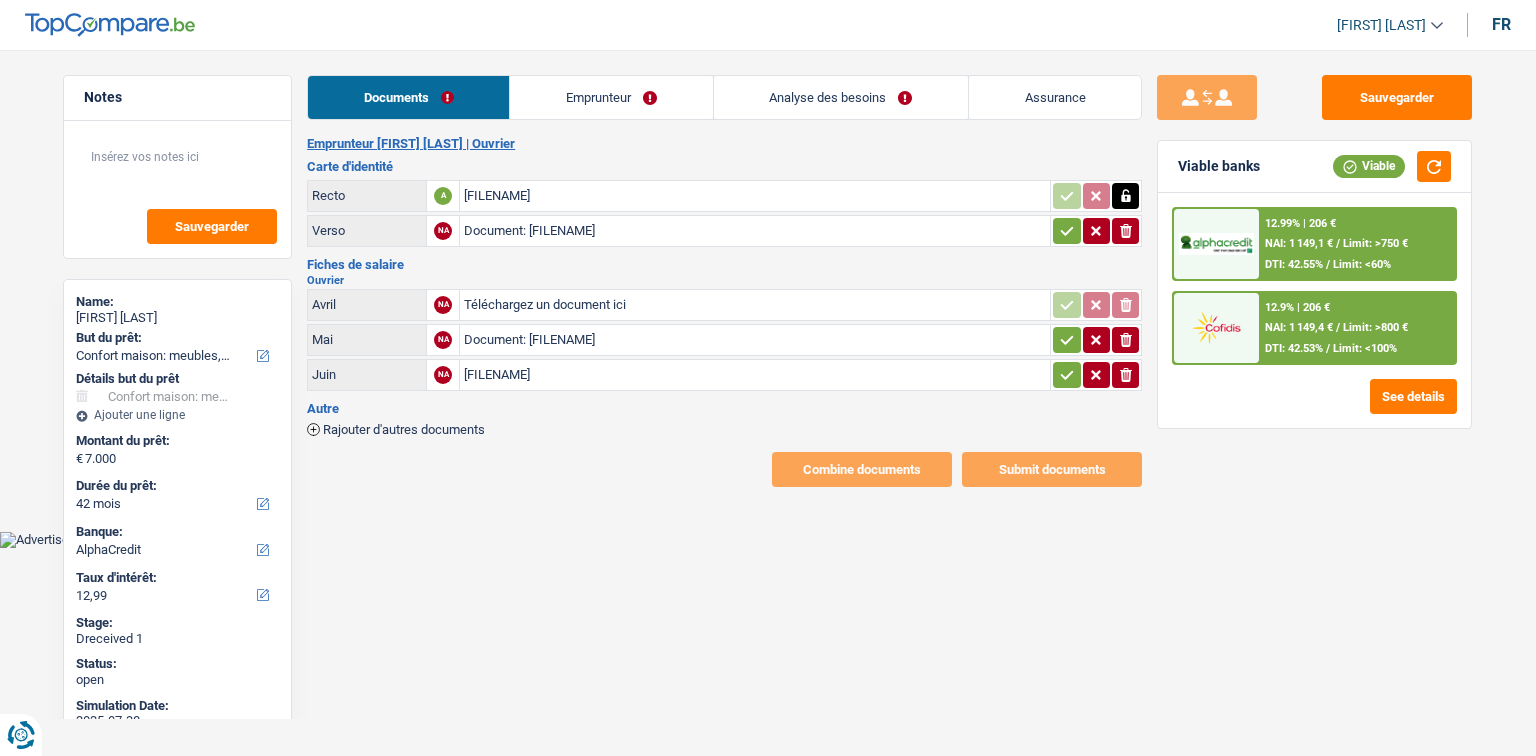 click on "1753892177440186406357748429045.jpg" at bounding box center [755, 231] 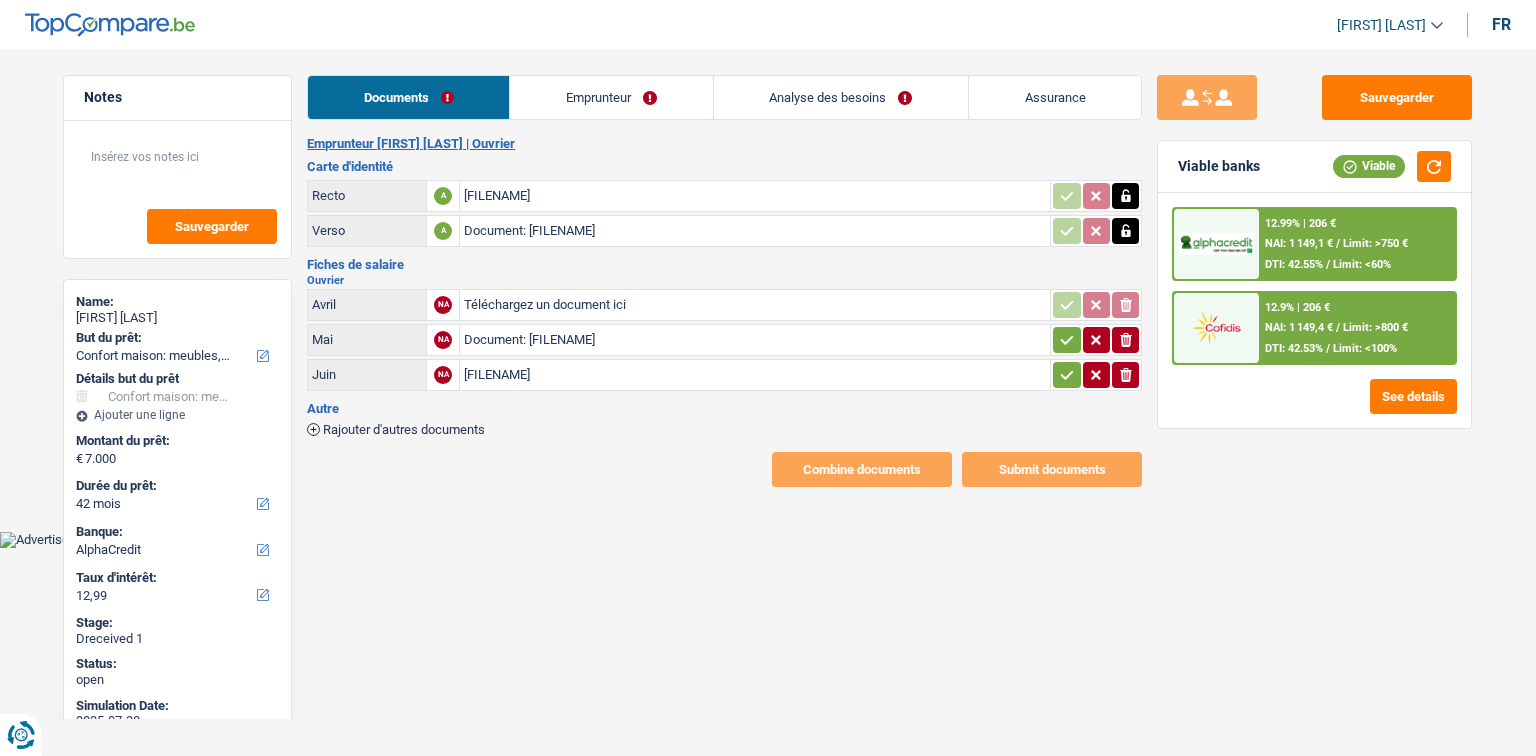 click on "17538932349495926870379547663933.jpg" at bounding box center [755, 340] 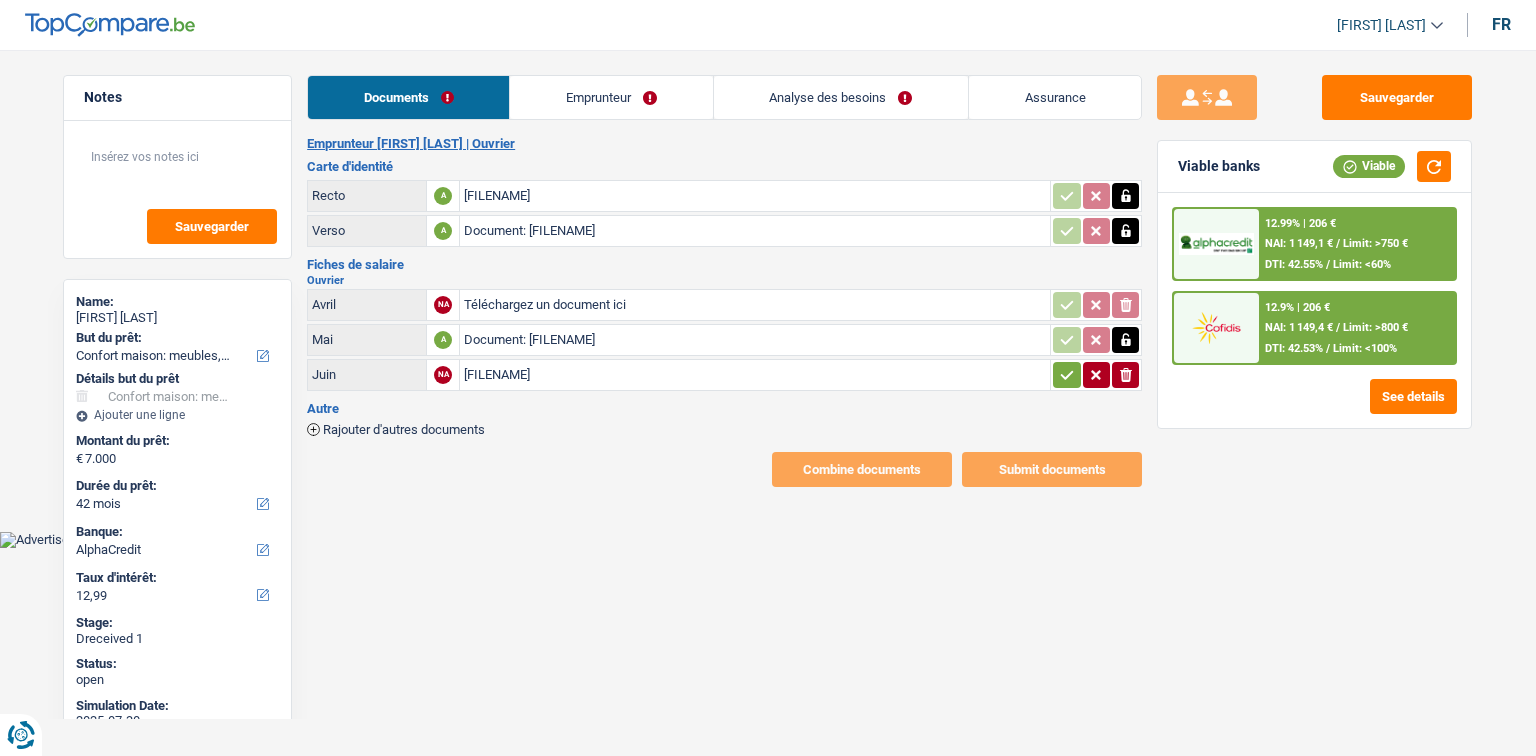 click on "17538932730295275945384214303984.jpg" at bounding box center [755, 375] 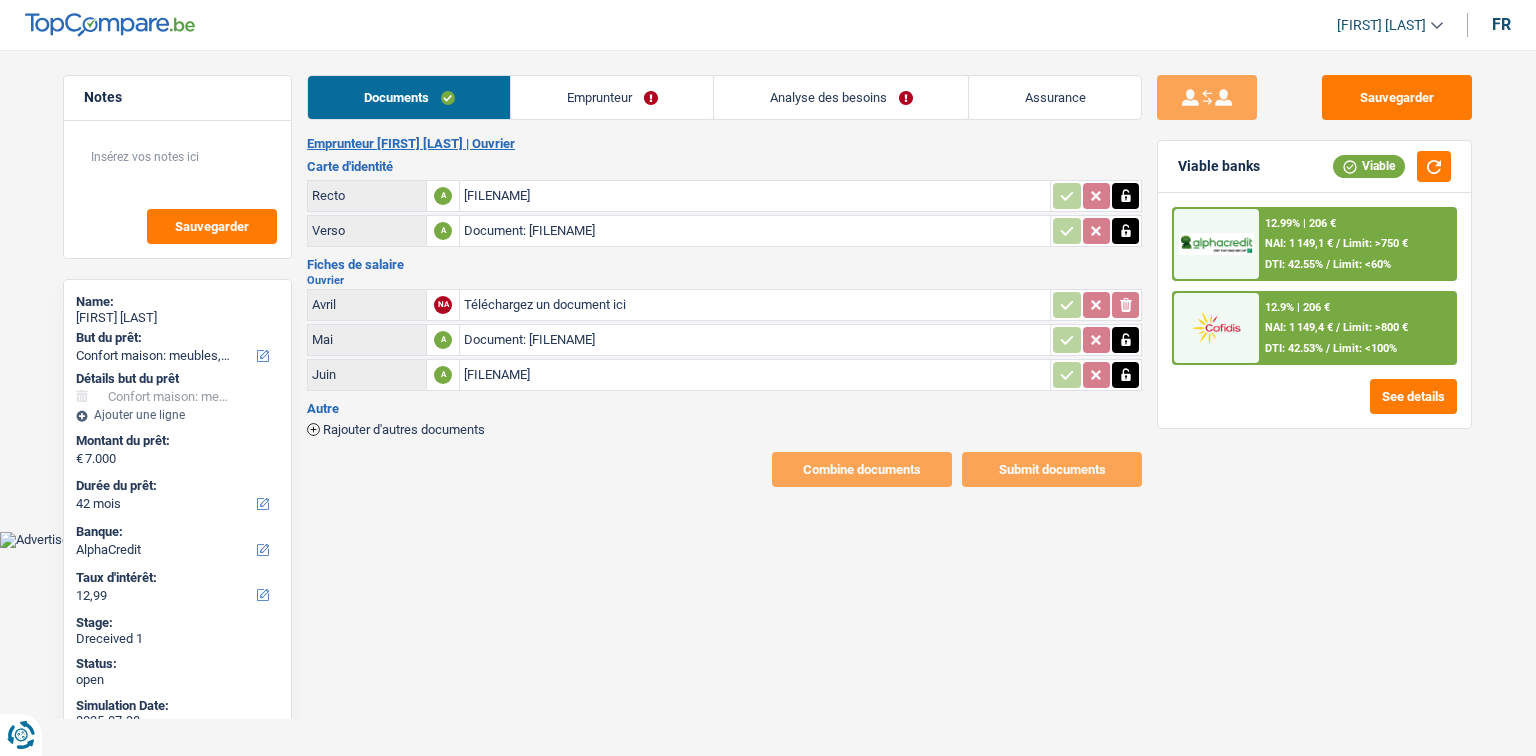 click on "Téléchargez un document ici" at bounding box center (755, 305) 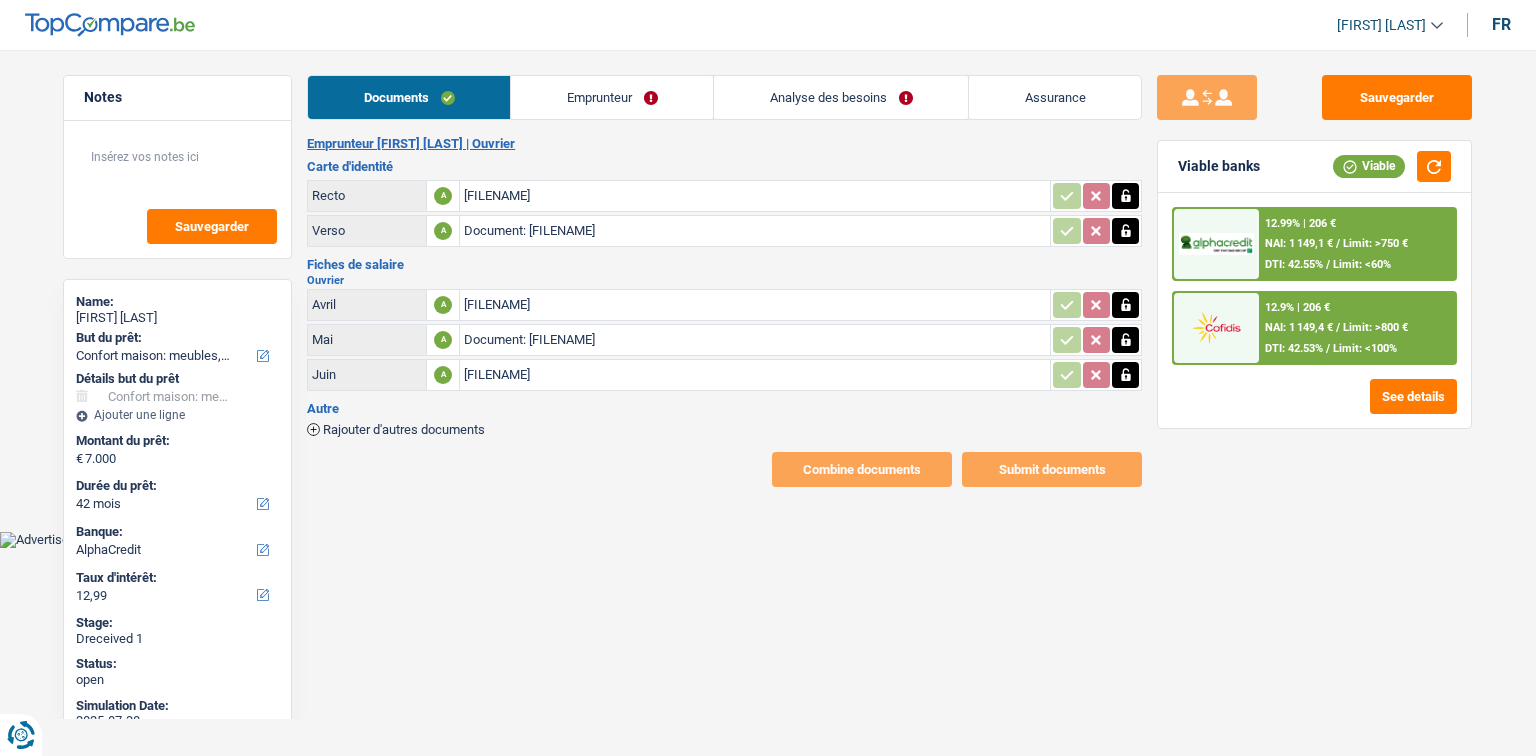 click on "Emprunteur" at bounding box center (612, 97) 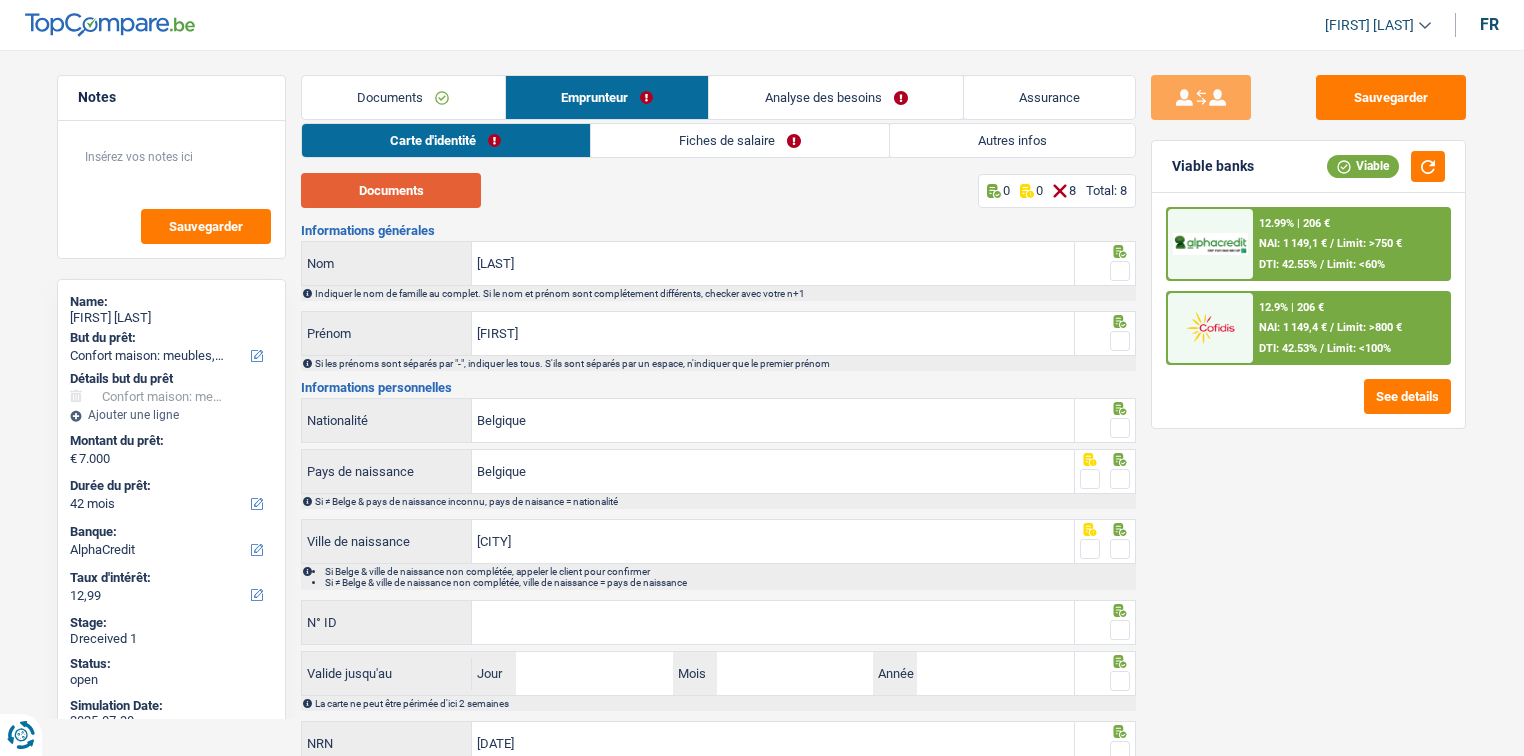 click on "Documents" at bounding box center [391, 190] 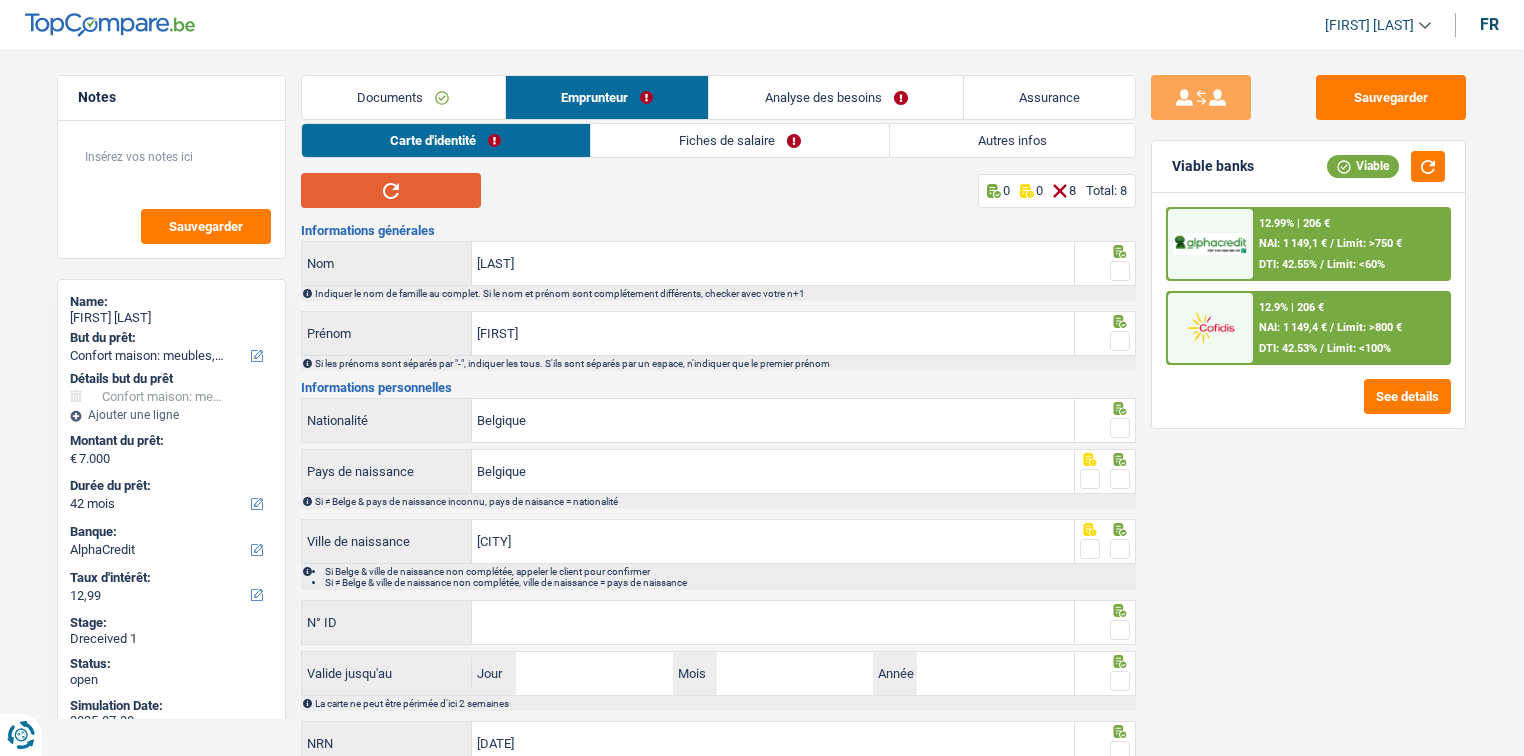 type 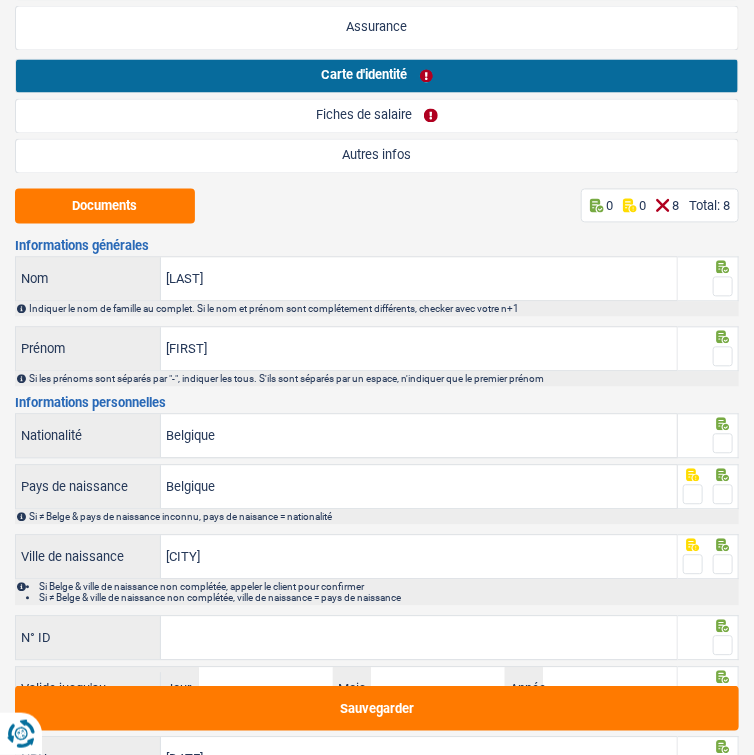 scroll, scrollTop: 982, scrollLeft: 0, axis: vertical 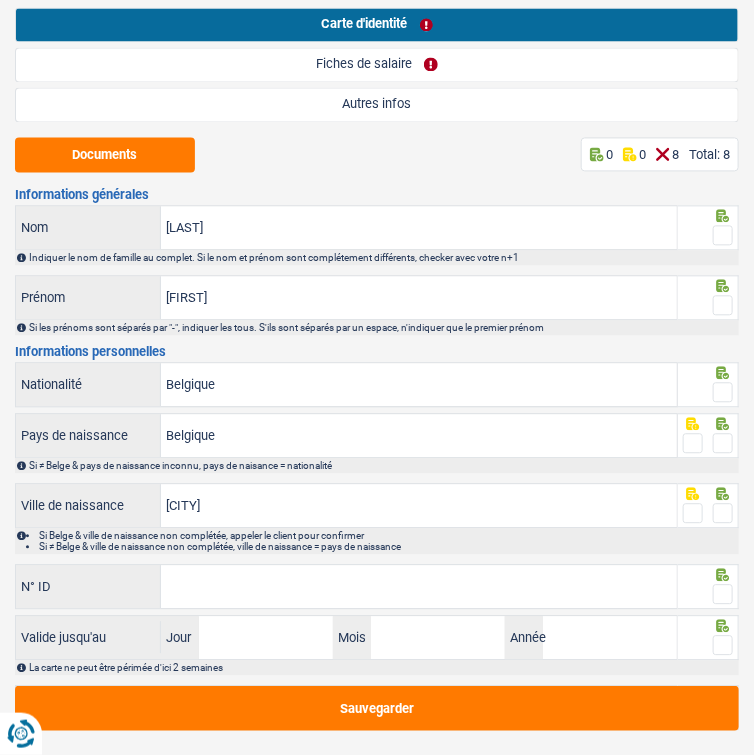 click at bounding box center (723, 235) 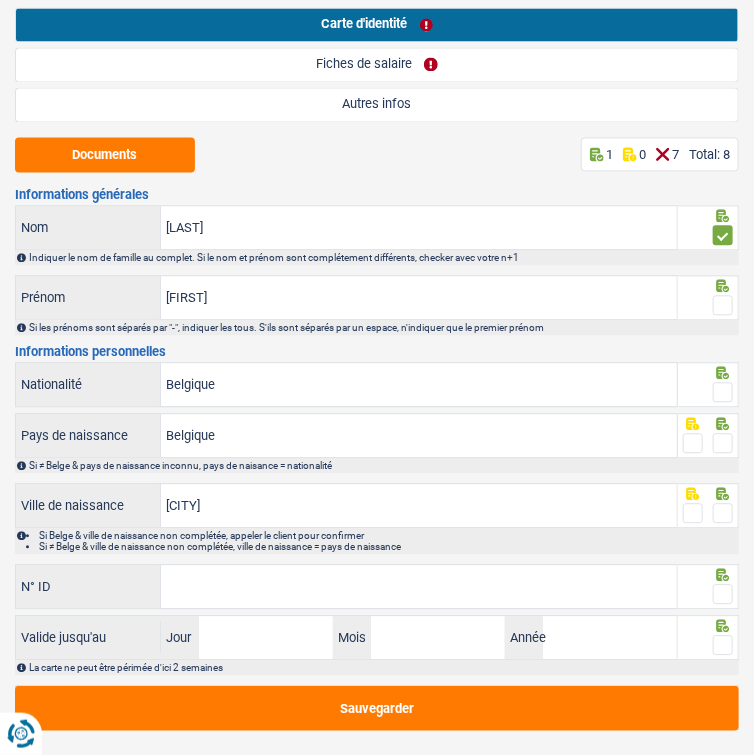 click at bounding box center (723, 305) 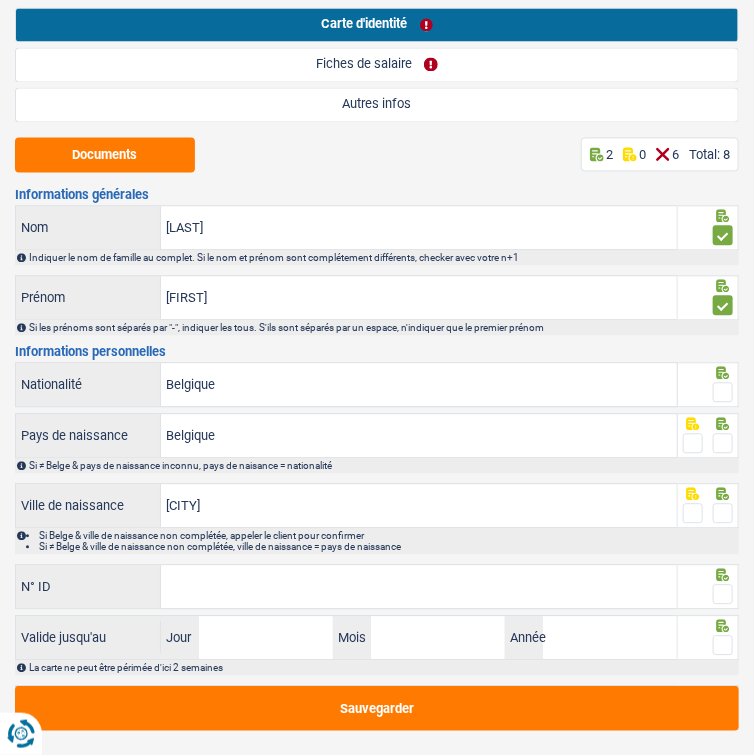 click at bounding box center [723, 392] 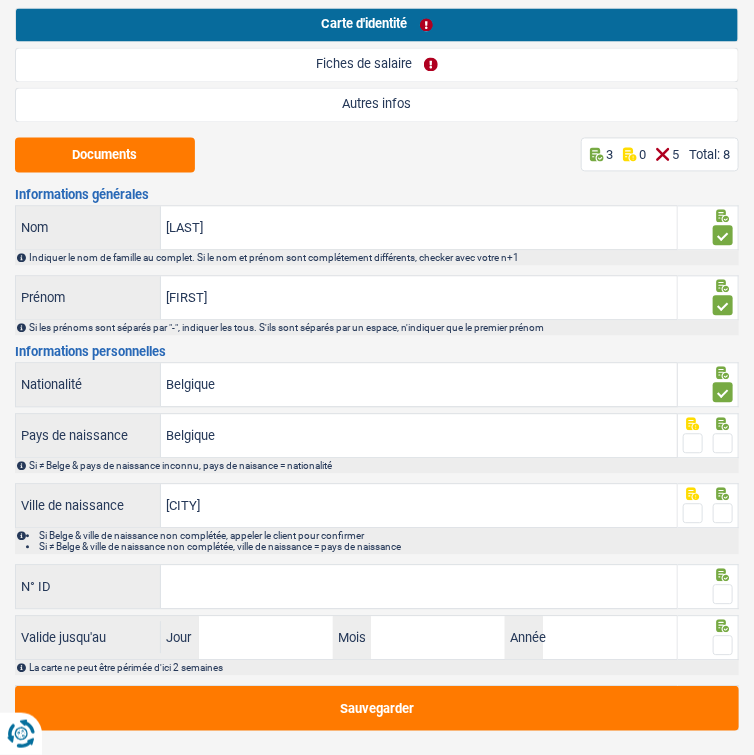 click at bounding box center (723, 443) 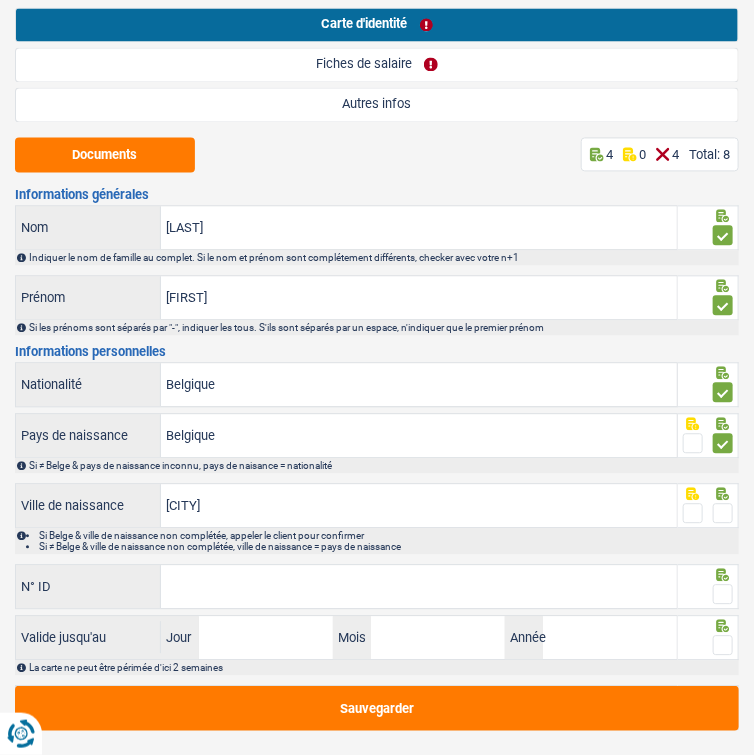 click at bounding box center (723, 513) 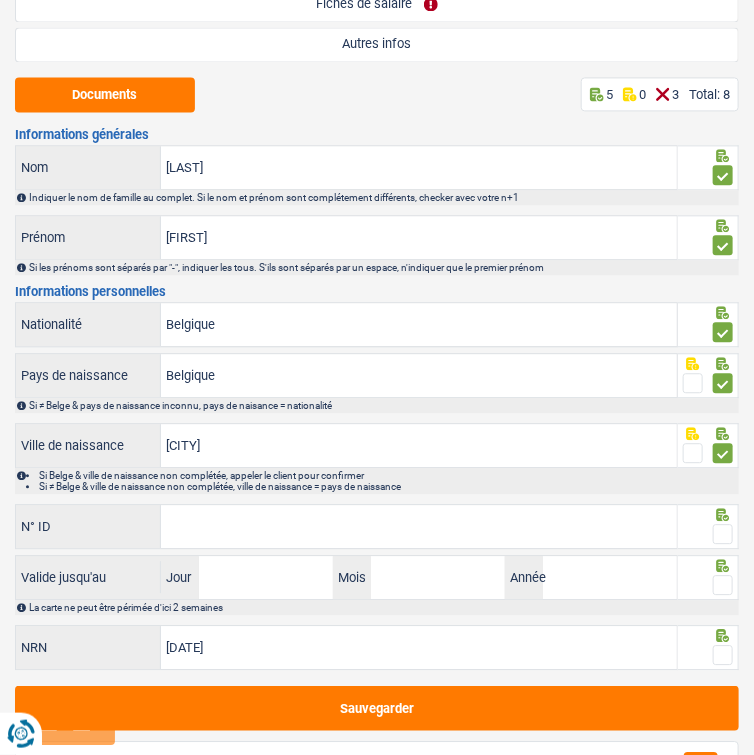 scroll, scrollTop: 1045, scrollLeft: 0, axis: vertical 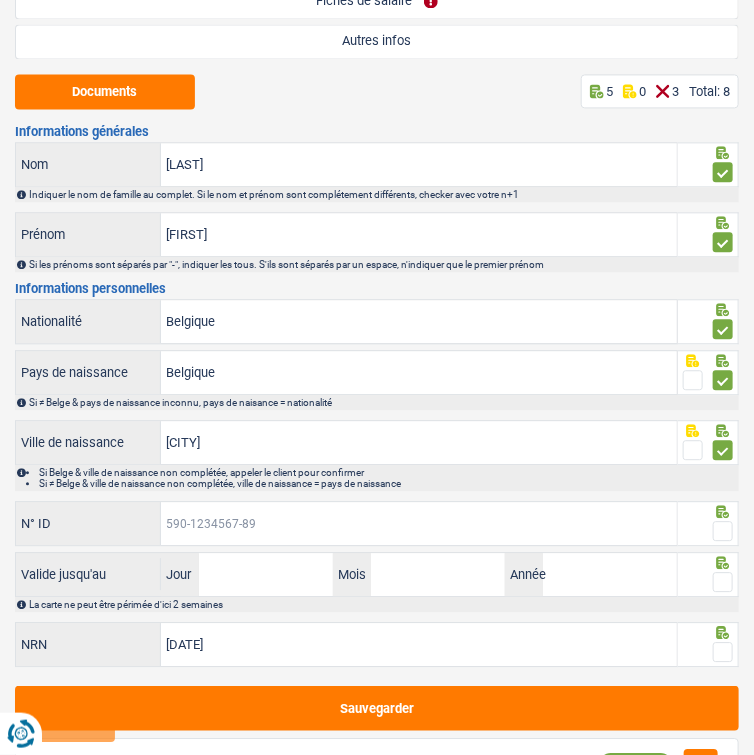 click on "N° ID" at bounding box center [418, 523] 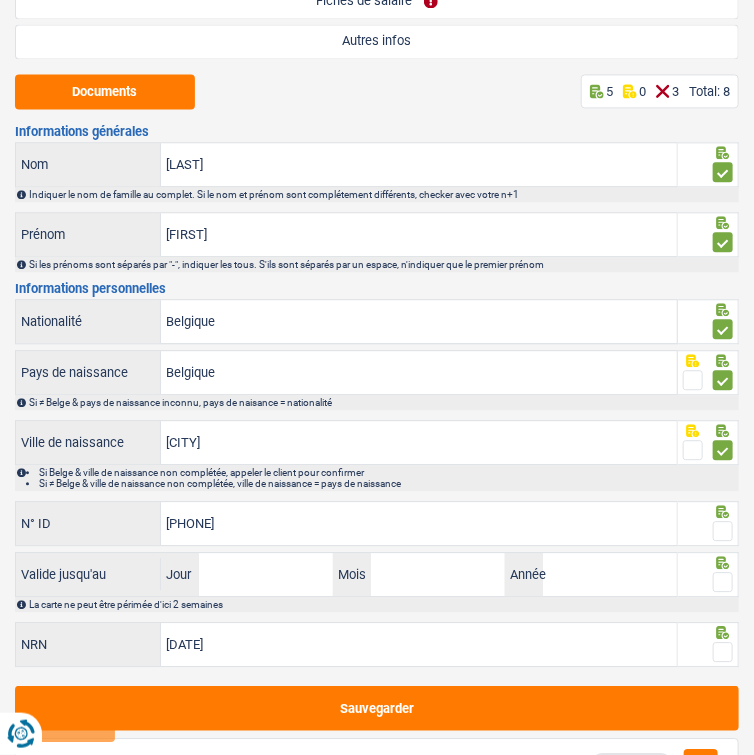 type on "592-5371738-56" 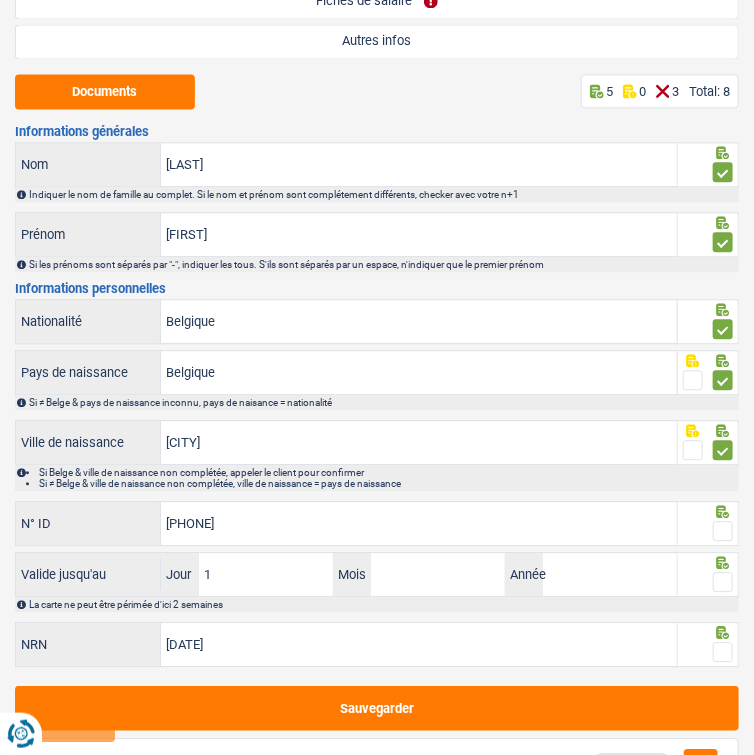 type on "13" 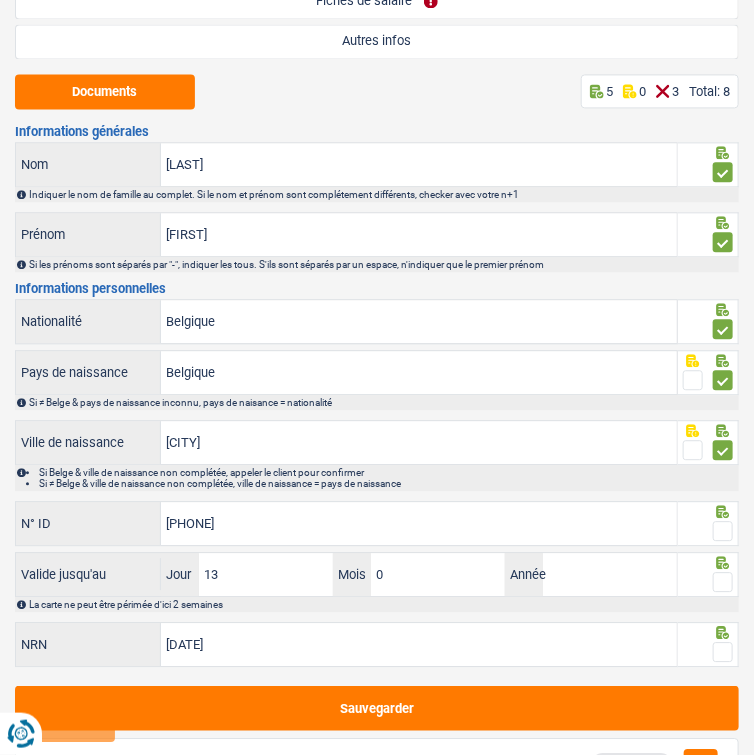 type on "02" 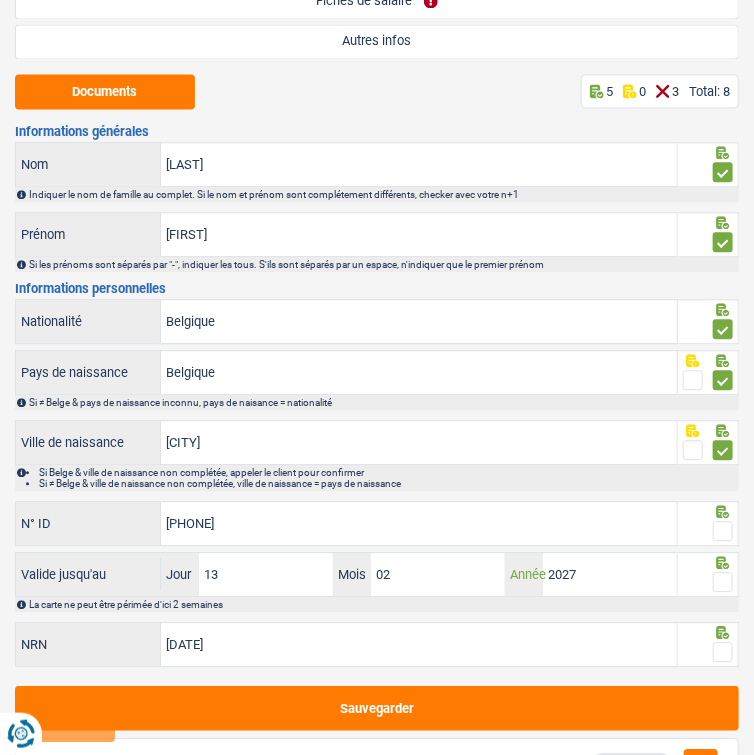 type on "2027" 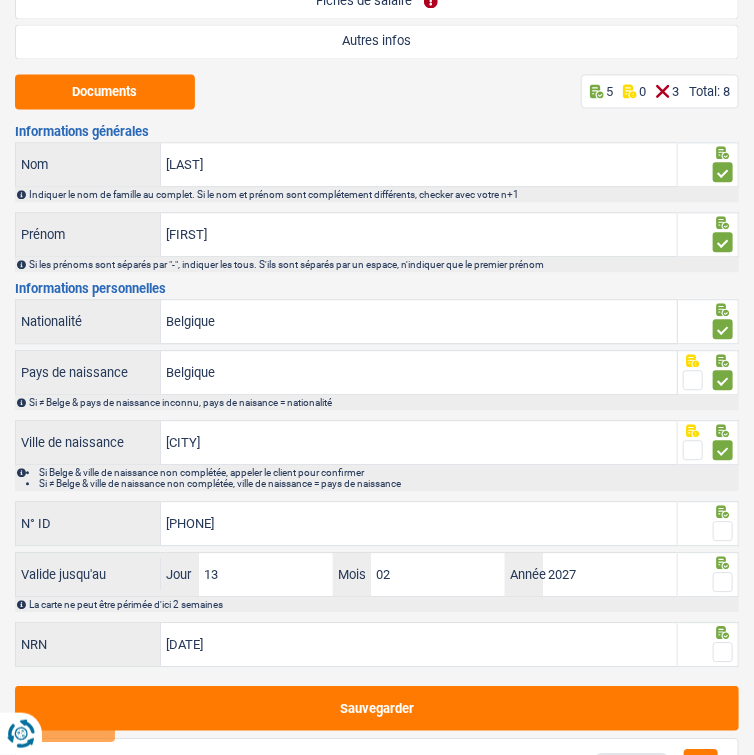 click at bounding box center [723, 531] 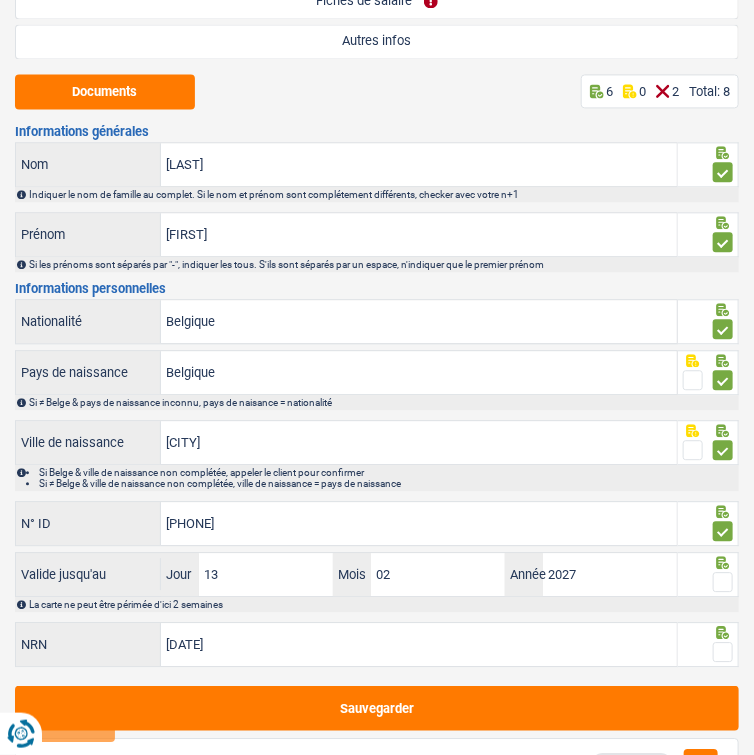 click at bounding box center (723, 582) 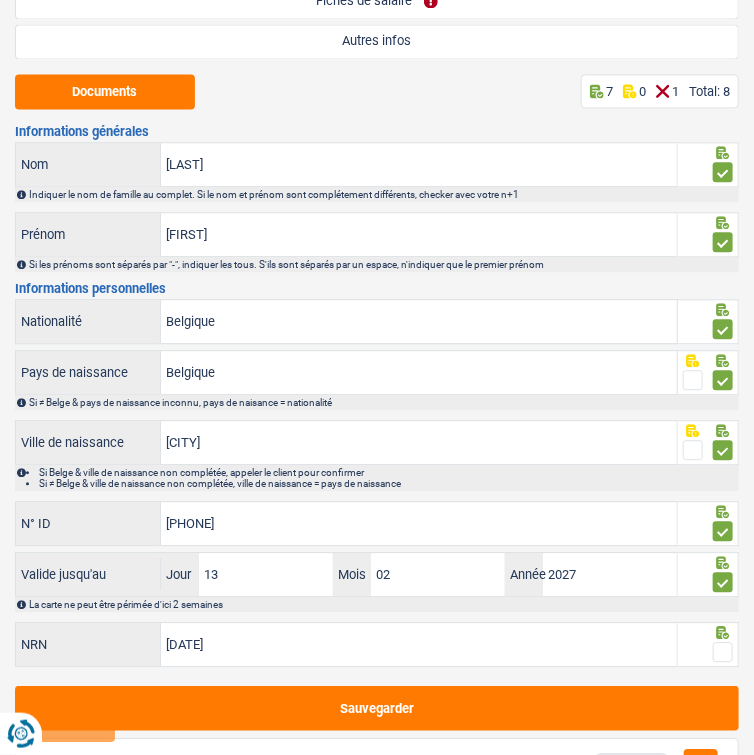 click at bounding box center (723, 652) 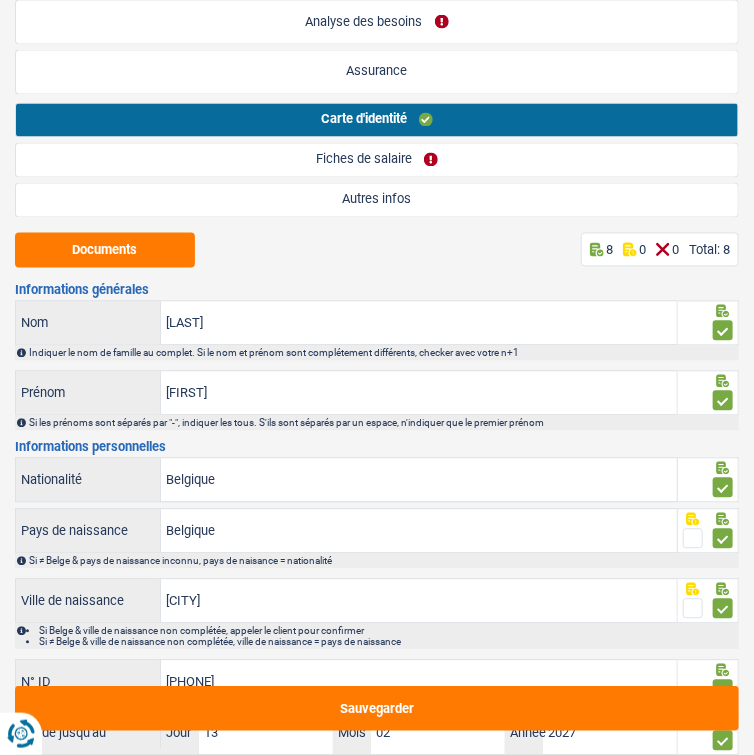 scroll, scrollTop: 887, scrollLeft: 0, axis: vertical 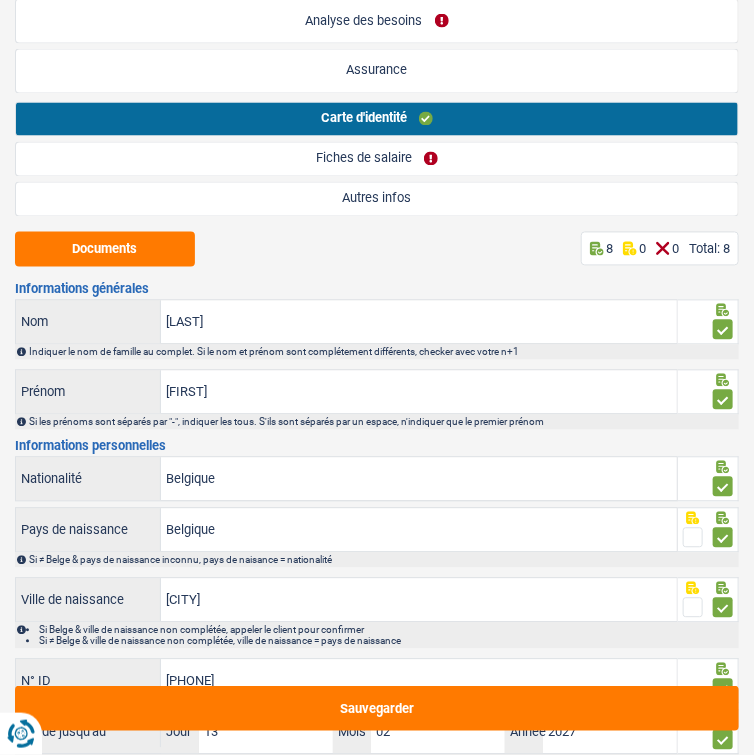 click on "Fiches de salaire" at bounding box center (377, 159) 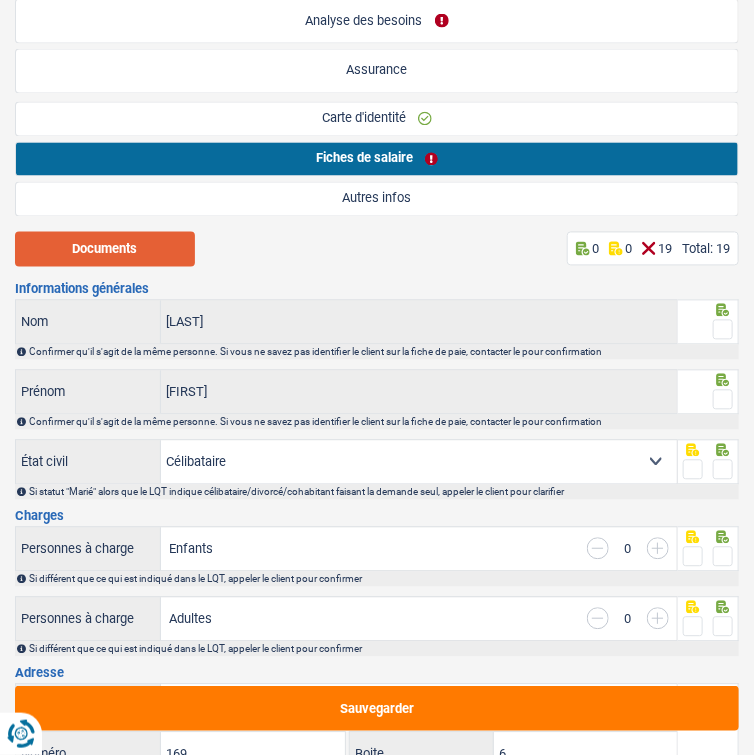 click on "Documents" at bounding box center [105, 249] 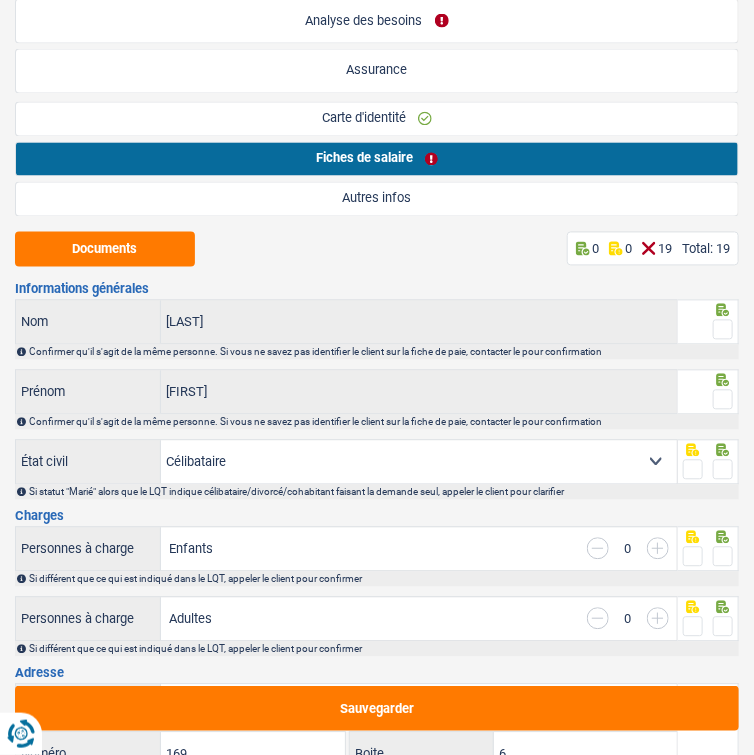 click at bounding box center (723, 330) 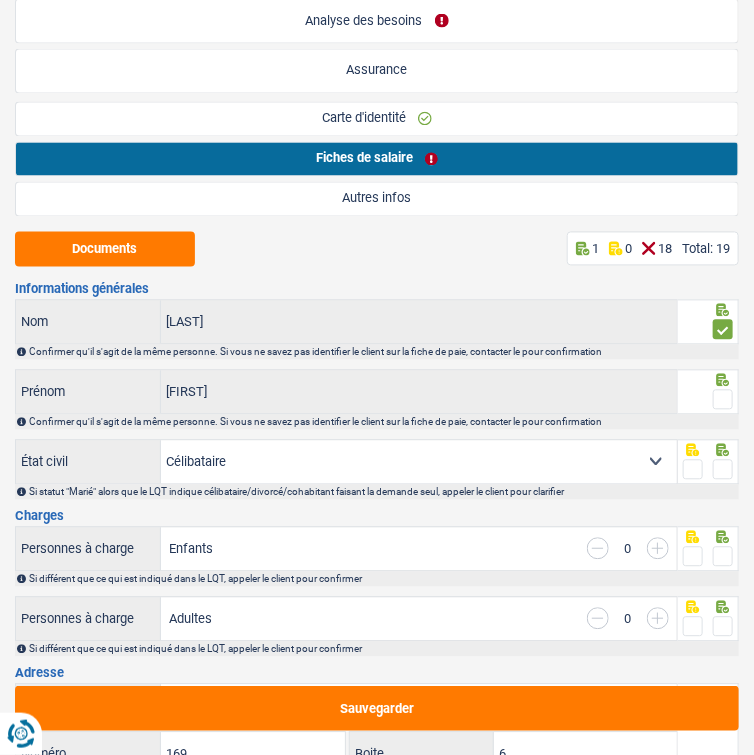click at bounding box center (723, 400) 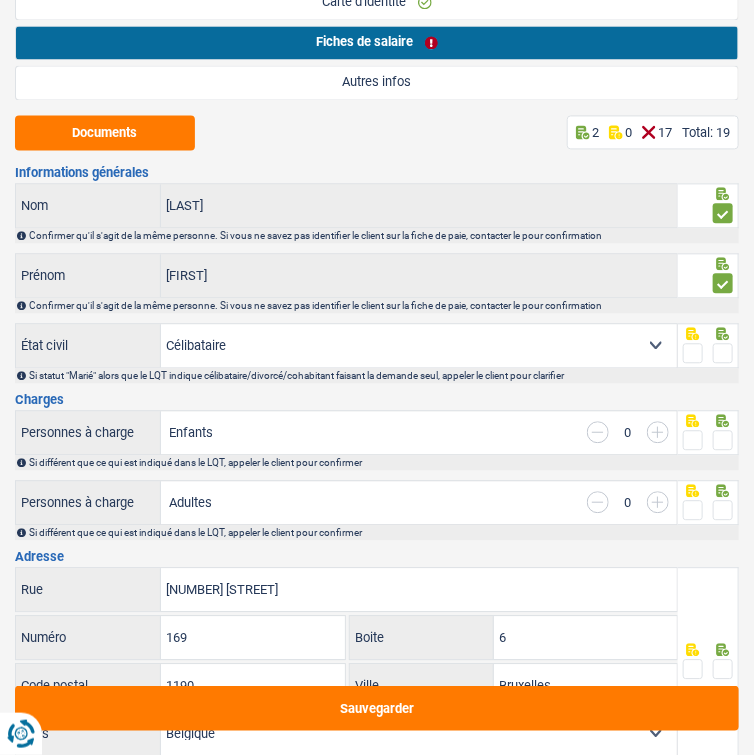 scroll, scrollTop: 1018, scrollLeft: 0, axis: vertical 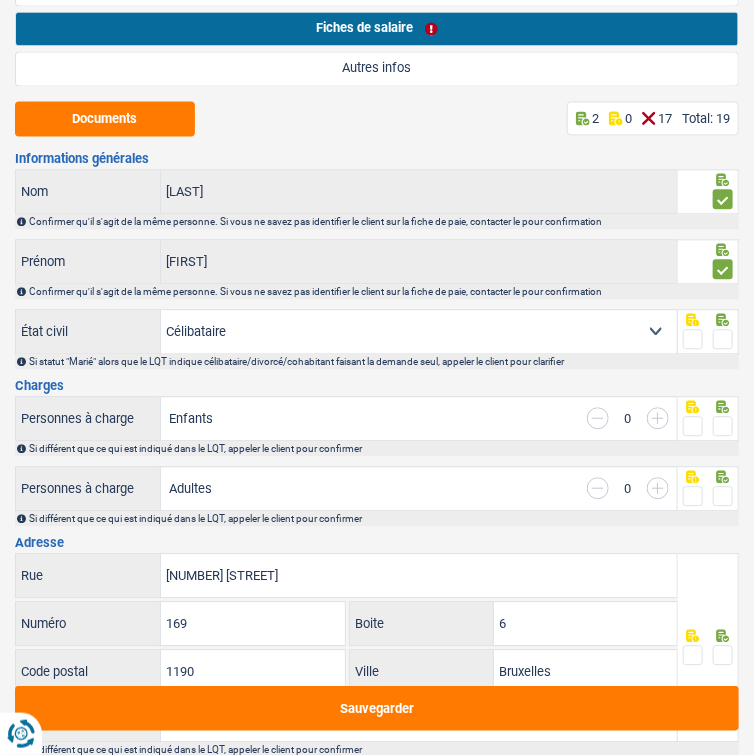 click at bounding box center [723, 339] 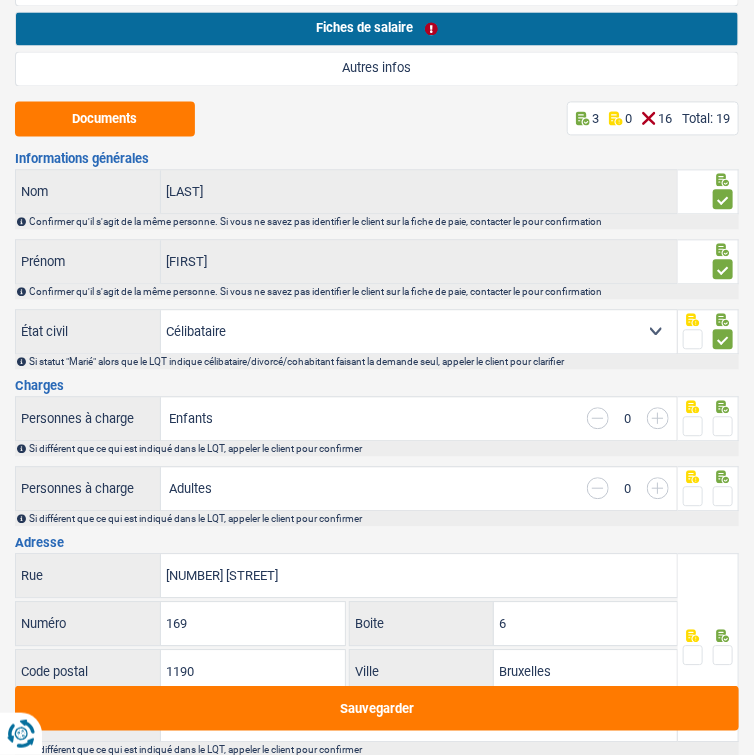 click at bounding box center (723, 426) 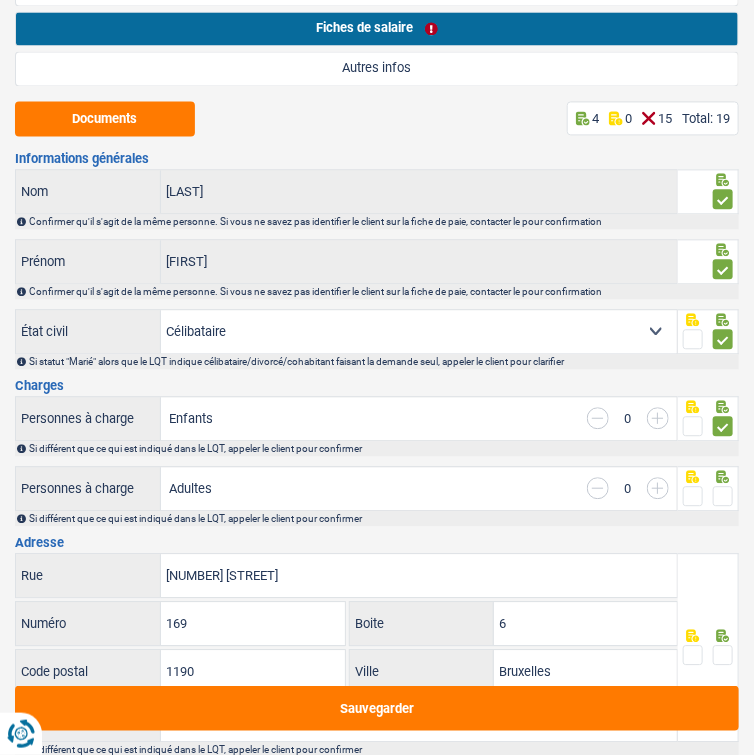 click at bounding box center (723, 496) 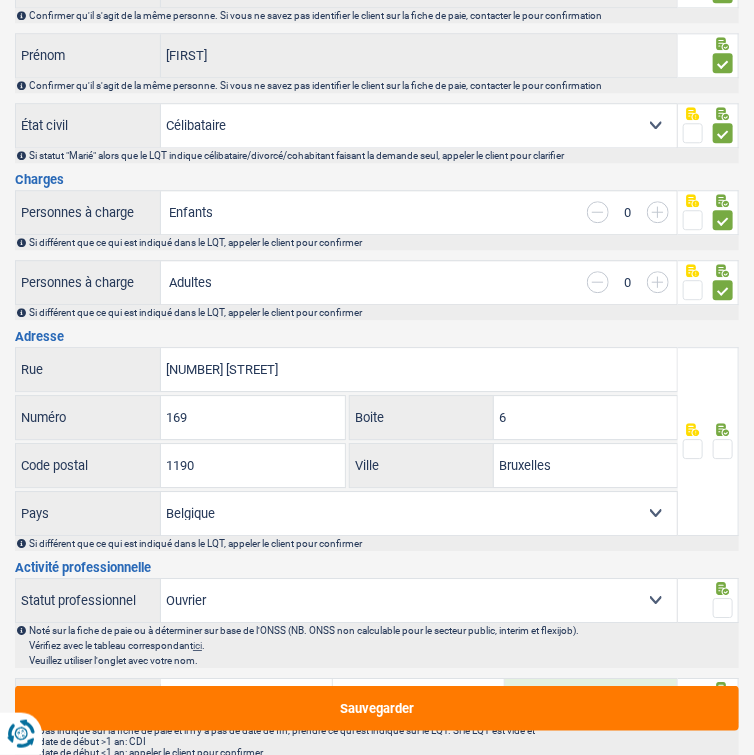 scroll, scrollTop: 1227, scrollLeft: 0, axis: vertical 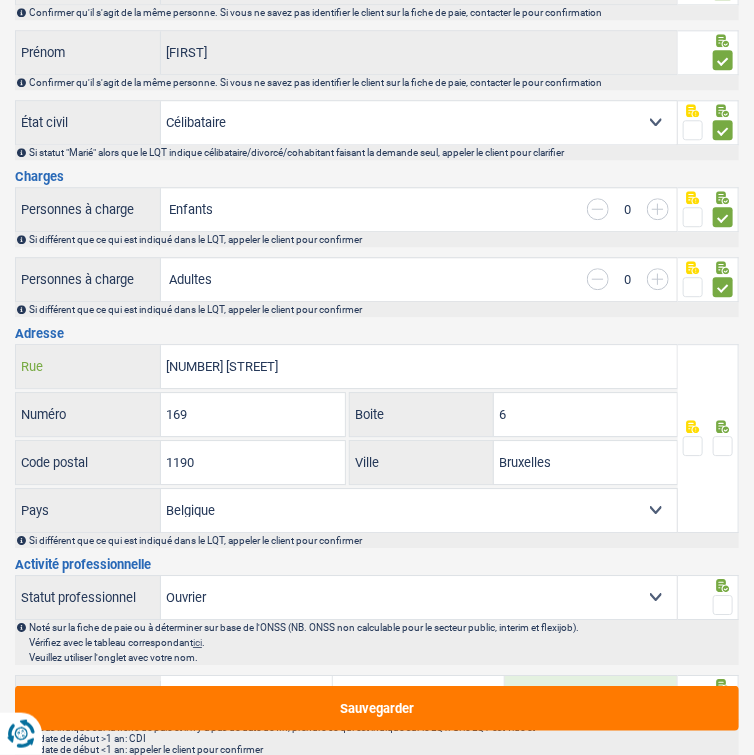 click on "169 avenue du roi" at bounding box center (418, 366) 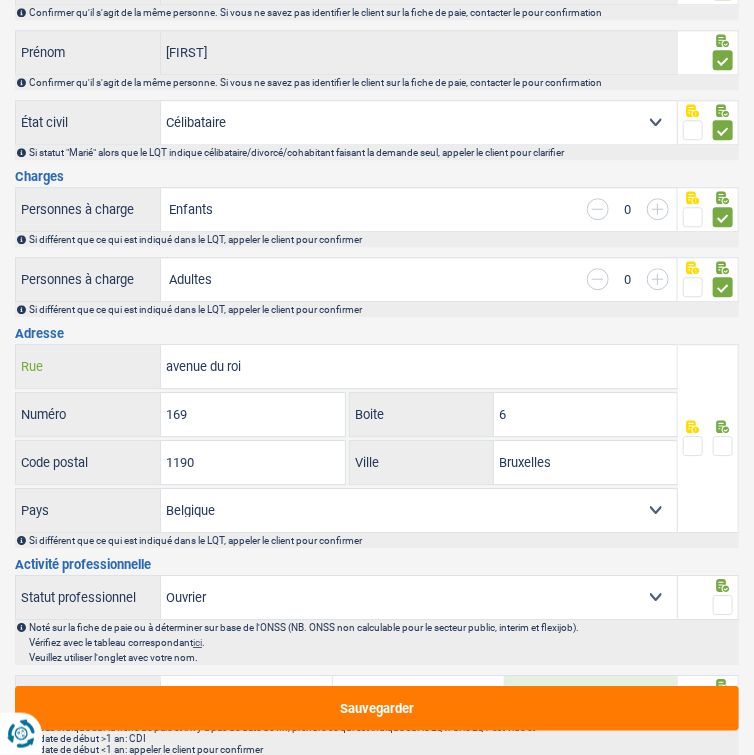 type on "avenue du roi" 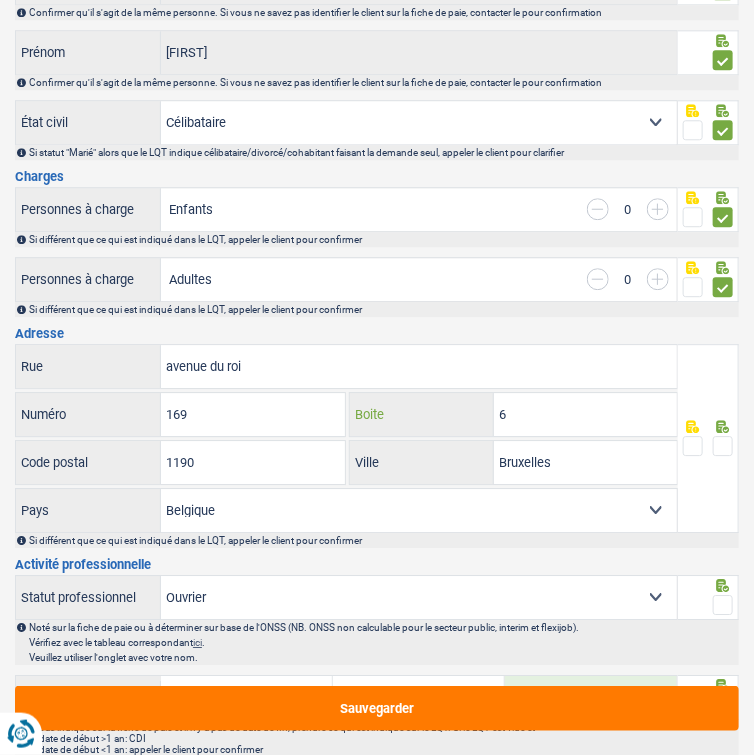 click on "6" at bounding box center (585, 414) 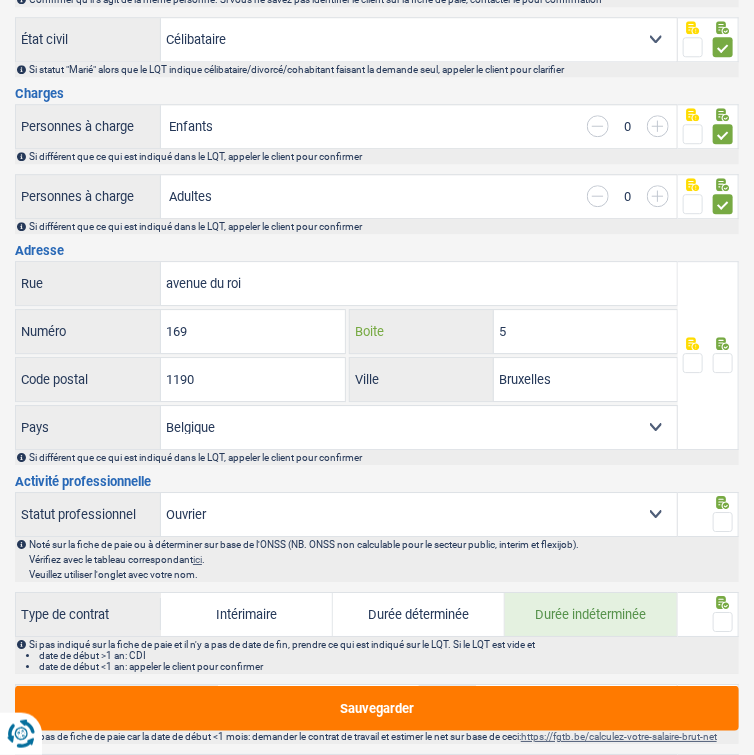 scroll, scrollTop: 1311, scrollLeft: 0, axis: vertical 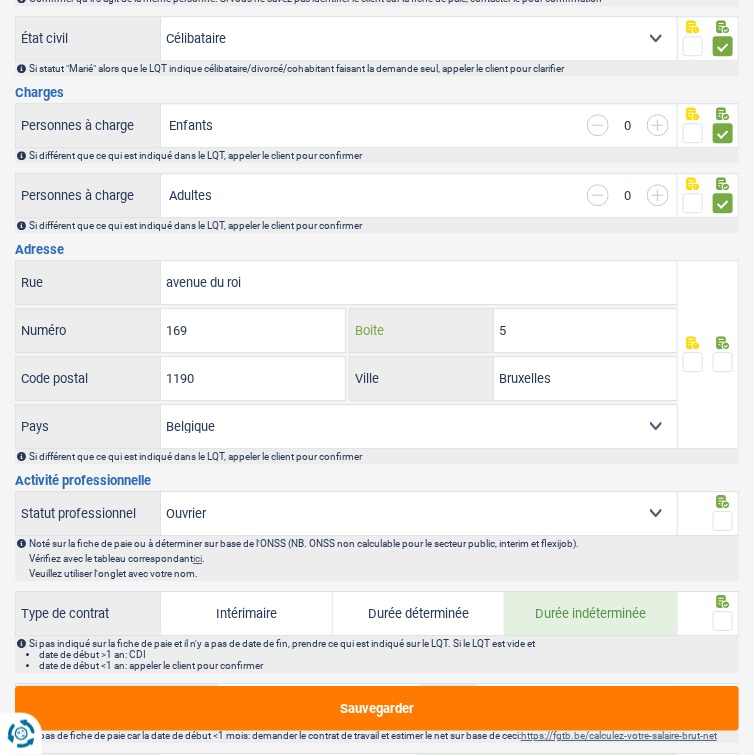 type on "5" 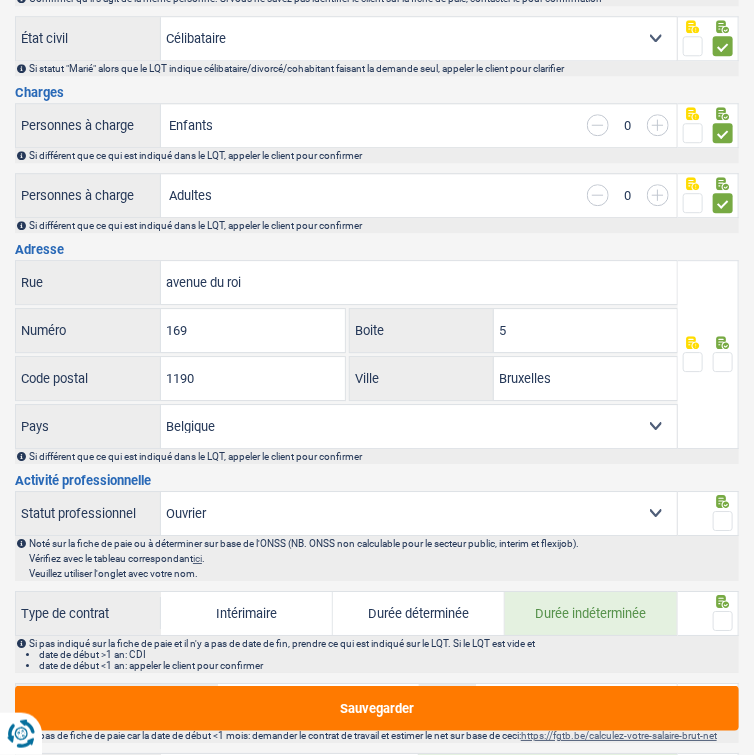 click at bounding box center [723, 362] 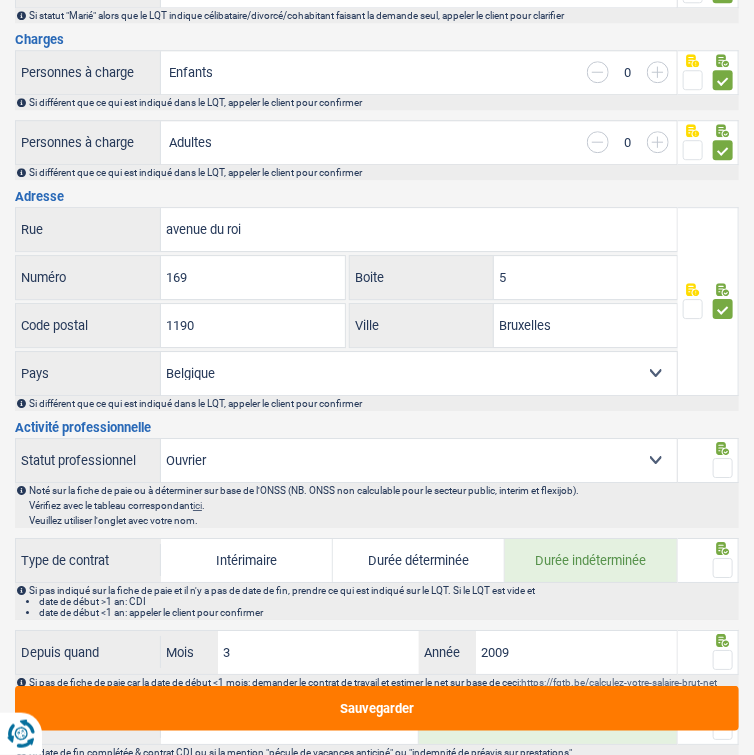 scroll, scrollTop: 1401, scrollLeft: 0, axis: vertical 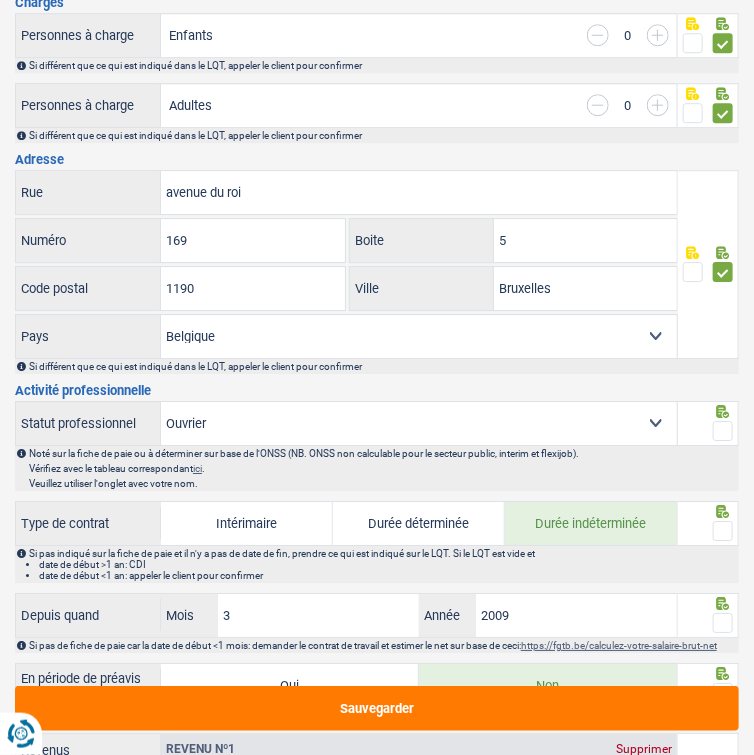 click at bounding box center (723, 431) 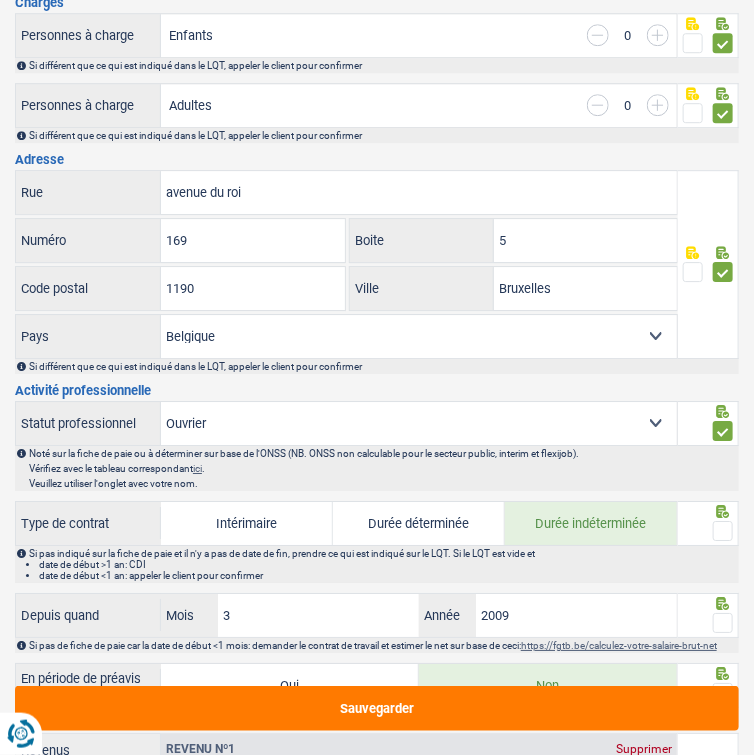 click at bounding box center (723, 531) 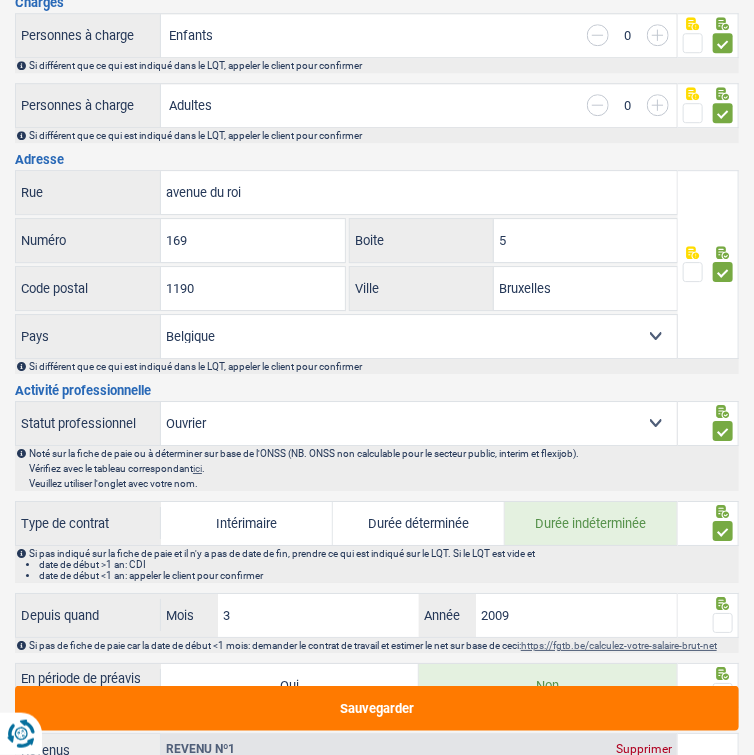 click at bounding box center (723, 623) 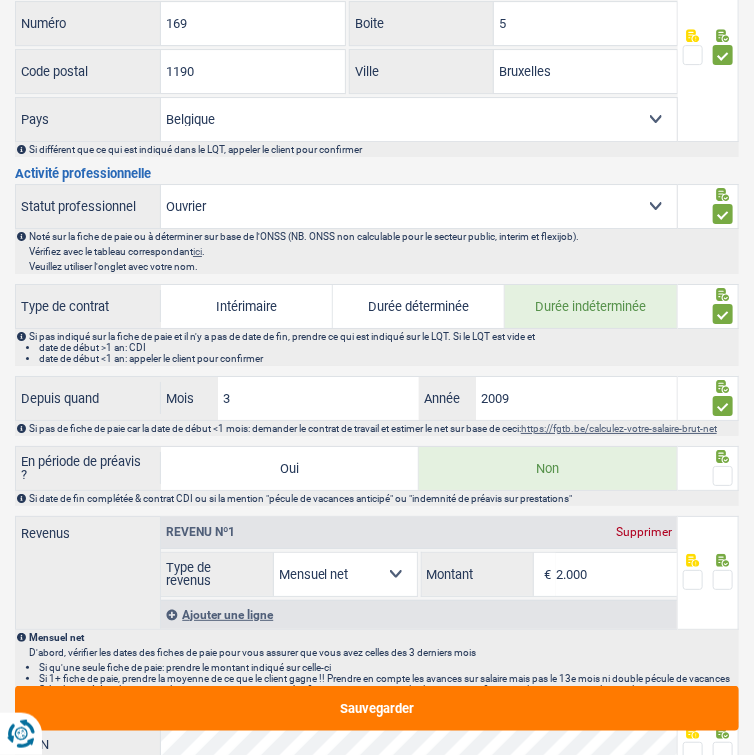 scroll, scrollTop: 1630, scrollLeft: 0, axis: vertical 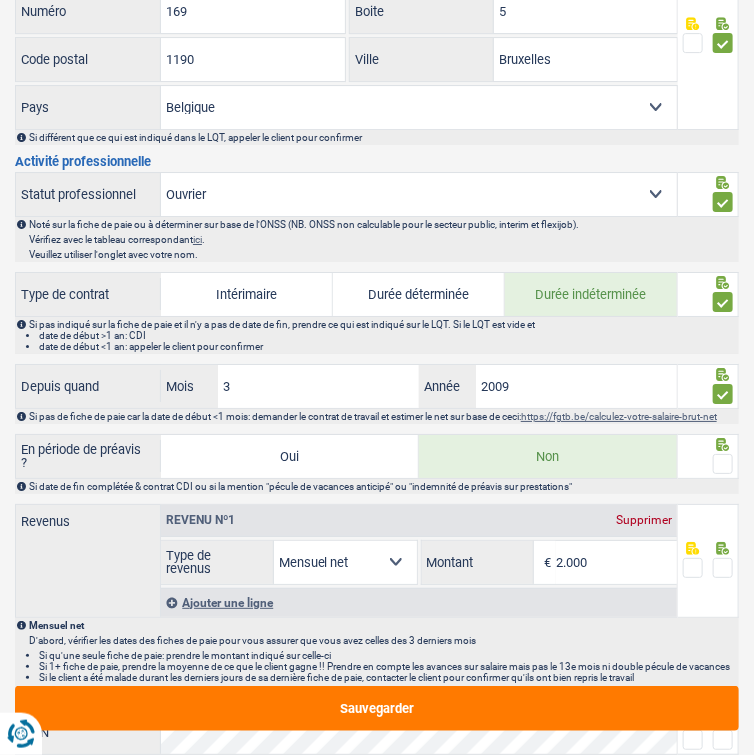 click at bounding box center [723, 464] 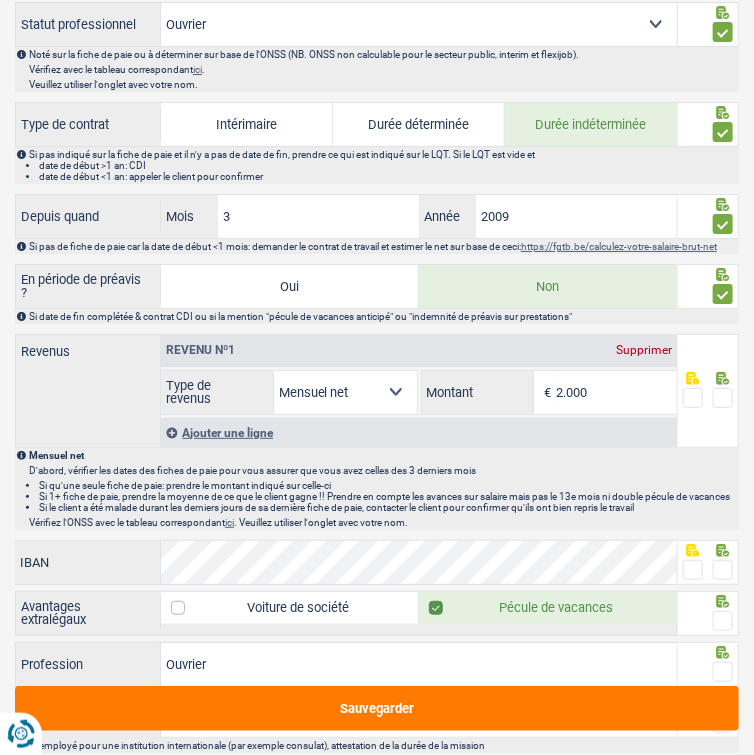 scroll, scrollTop: 1799, scrollLeft: 0, axis: vertical 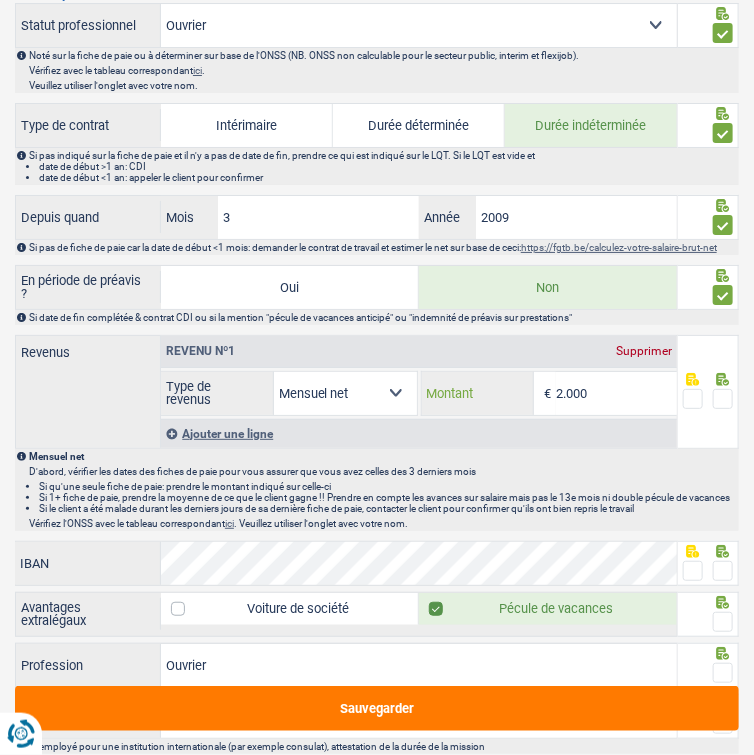 click on "2.000" at bounding box center [616, 393] 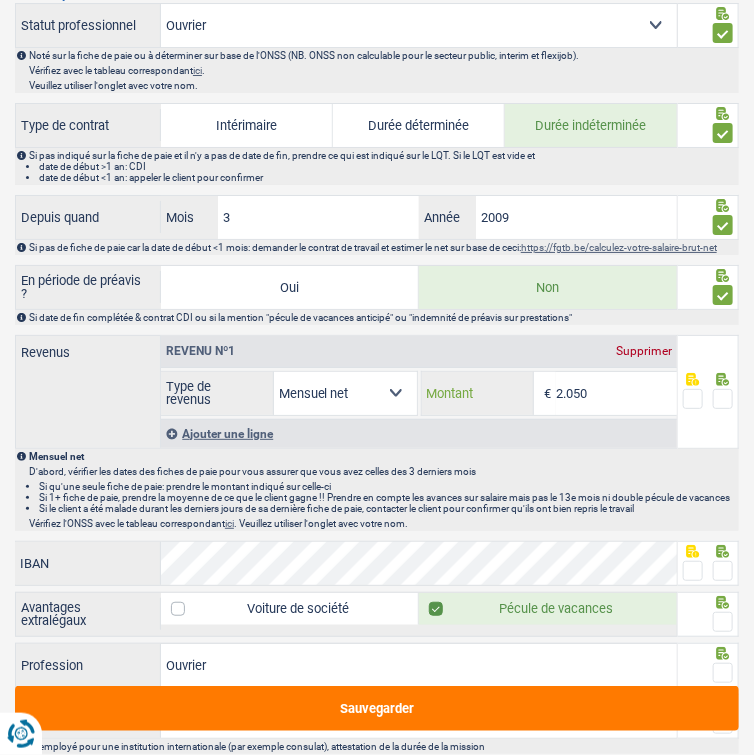 type on "2.050" 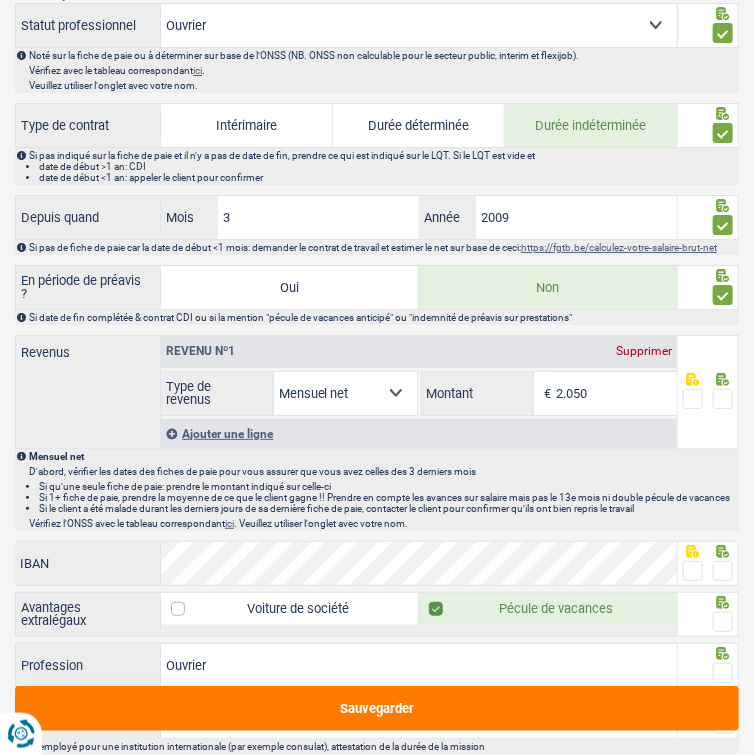 click at bounding box center (723, 399) 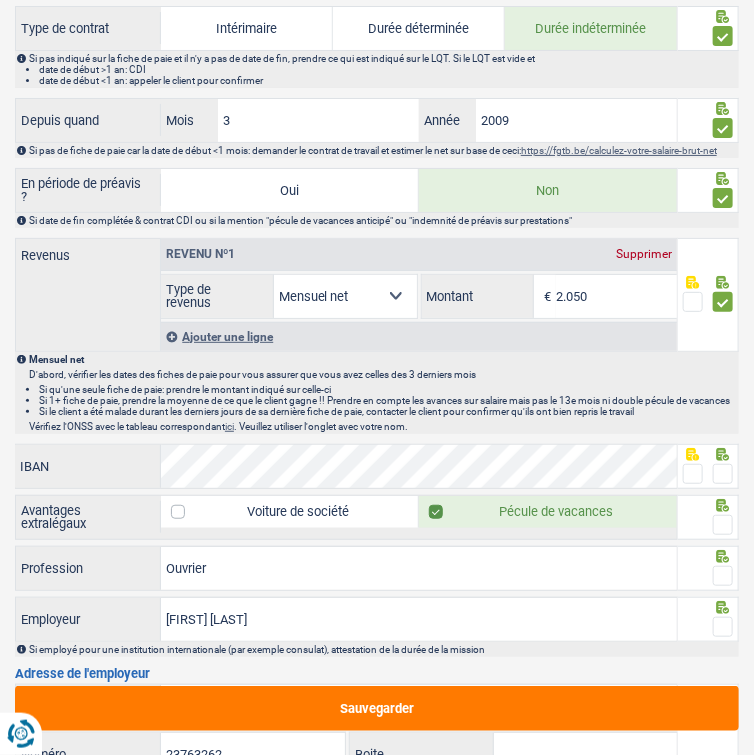 scroll, scrollTop: 1897, scrollLeft: 0, axis: vertical 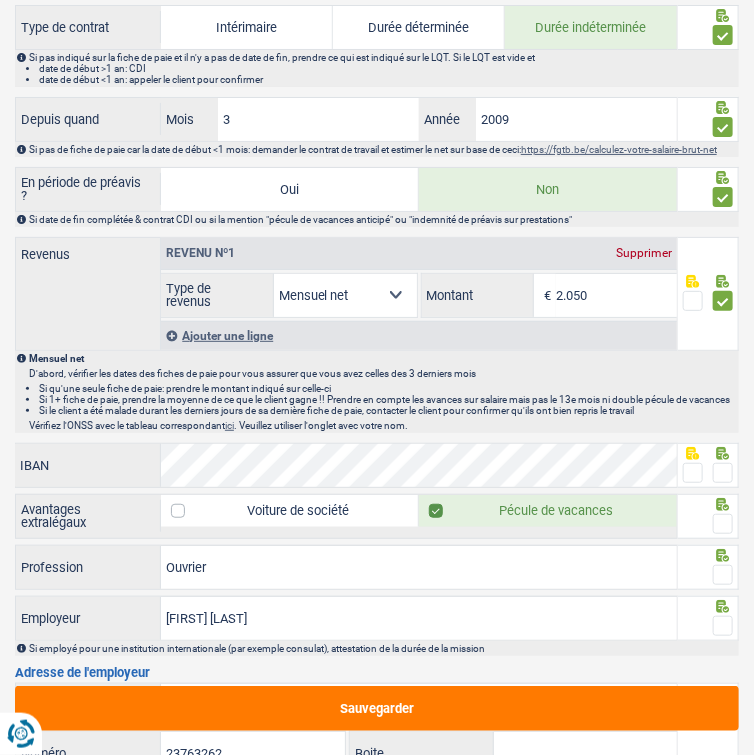 click at bounding box center [723, 473] 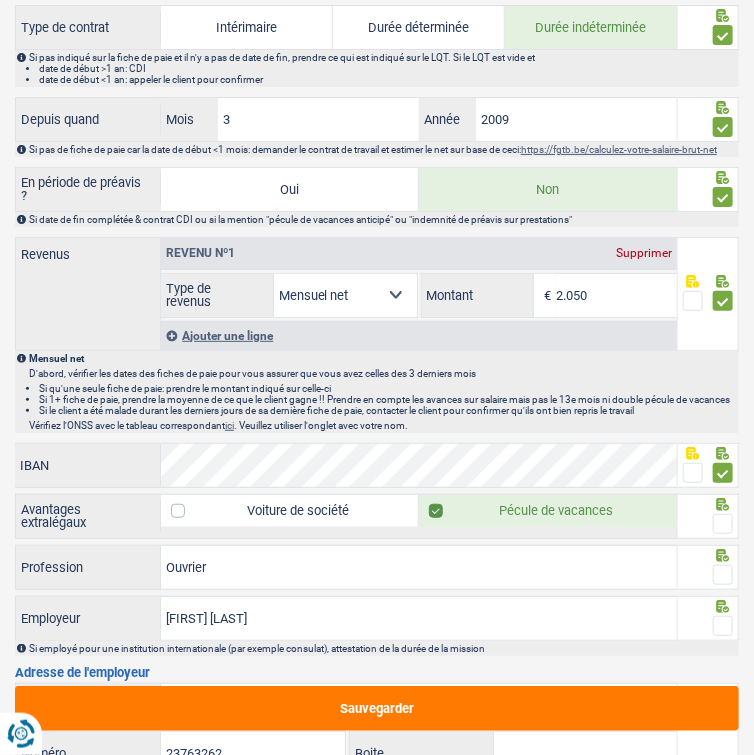 click at bounding box center (723, 524) 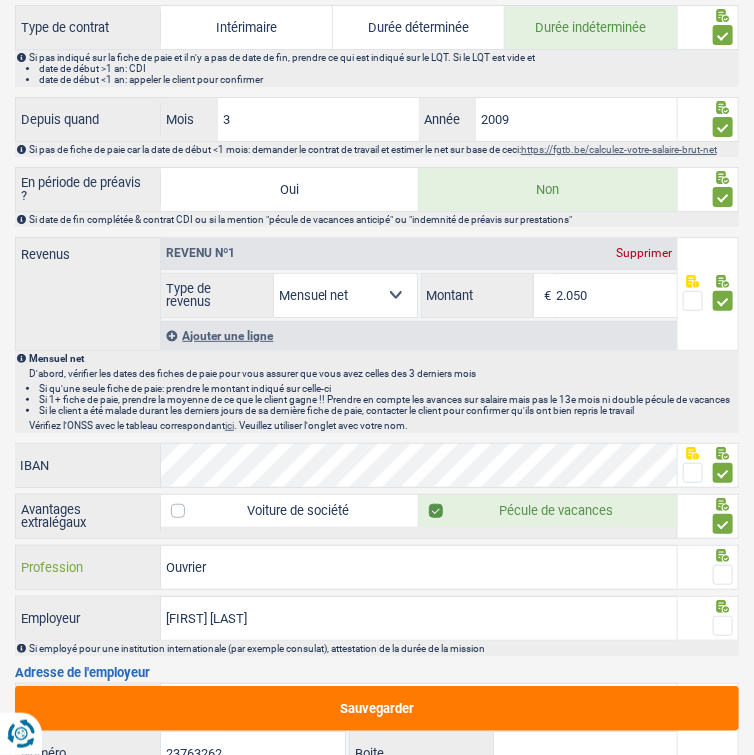click on "Ouvrier" at bounding box center [418, 567] 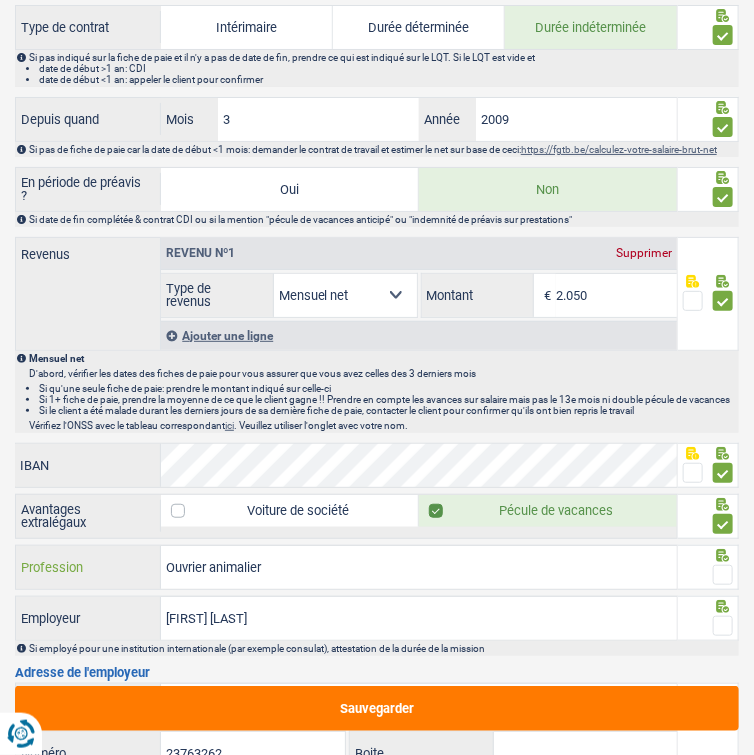 type on "Ouvrier animalier" 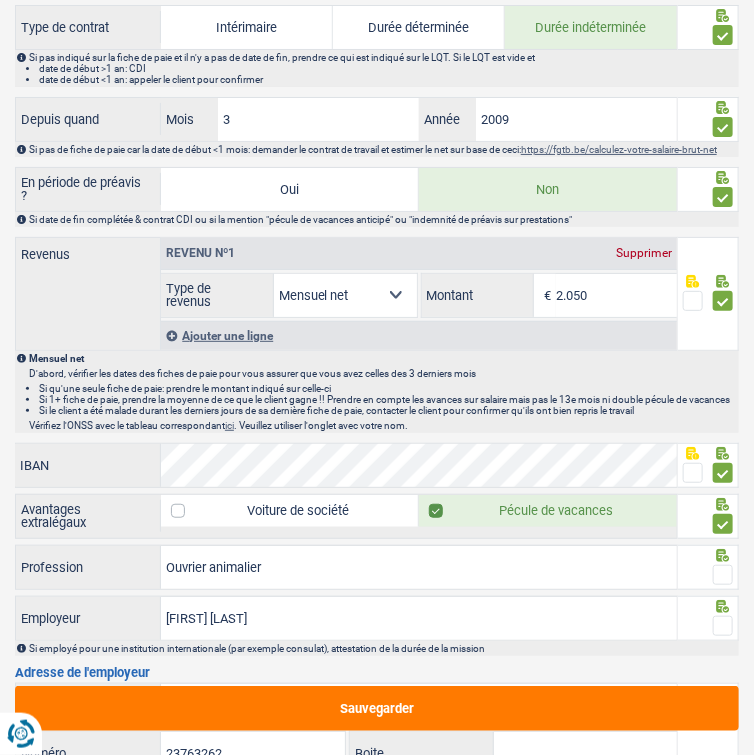 click at bounding box center [708, 575] 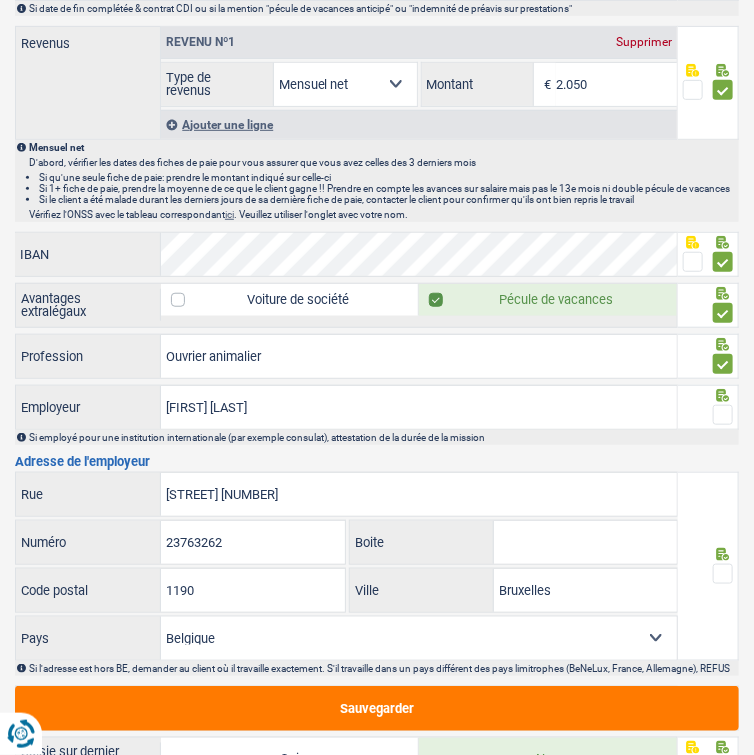scroll, scrollTop: 2119, scrollLeft: 0, axis: vertical 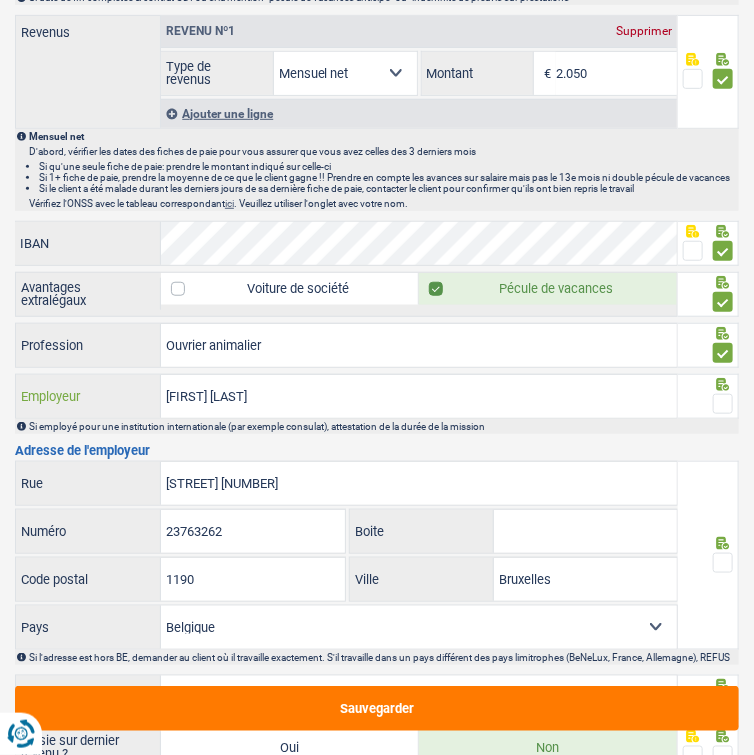 drag, startPoint x: 244, startPoint y: 418, endPoint x: 117, endPoint y: 424, distance: 127.141655 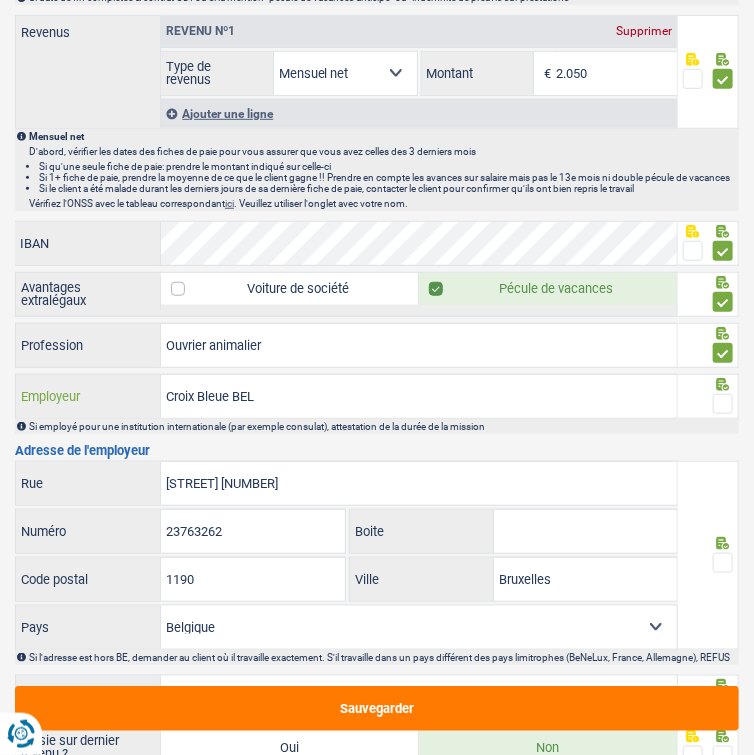 type on "Croix Bleue BEL" 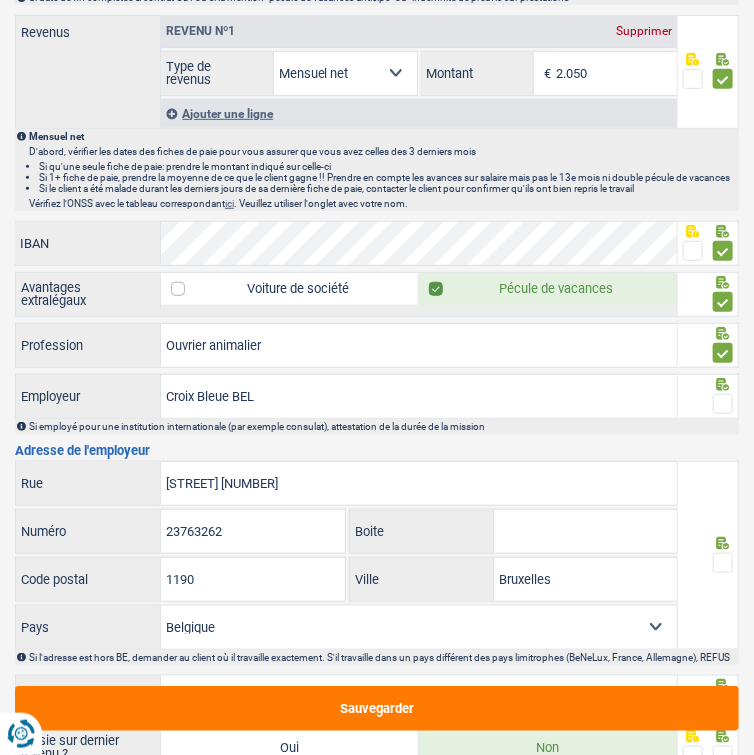 click at bounding box center [723, 404] 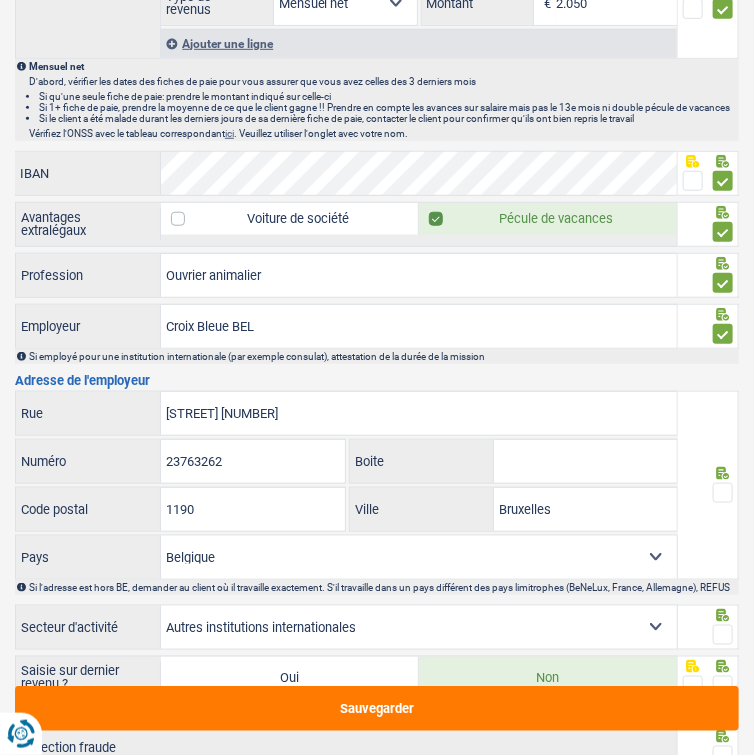 scroll, scrollTop: 2194, scrollLeft: 0, axis: vertical 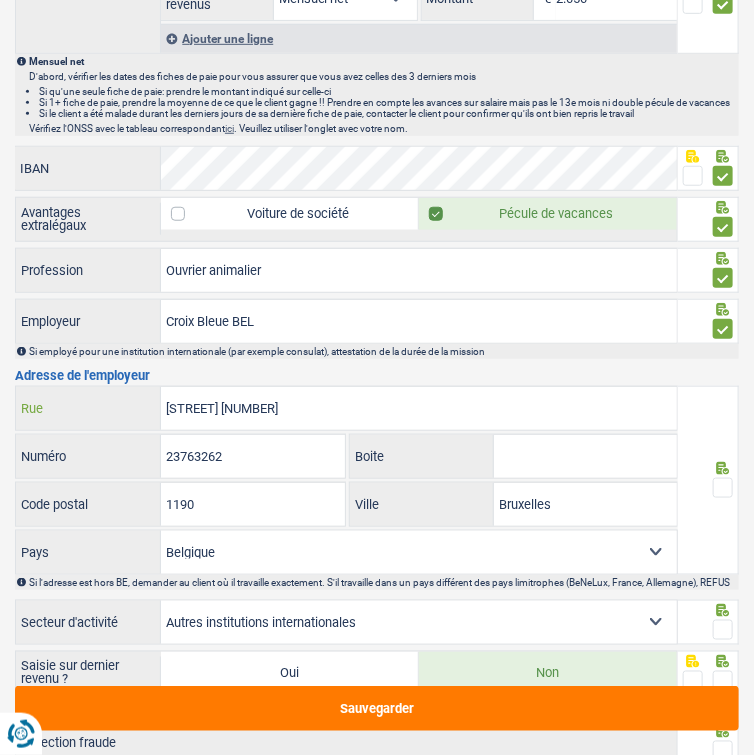 click on "Rue de la soierie 170" at bounding box center [418, 408] 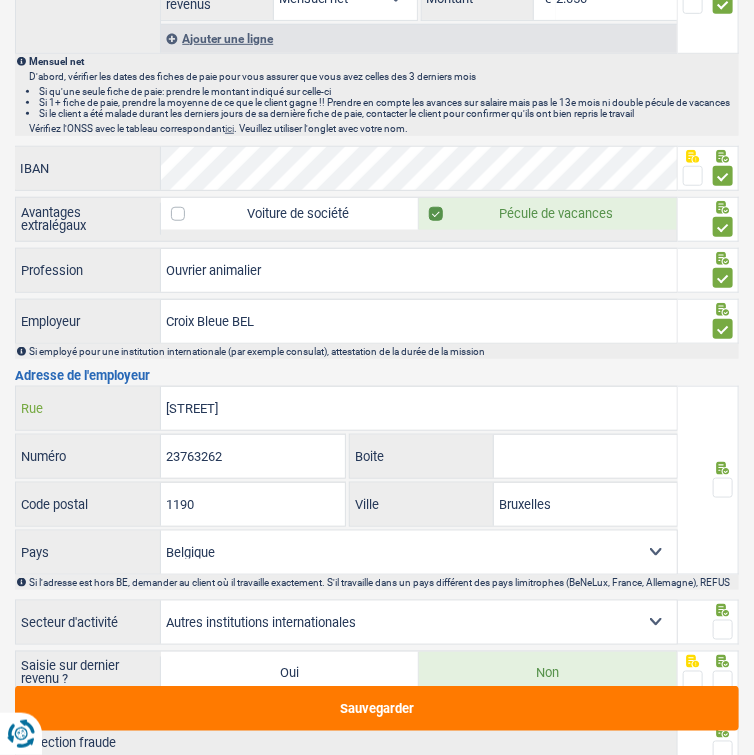 type on "Rue de la soierie" 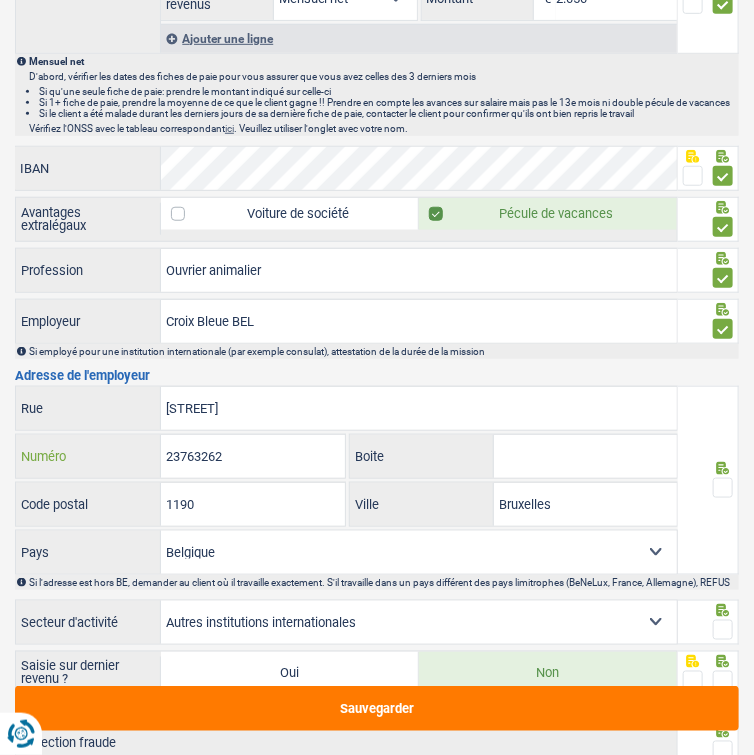 click on "23763262" at bounding box center (253, 456) 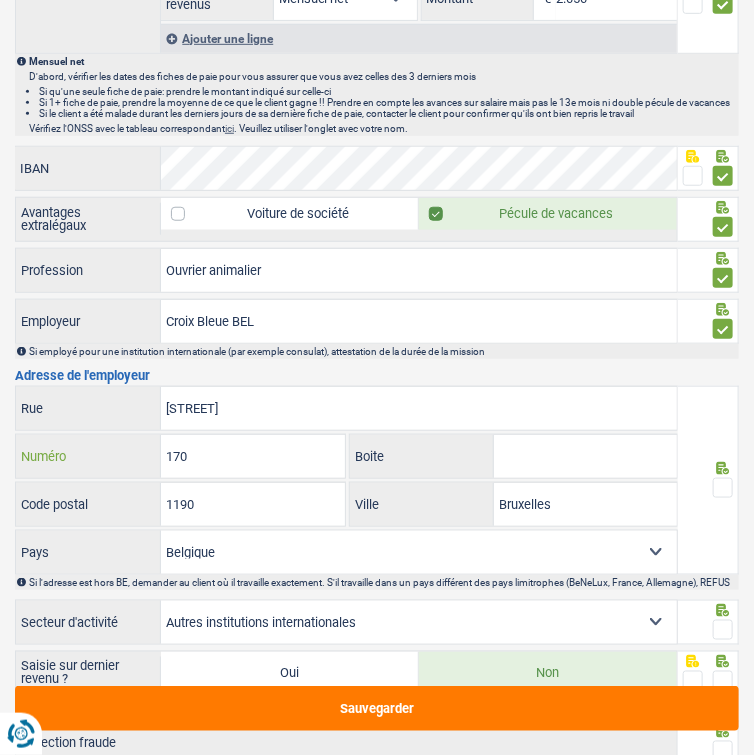 type on "170" 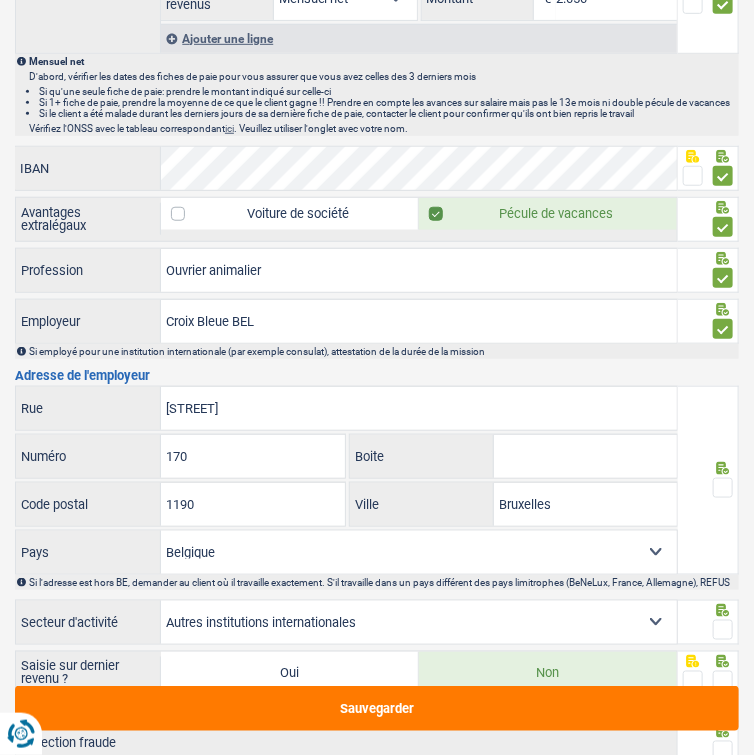 click at bounding box center [723, 488] 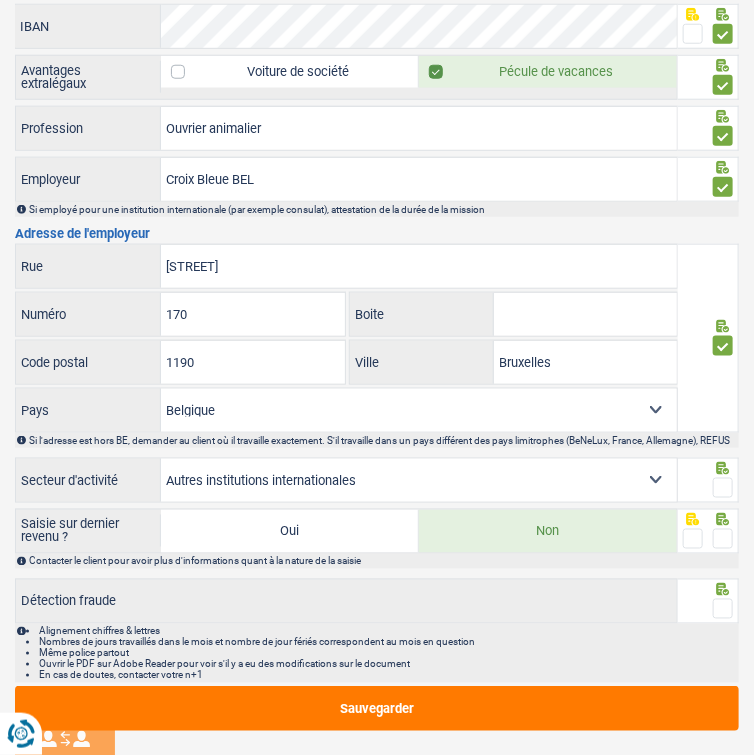 scroll, scrollTop: 2344, scrollLeft: 0, axis: vertical 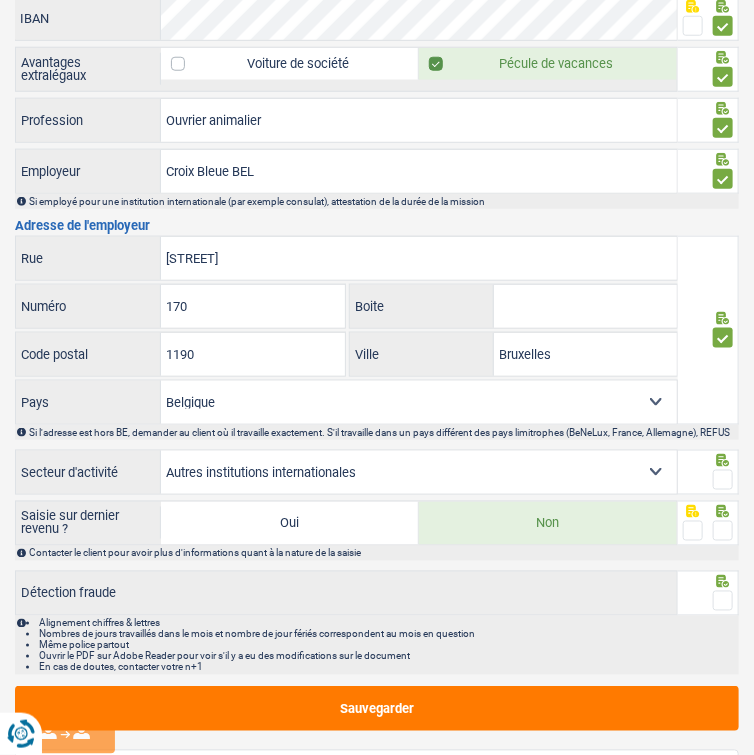 click on "Agriculture/Pêche Industrie Horeca Courier/Fitness/Taxi Construction Banques/Assurances Etat/Université ou Union Européenne Petites entreprises (-50pers) Grandes entreprises (+50pers) Autres institutions internationales
Sélectionner une option" at bounding box center (418, 472) 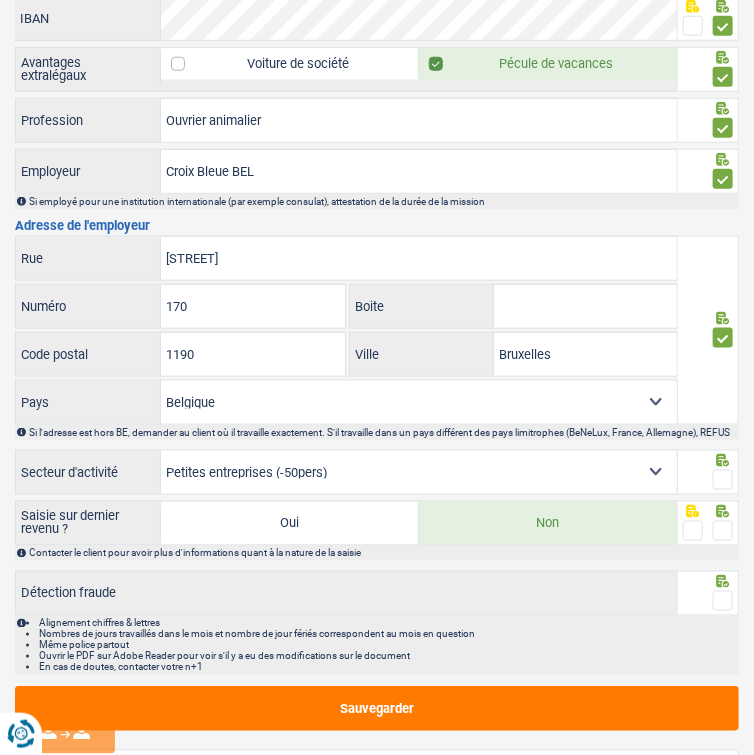 click on "Agriculture/Pêche Industrie Horeca Courier/Fitness/Taxi Construction Banques/Assurances Etat/Université ou Union Européenne Petites entreprises (-50pers) Grandes entreprises (+50pers) Autres institutions internationales
Sélectionner une option" at bounding box center [418, 472] 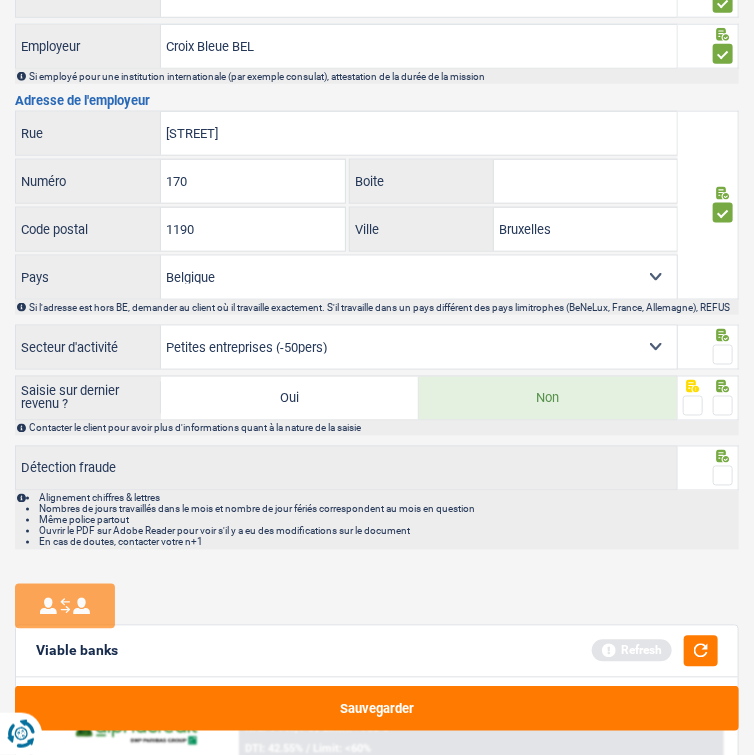 scroll, scrollTop: 2478, scrollLeft: 0, axis: vertical 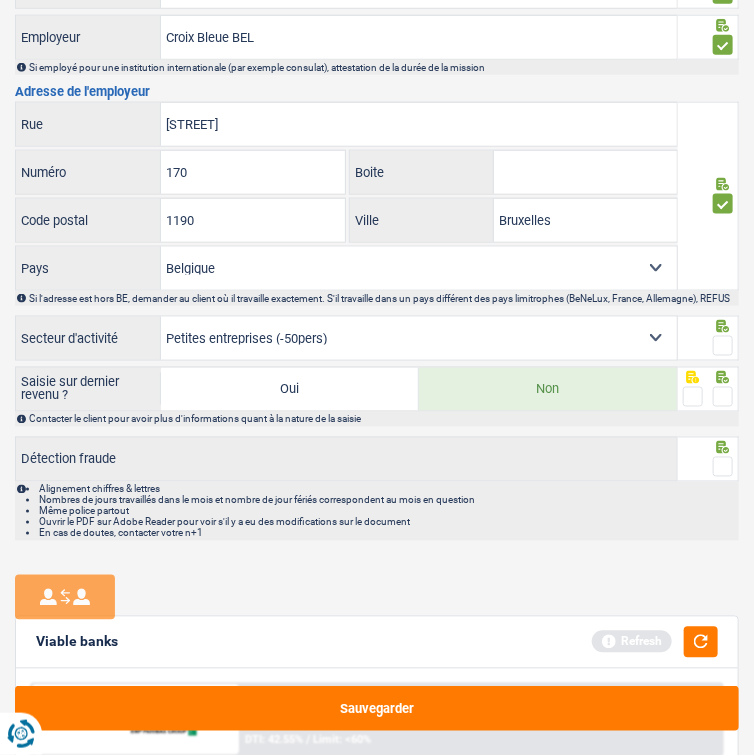 click at bounding box center [723, 346] 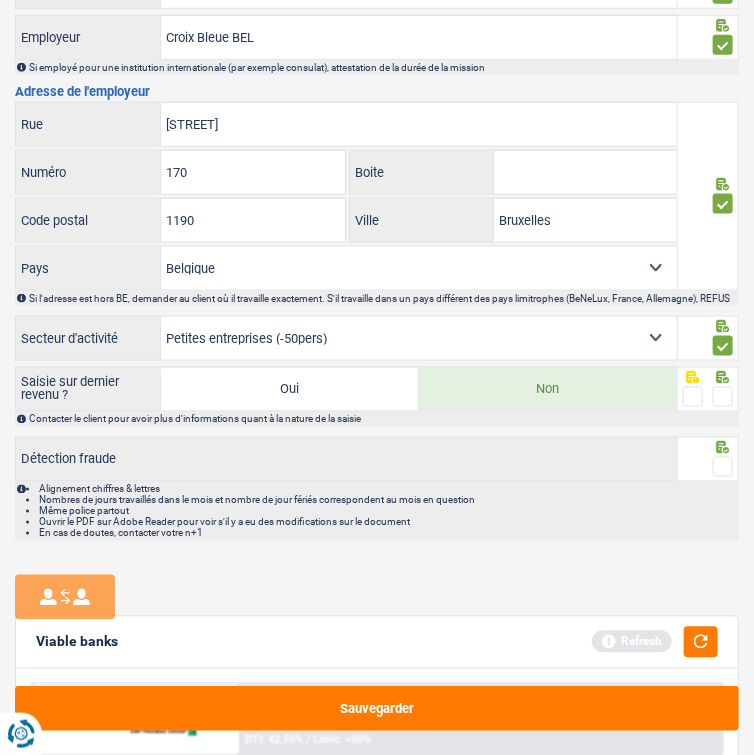 click at bounding box center [723, 397] 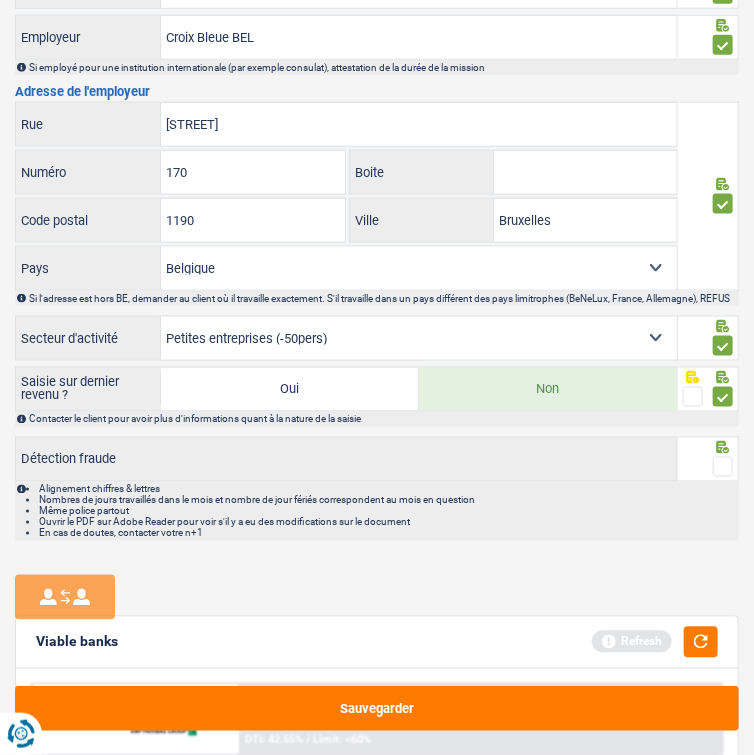 click at bounding box center [723, 467] 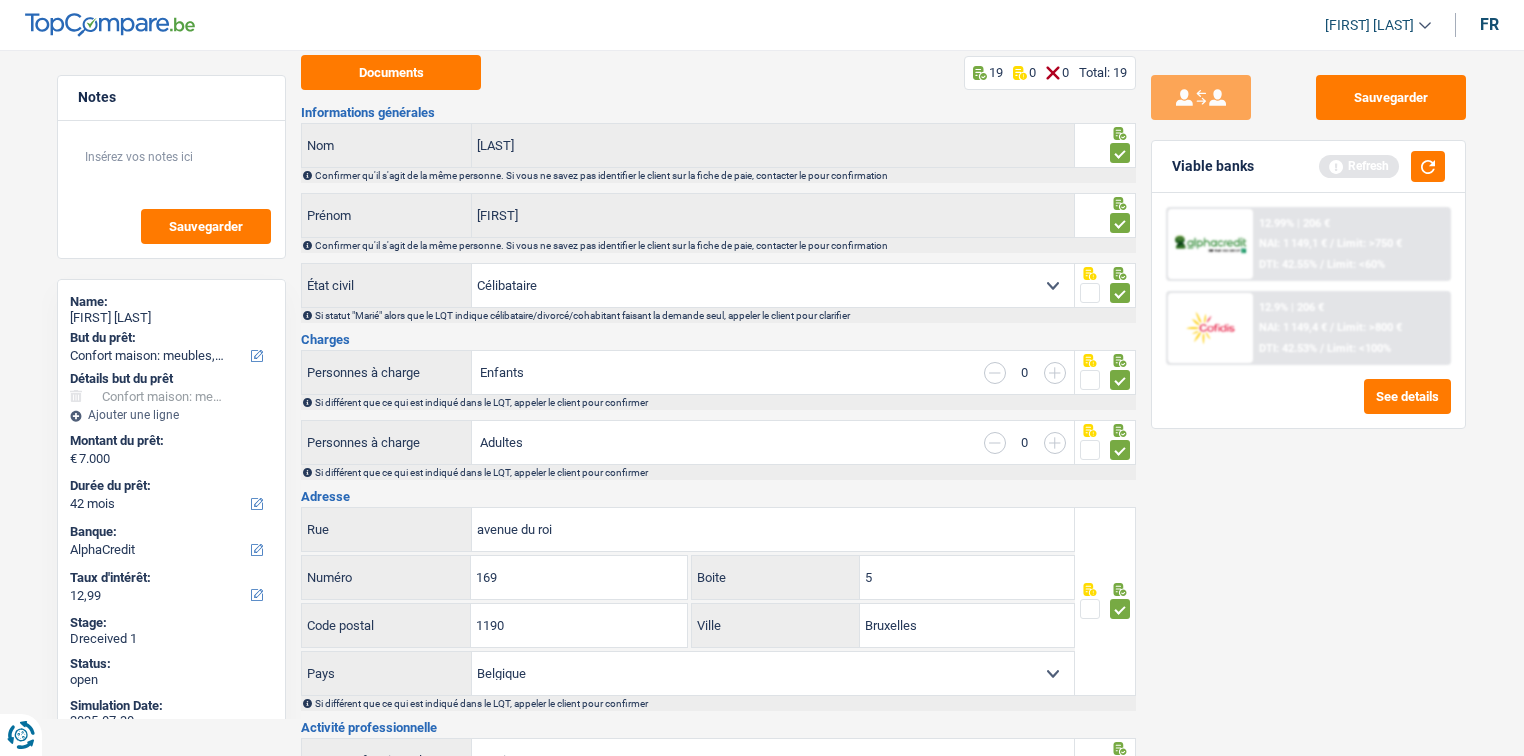 scroll, scrollTop: 0, scrollLeft: 0, axis: both 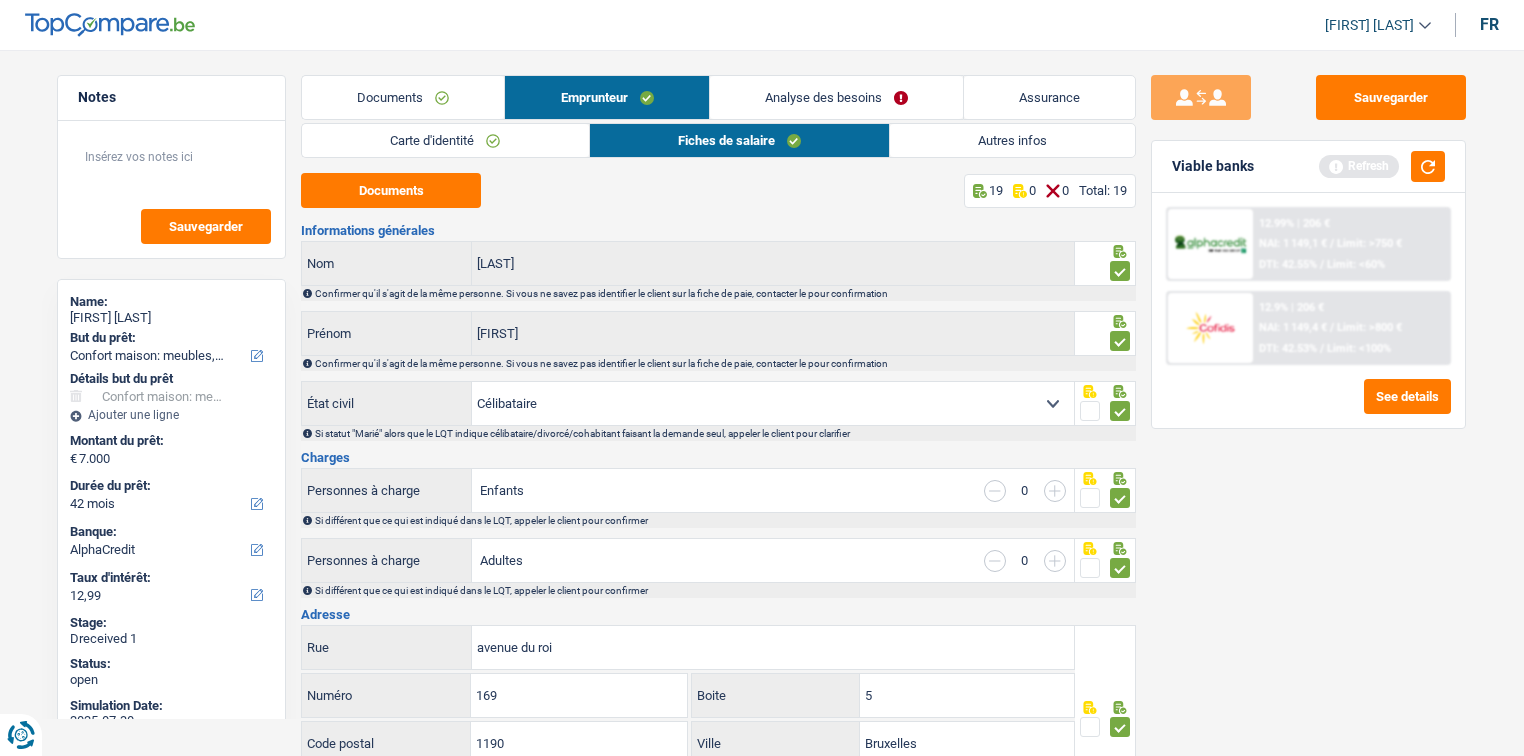 click on "Autres infos" at bounding box center (1012, 140) 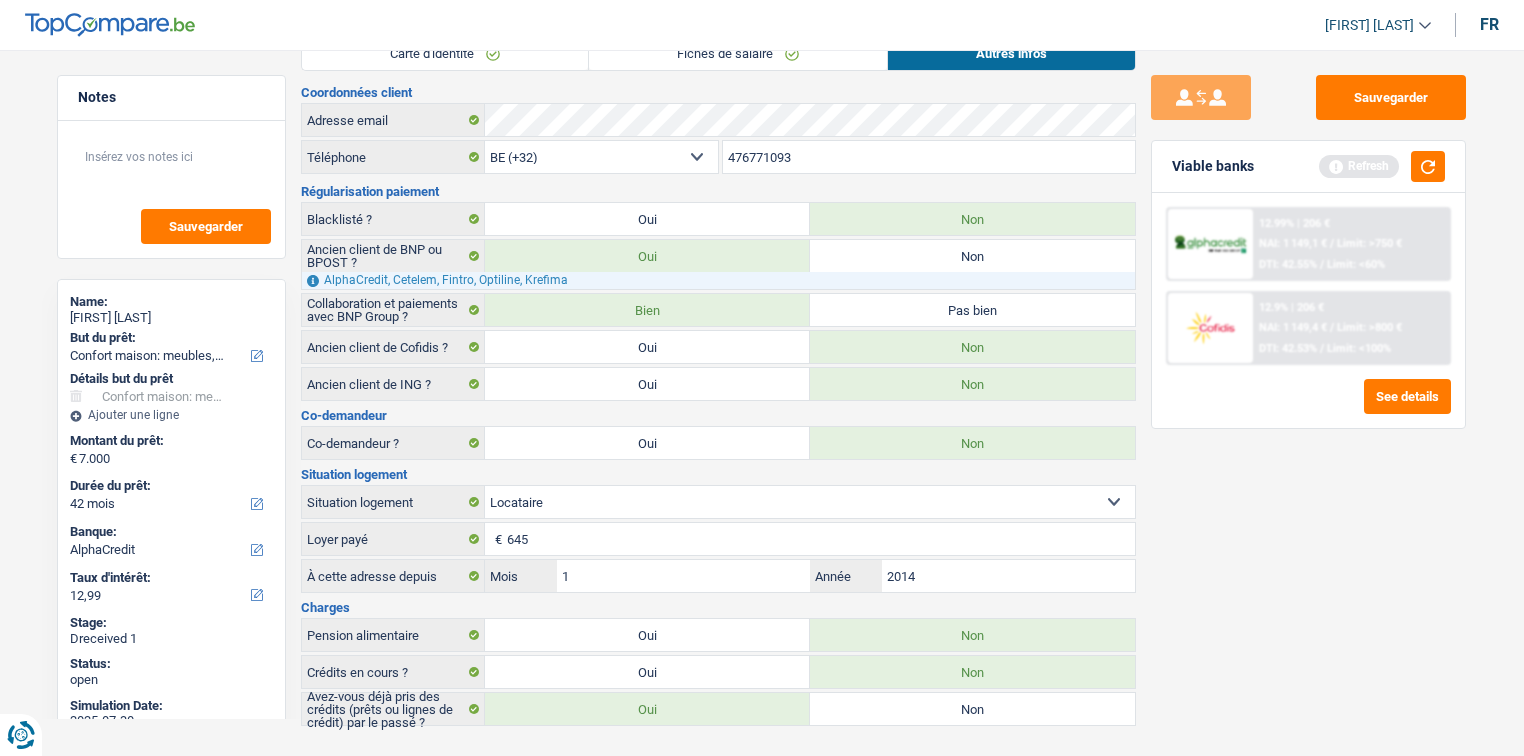 scroll, scrollTop: 0, scrollLeft: 0, axis: both 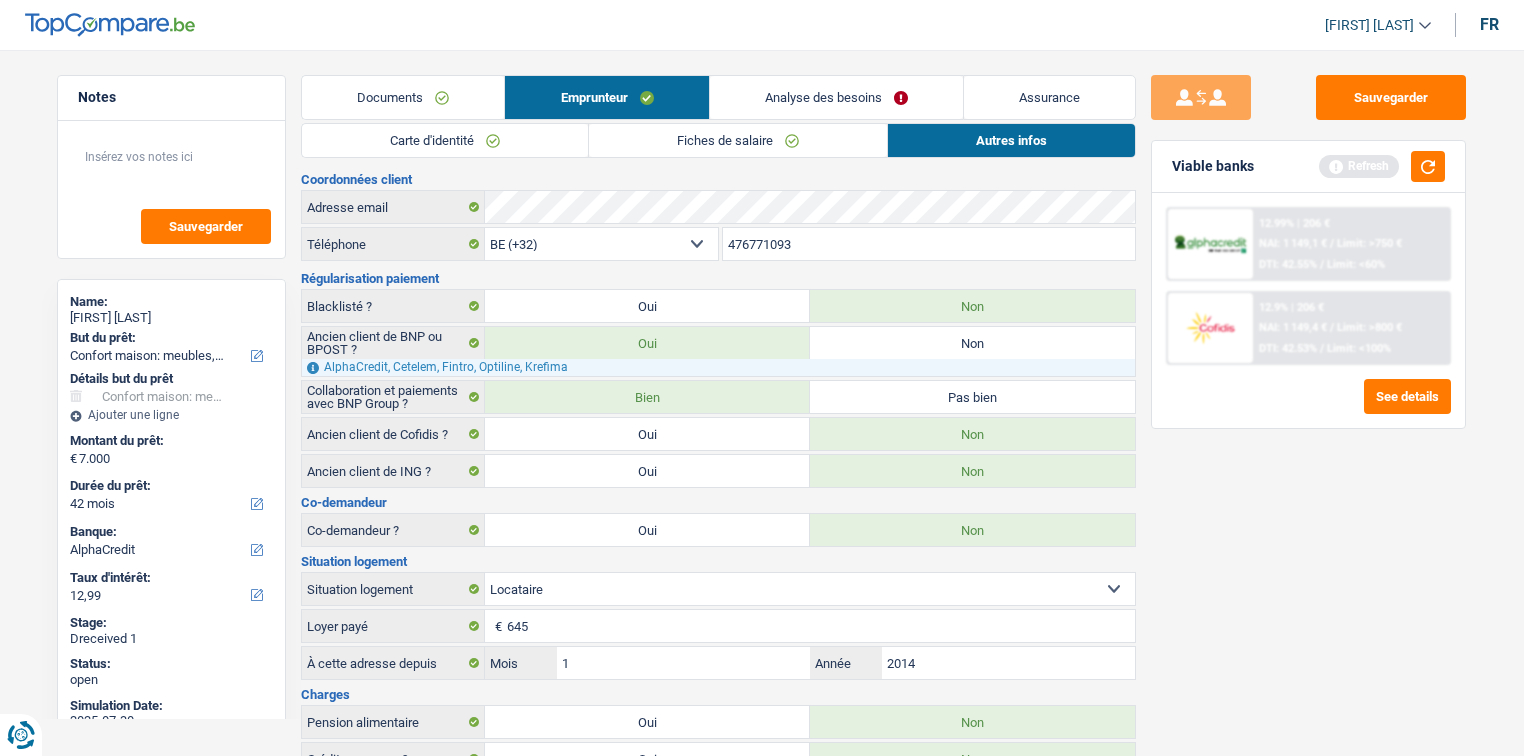 click on "Analyse des besoins" at bounding box center [836, 97] 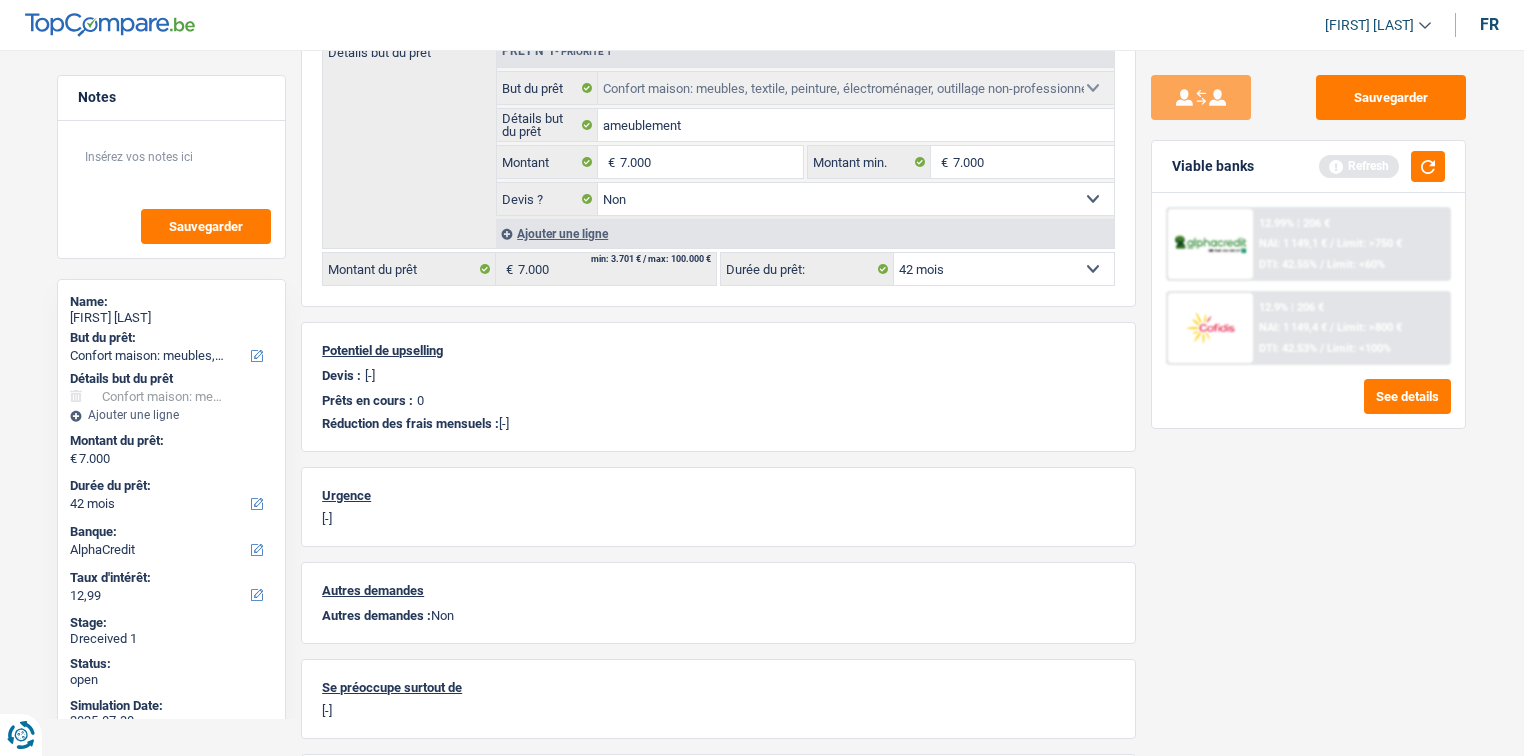 scroll, scrollTop: 335, scrollLeft: 0, axis: vertical 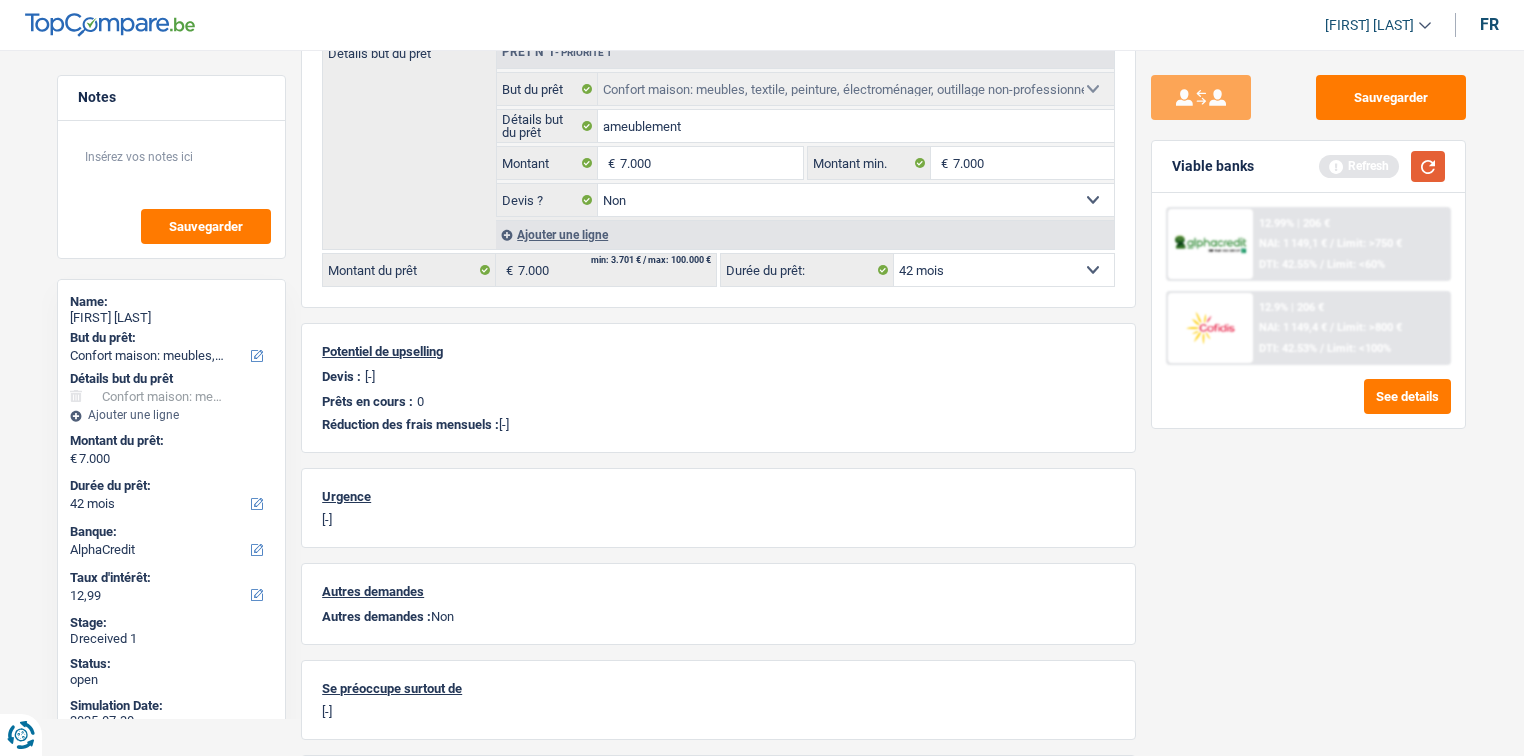 click at bounding box center (1428, 166) 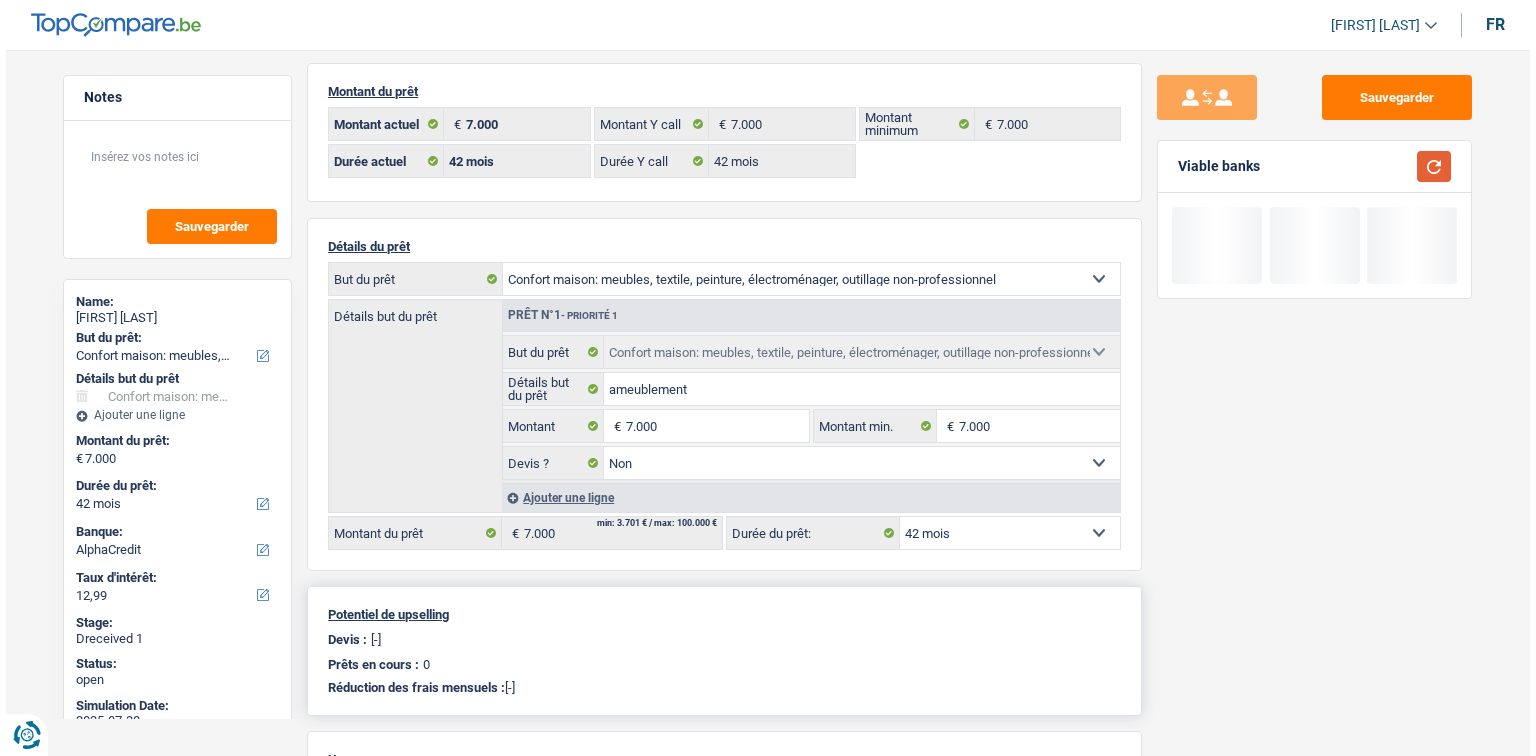 scroll, scrollTop: 0, scrollLeft: 0, axis: both 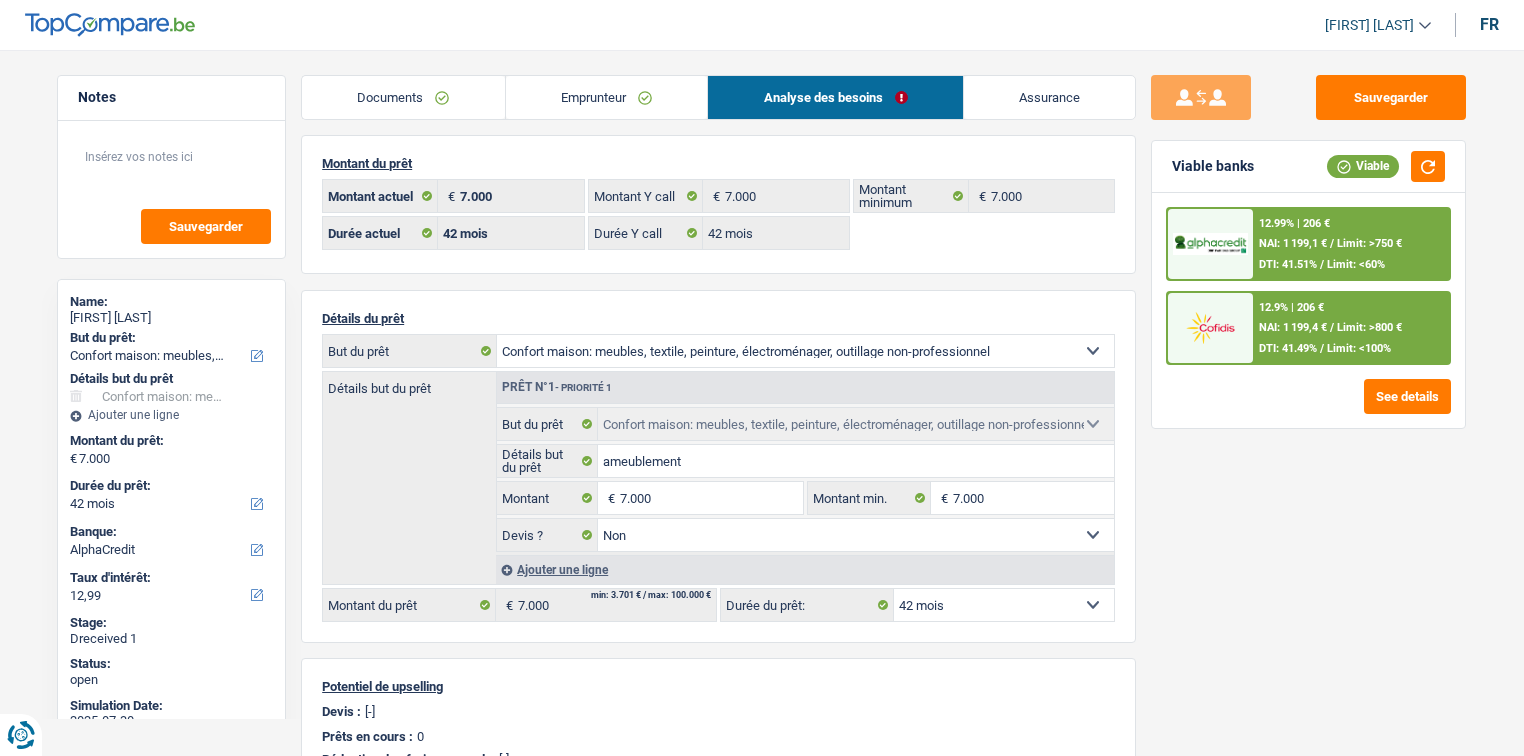 click on "NAI: 1 199,1 €" at bounding box center (1293, 243) 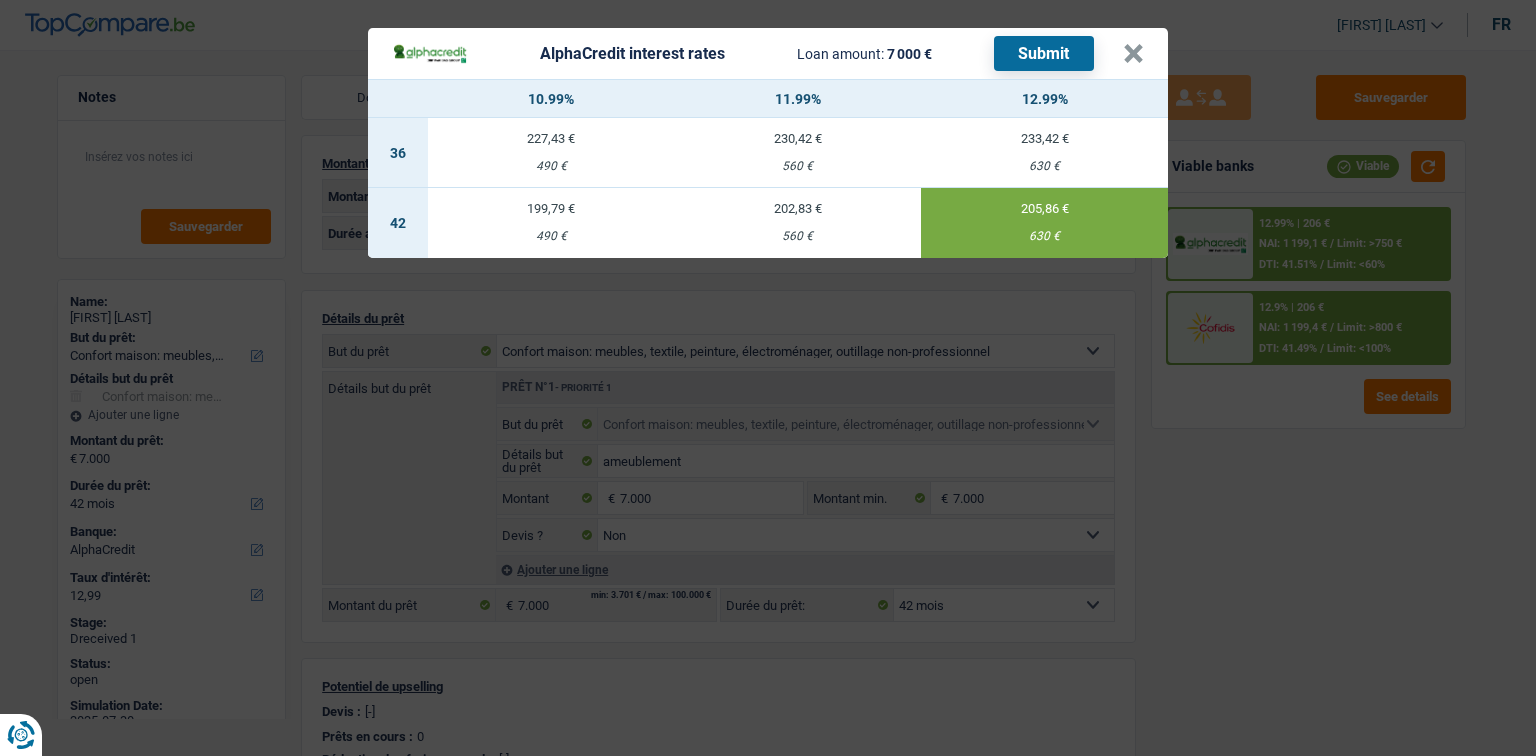 click on "Submit" at bounding box center (1044, 53) 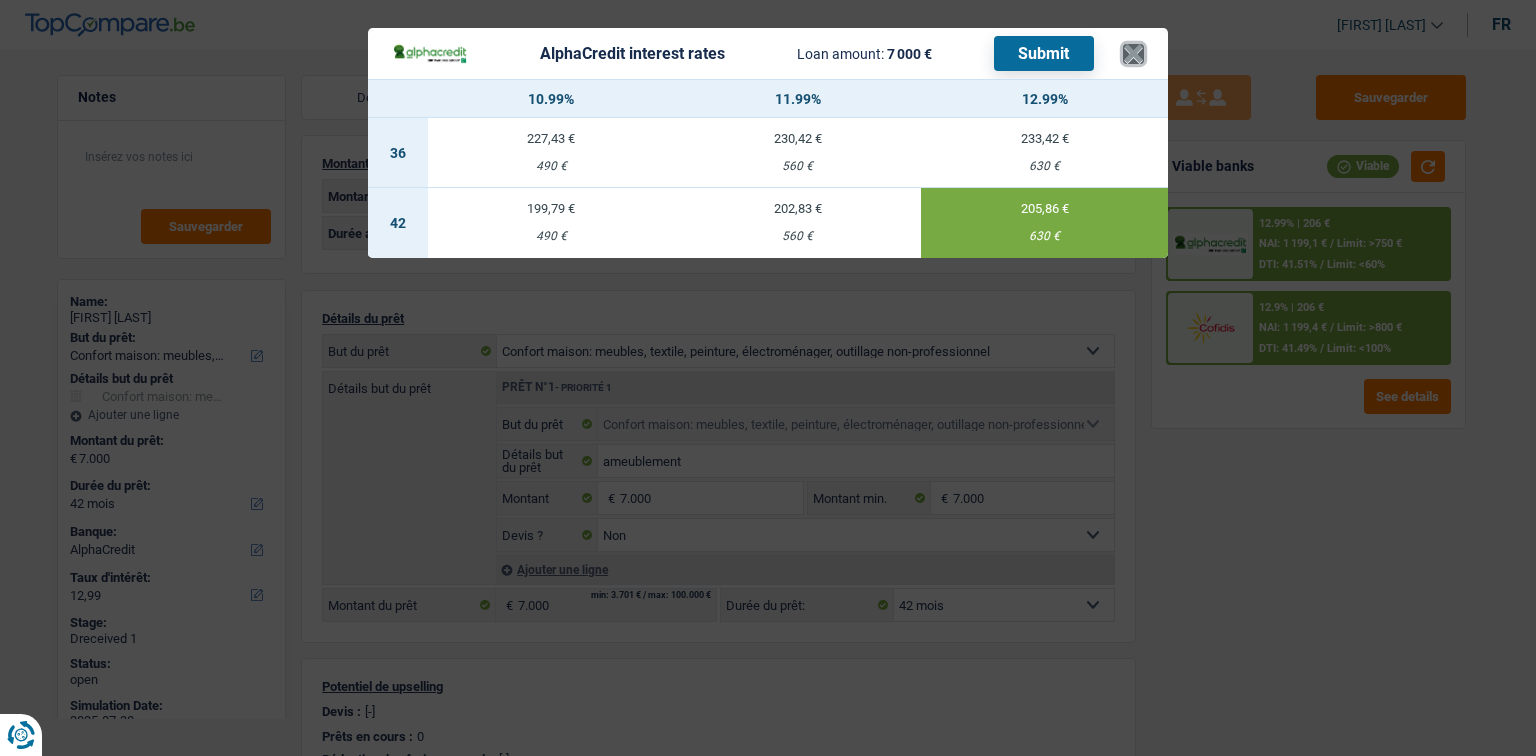 click on "×" at bounding box center (1133, 54) 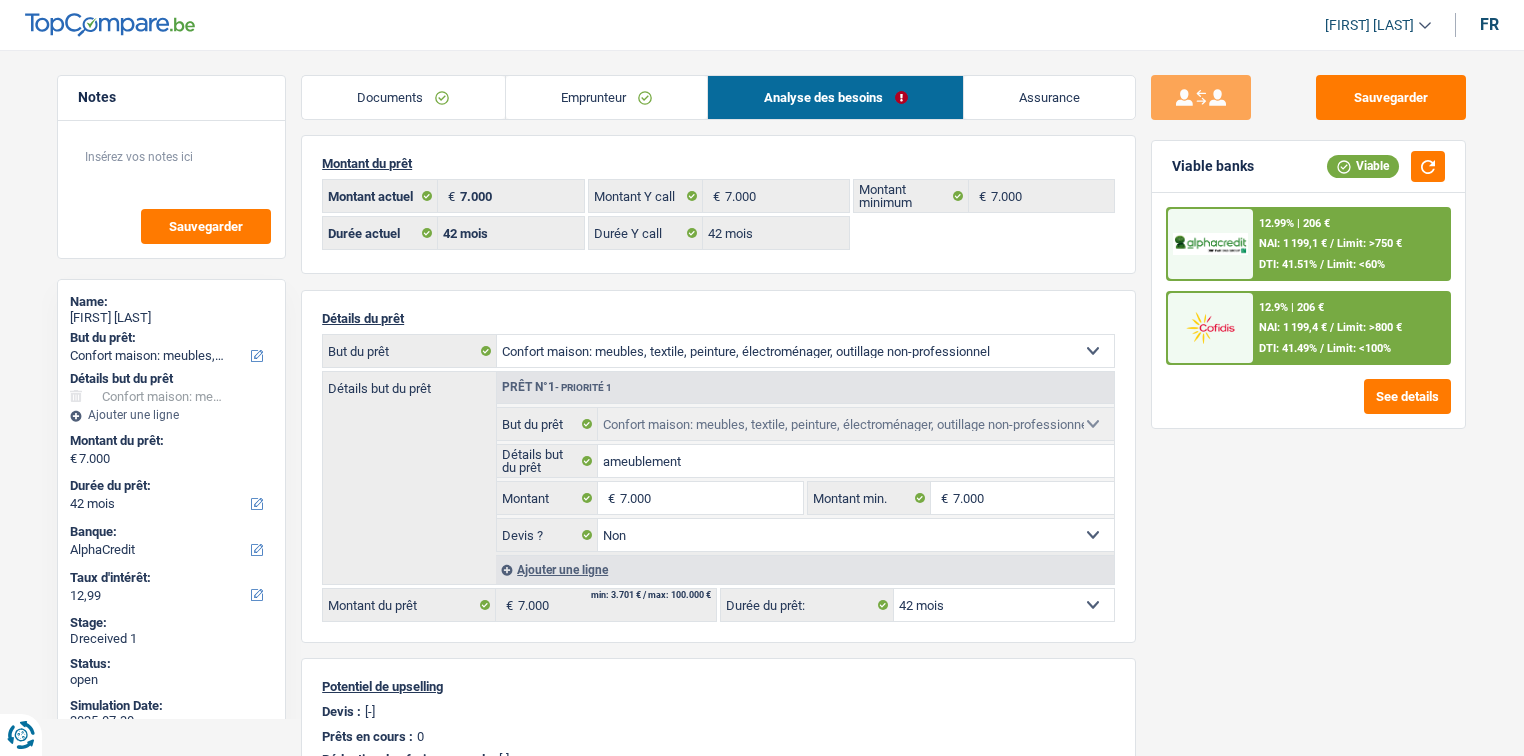 click on "NAI: 1 199,4 €" at bounding box center [1293, 327] 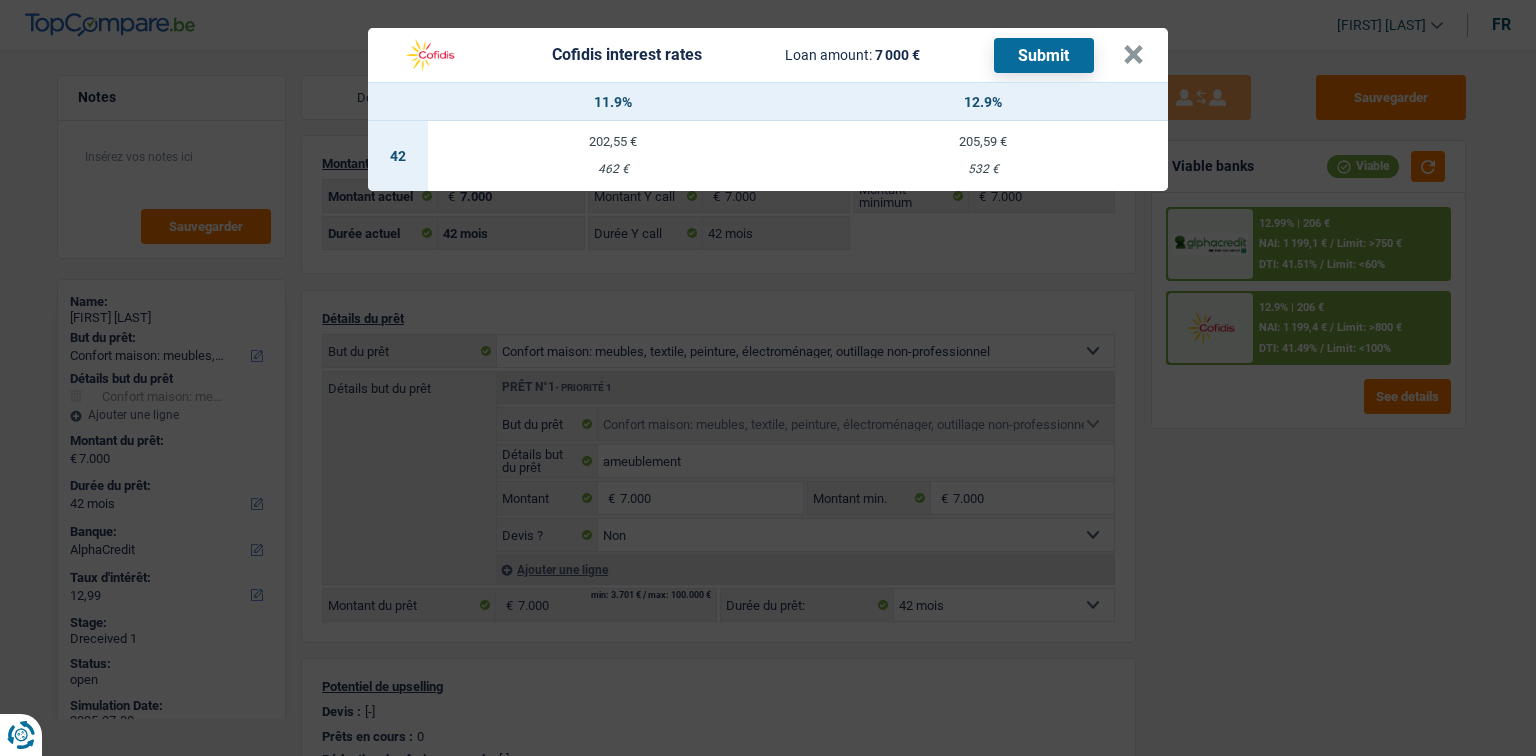 click on "532 €" at bounding box center [983, 169] 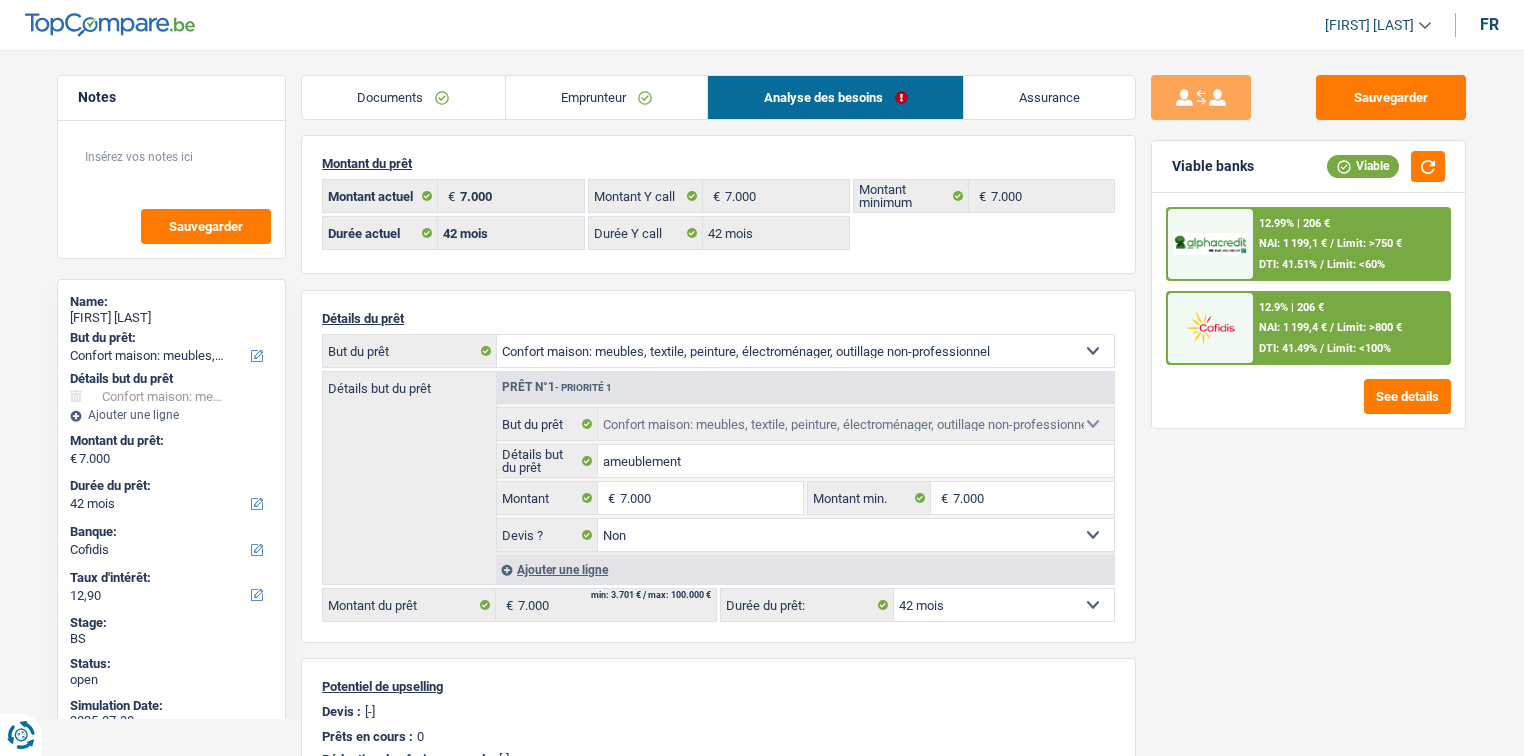 click on "Limit: <100%" at bounding box center (1359, 348) 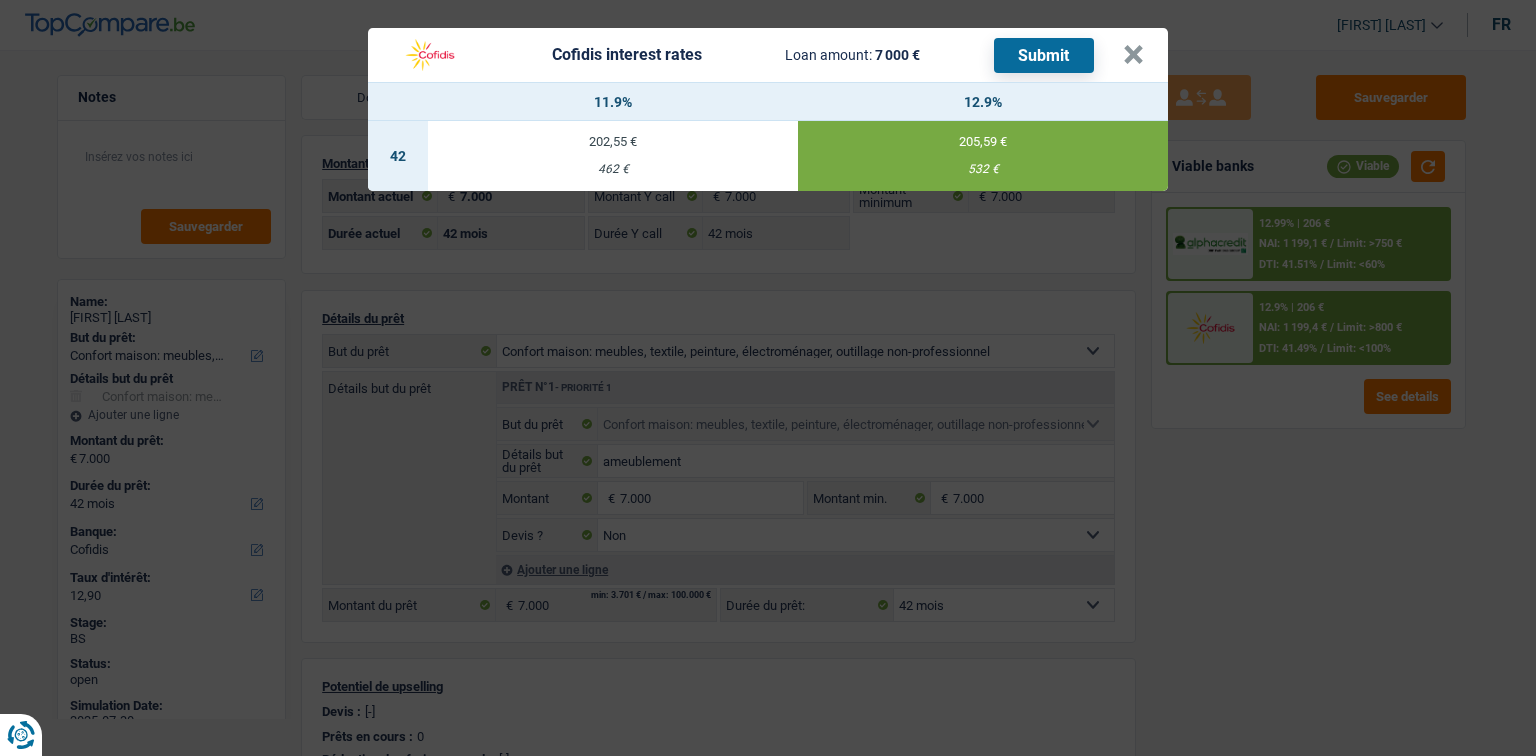 click on "Submit" at bounding box center [1044, 55] 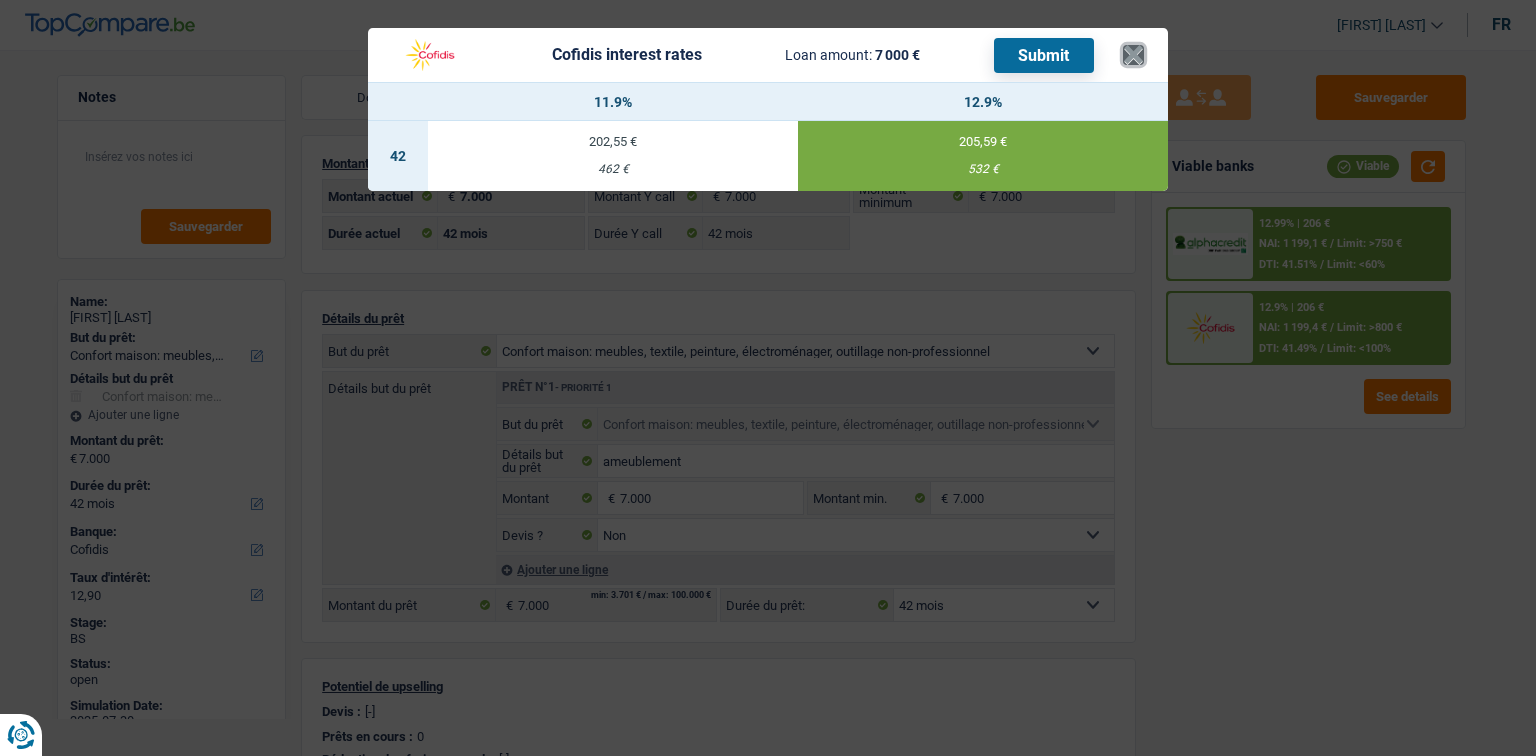 click on "×" at bounding box center [1133, 55] 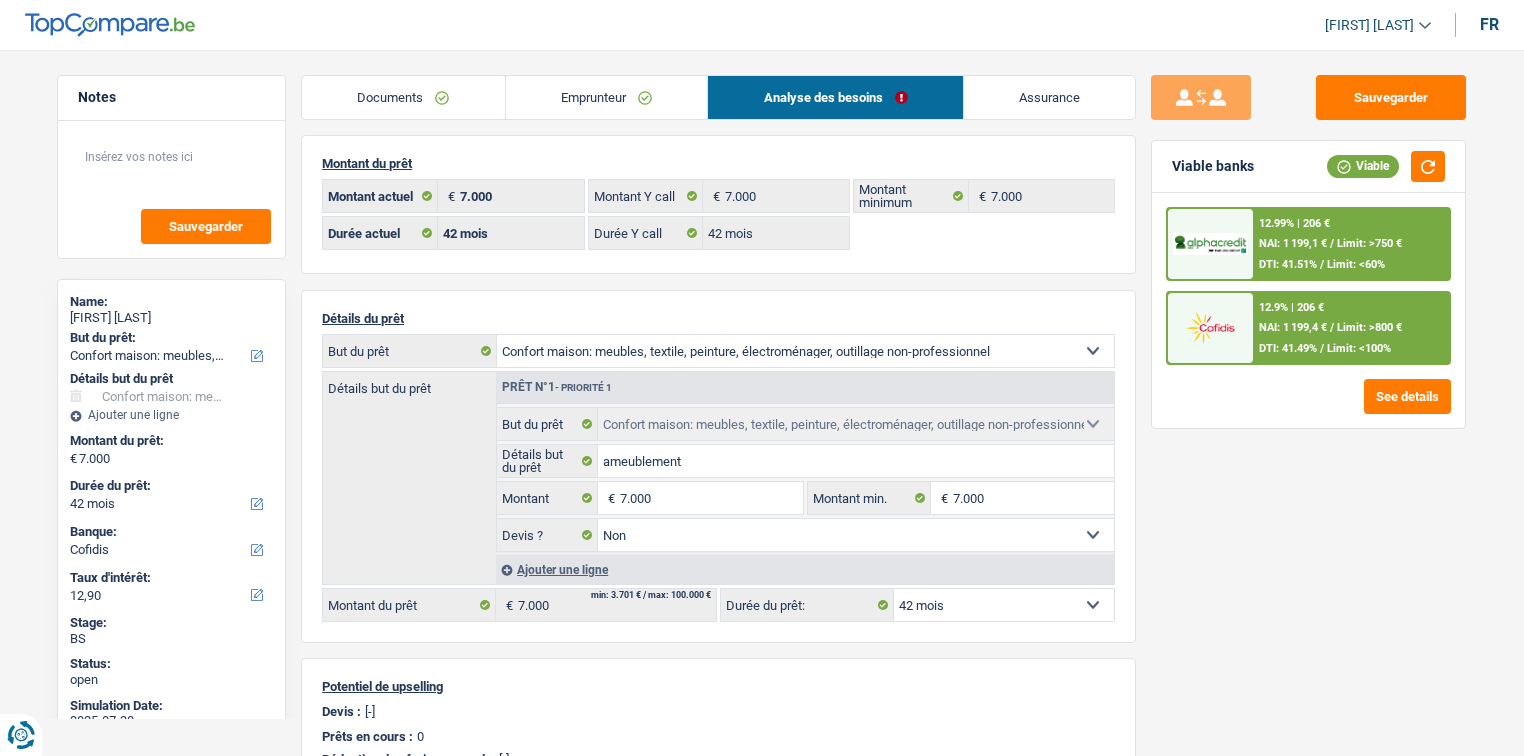 click on "Documents" at bounding box center (403, 97) 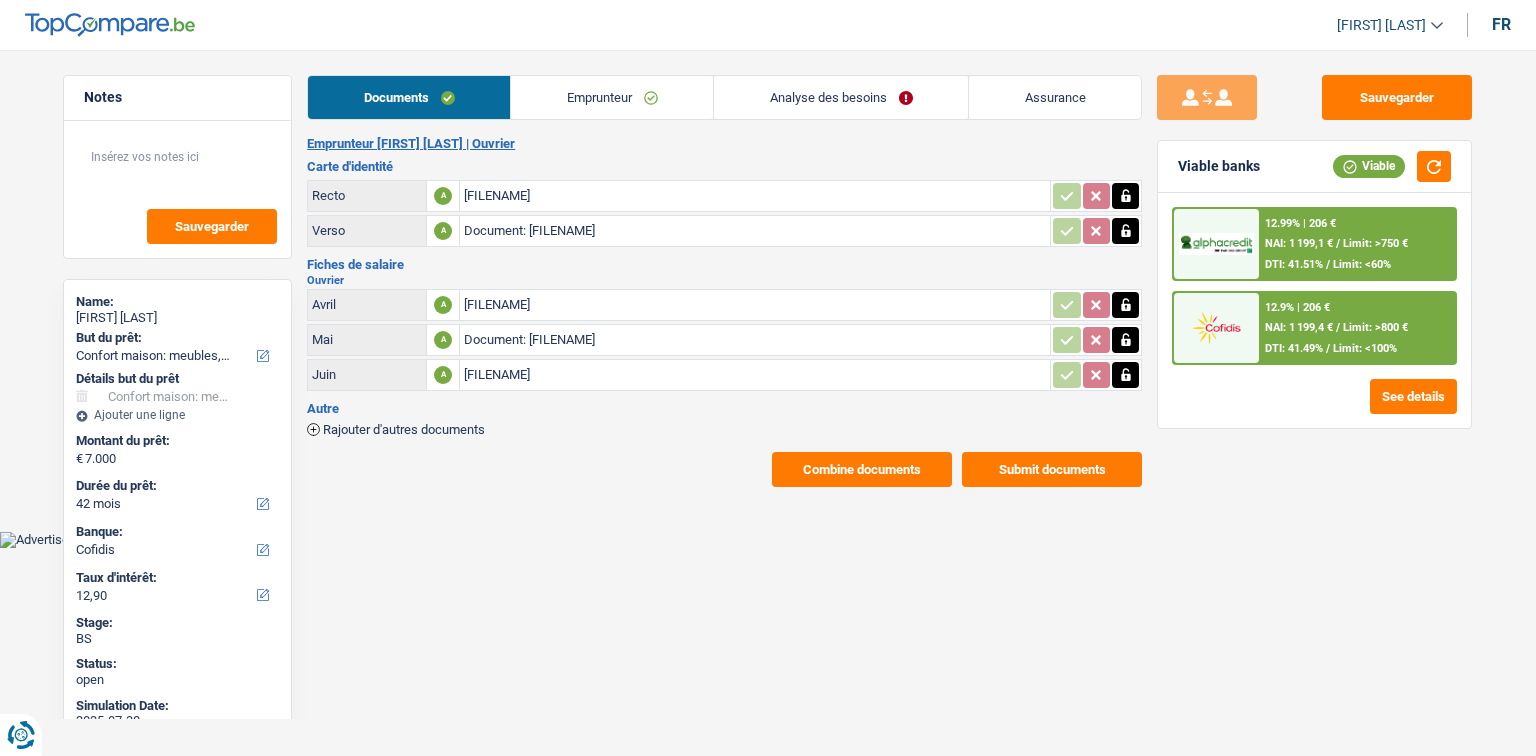 click on "Submit documents" at bounding box center [1052, 469] 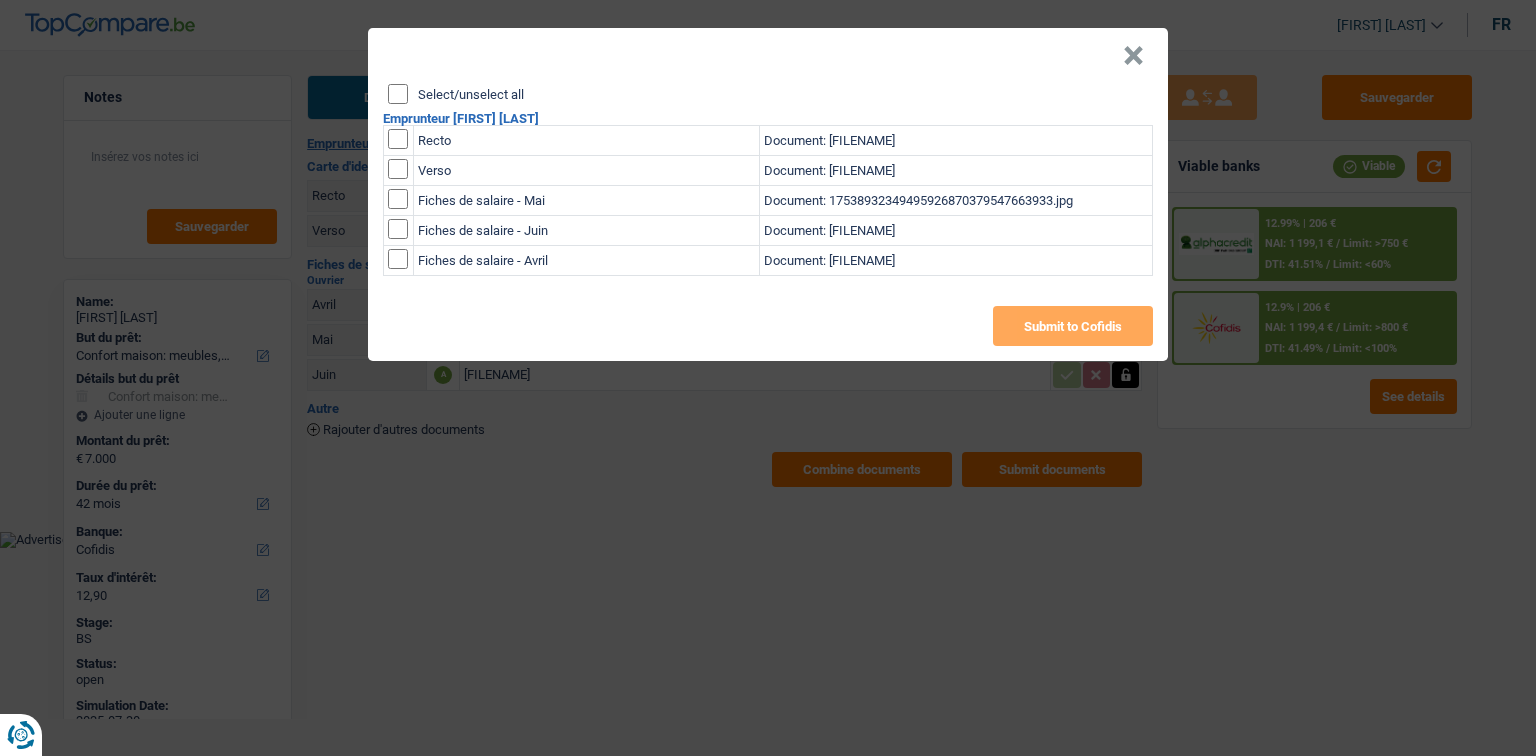 click on "Select/unselect all" at bounding box center [398, 94] 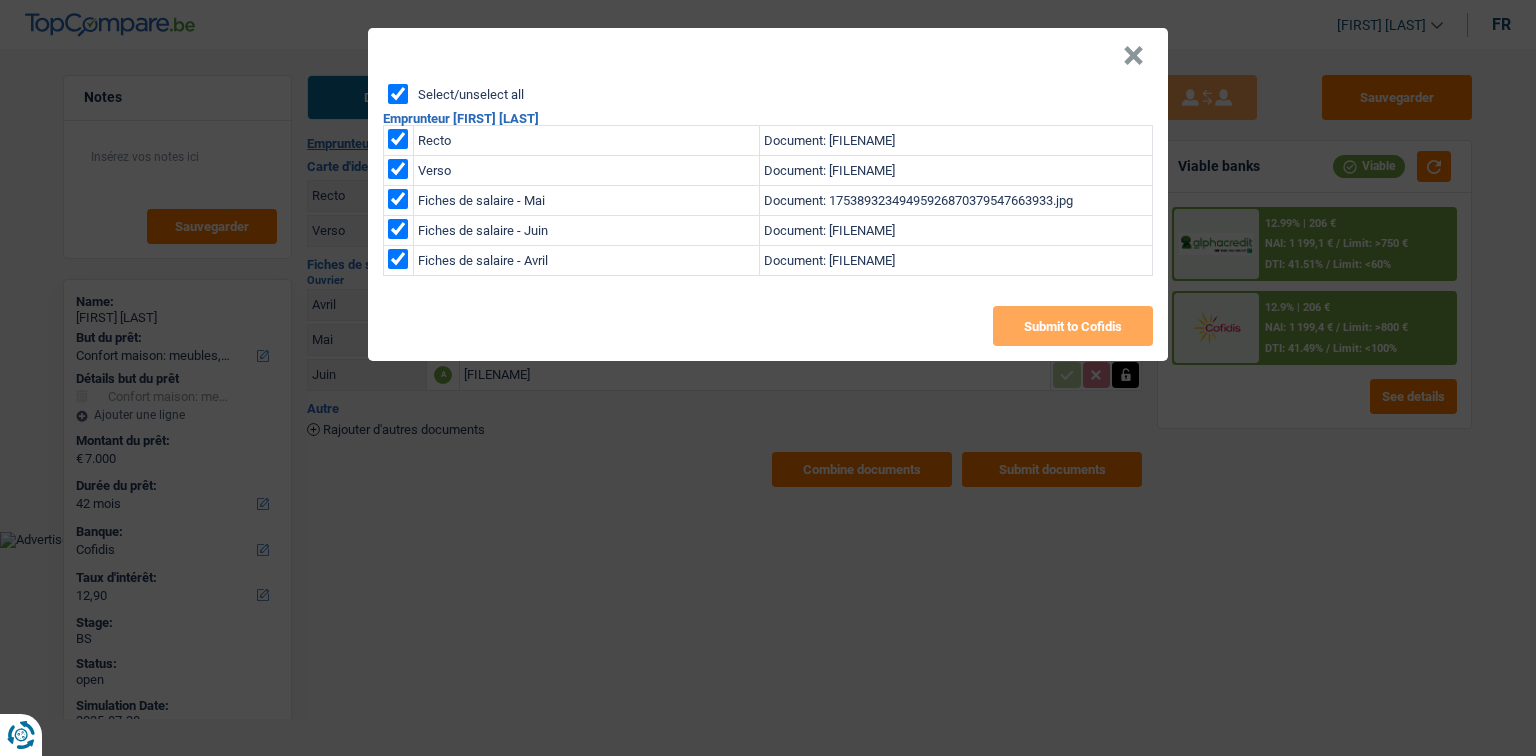 checkbox on "true" 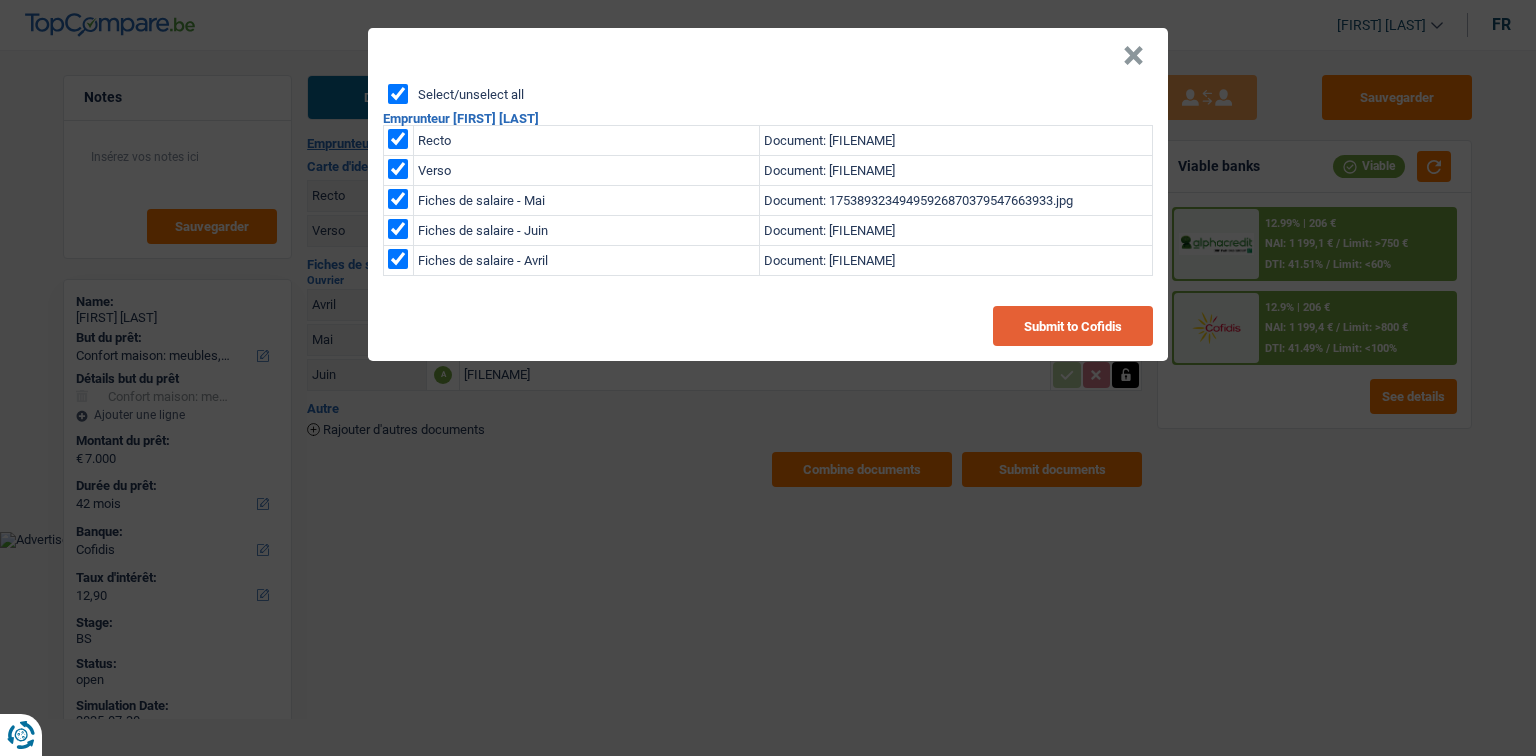click on "Submit to Cofidis" at bounding box center [1073, 326] 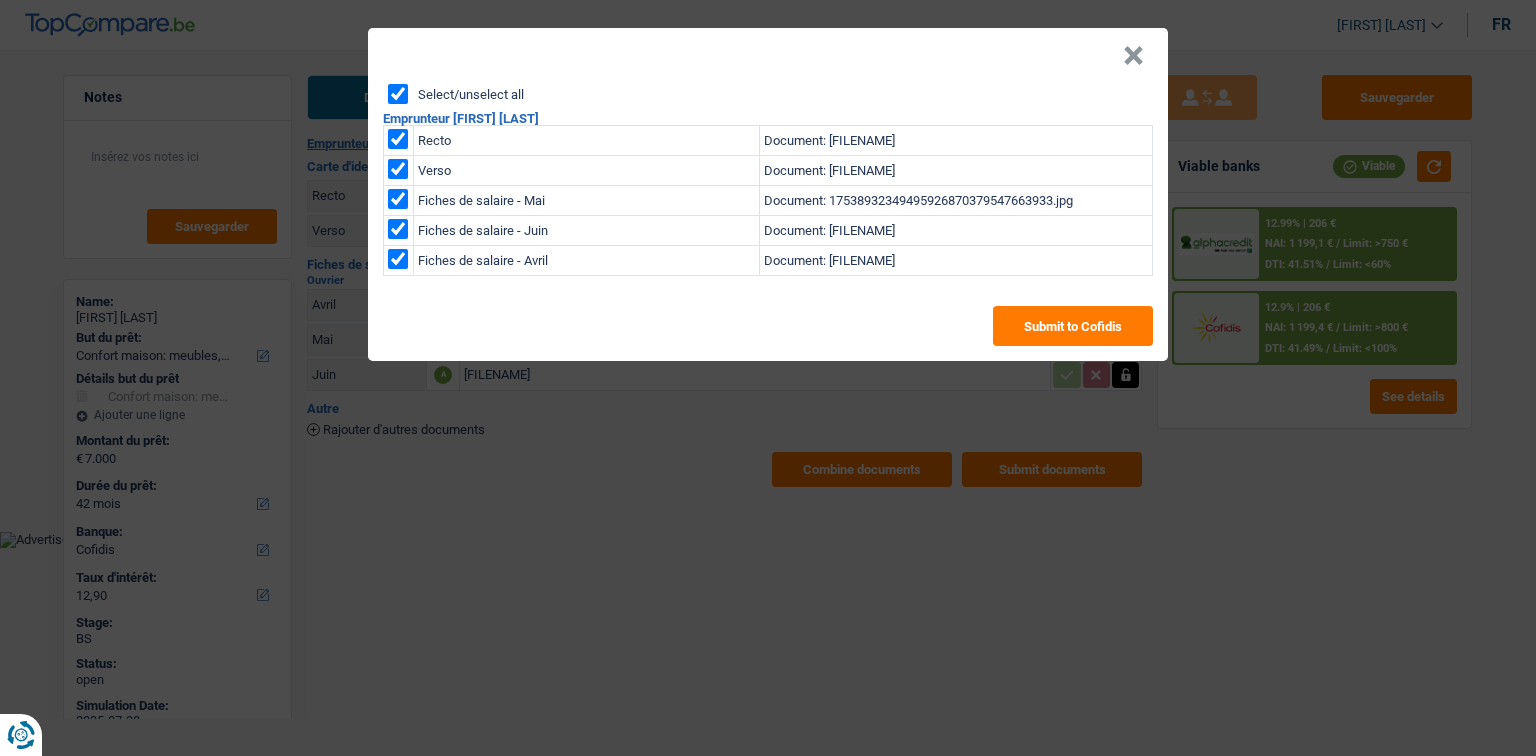 click on "×" at bounding box center (1133, 56) 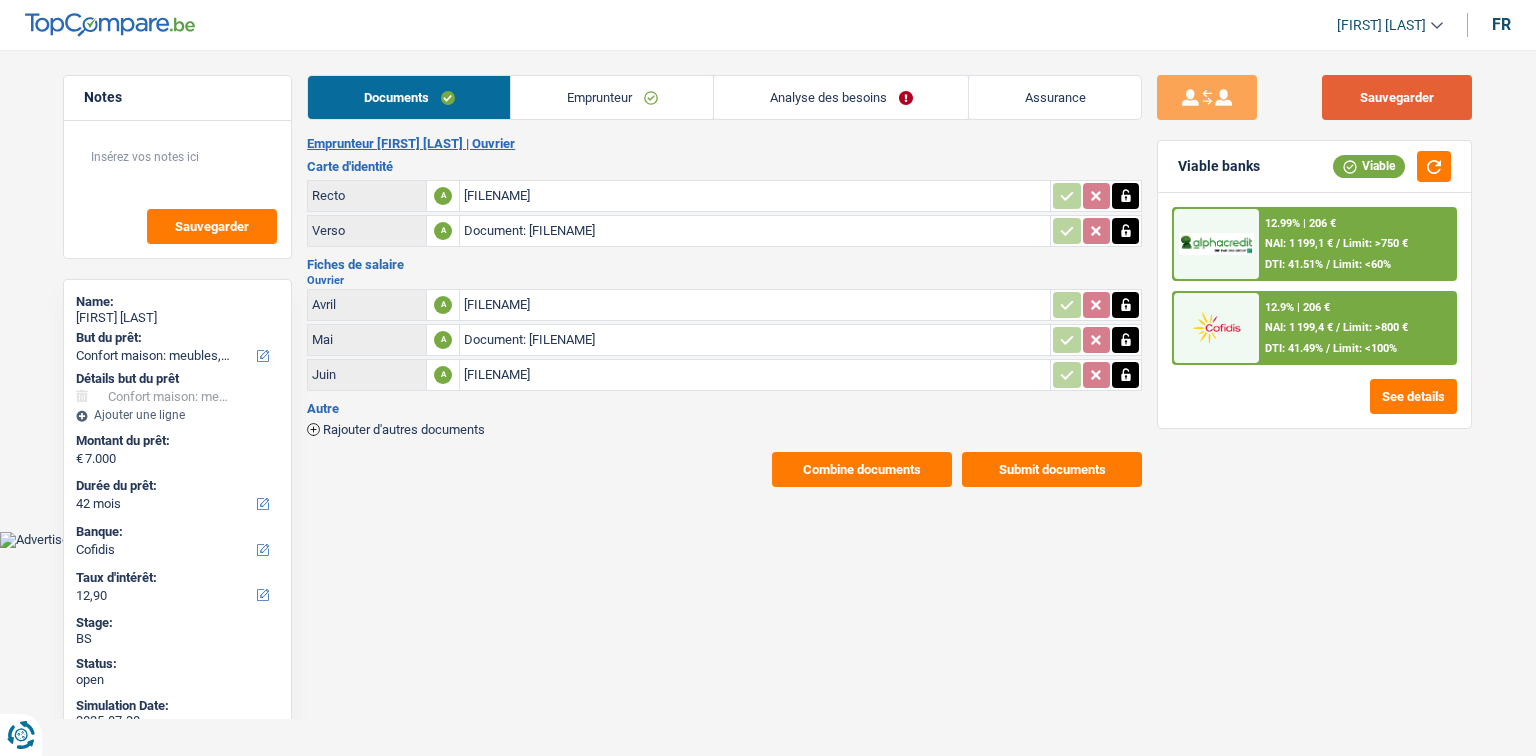click on "Sauvegarder" at bounding box center (1397, 97) 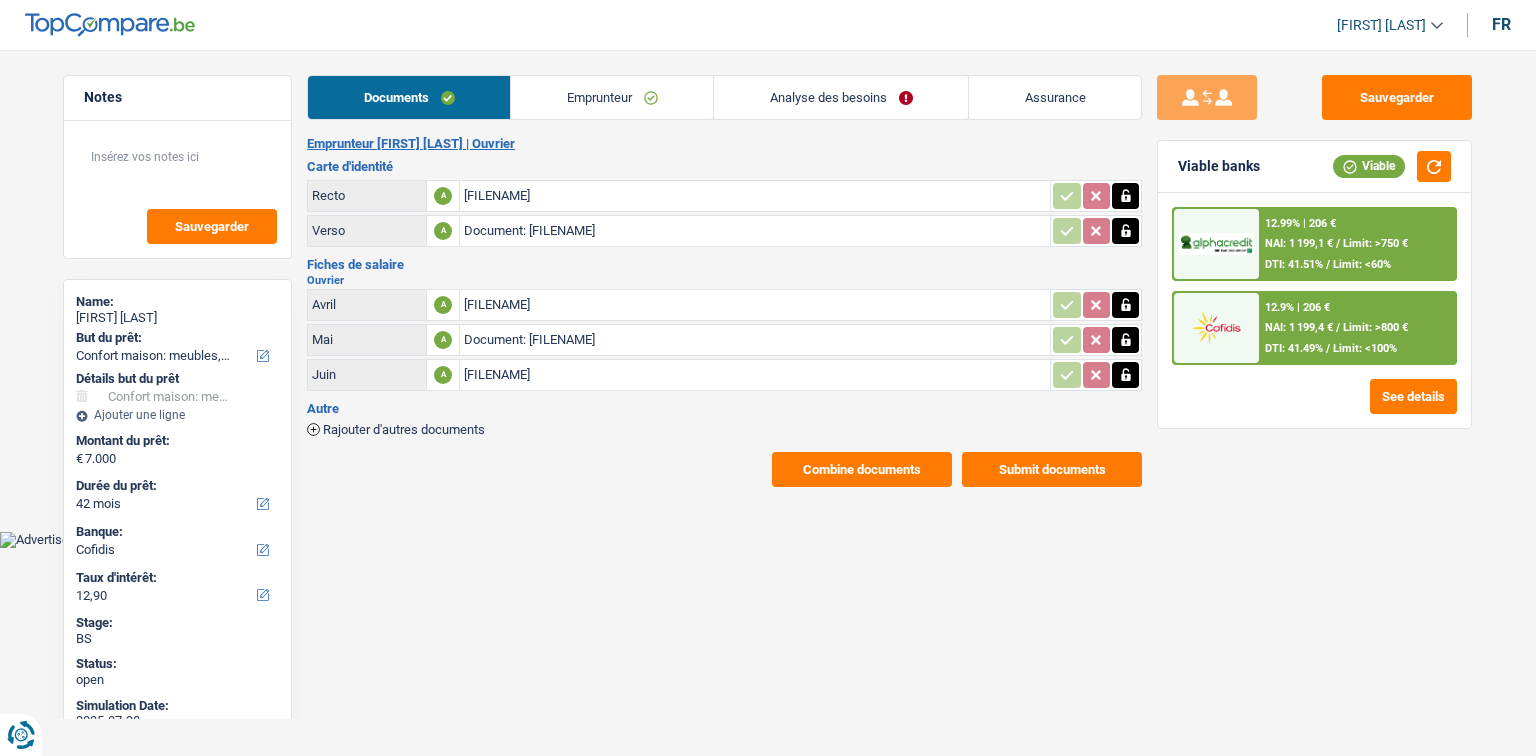 click on "Combine documents" at bounding box center [862, 469] 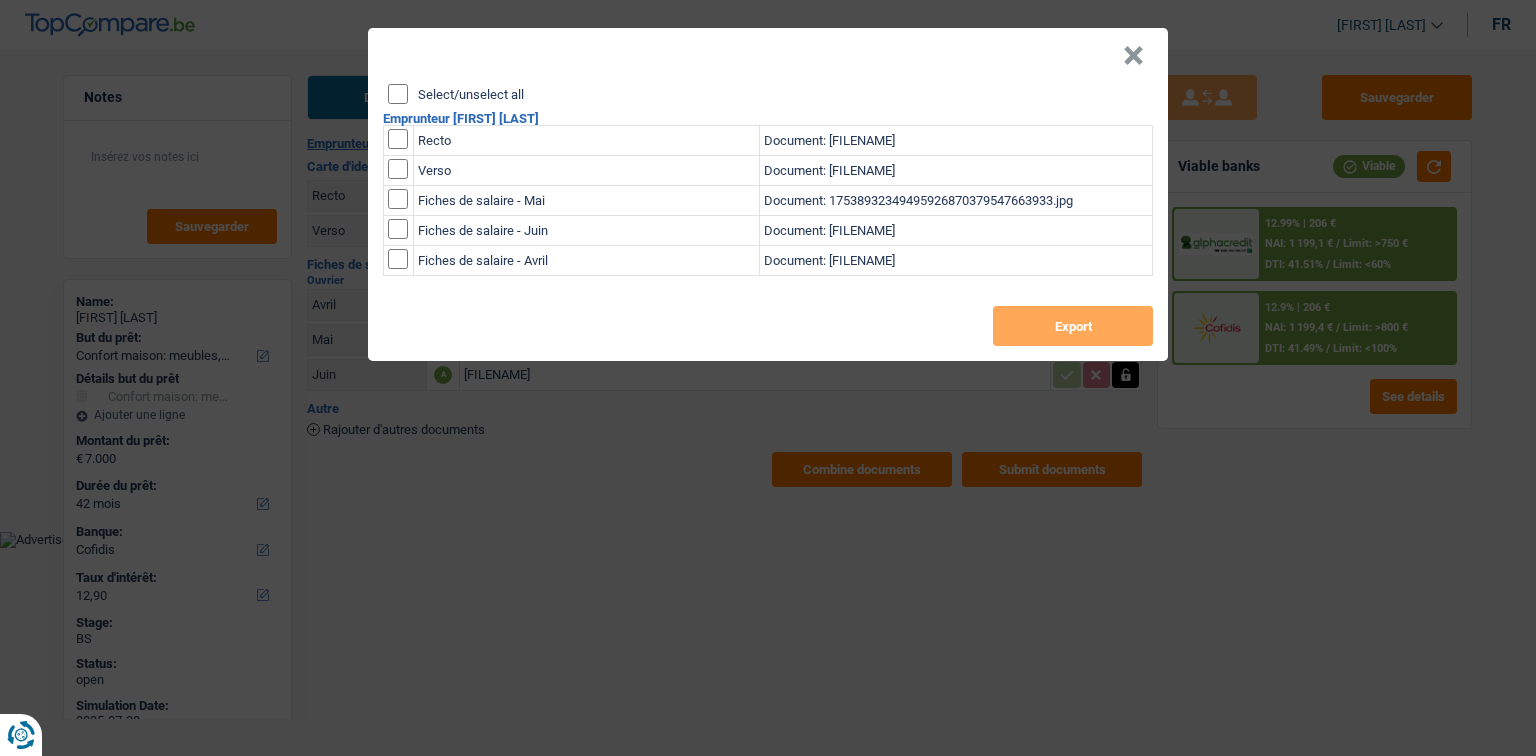 click on "Select/unselect all" at bounding box center (471, 94) 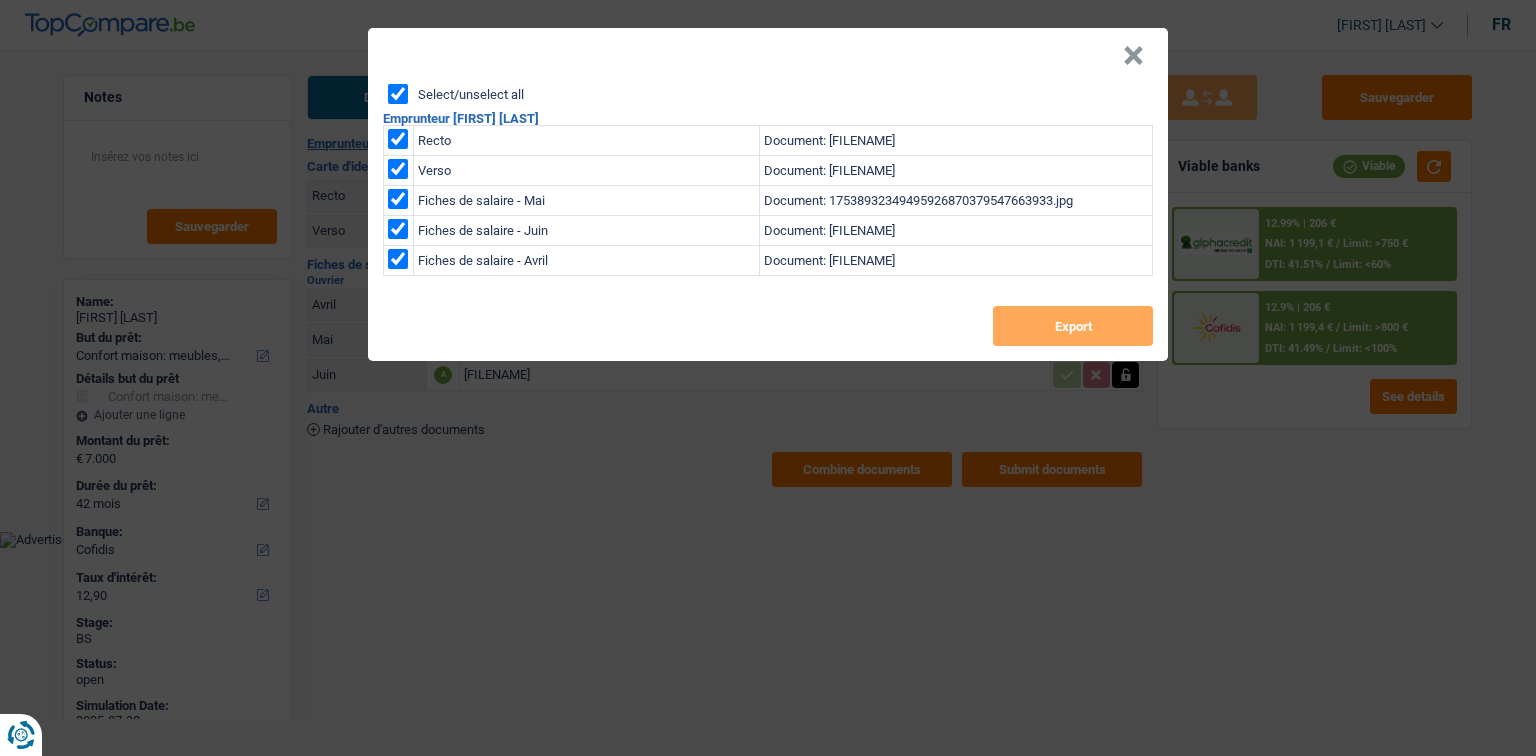 checkbox on "true" 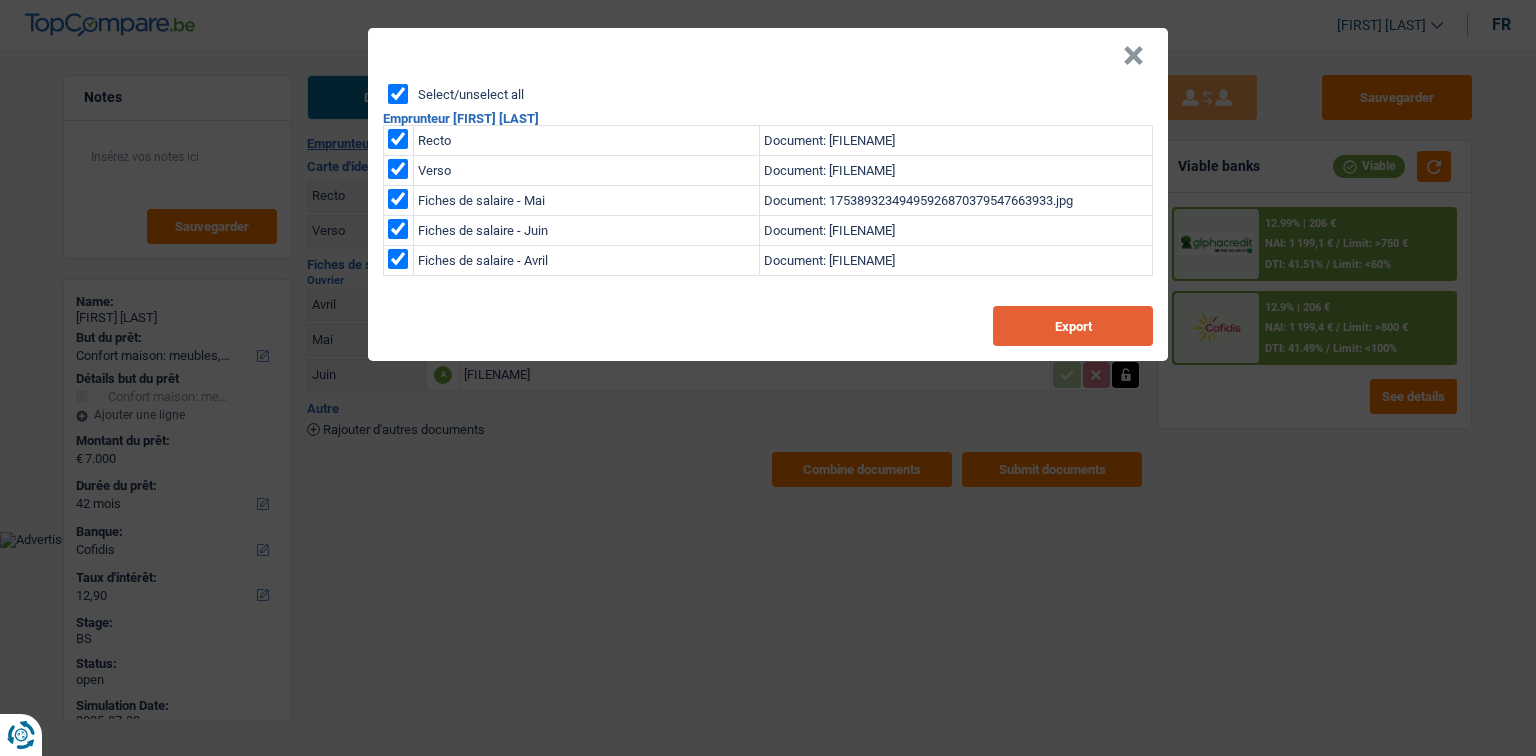 click on "Export" at bounding box center [1073, 326] 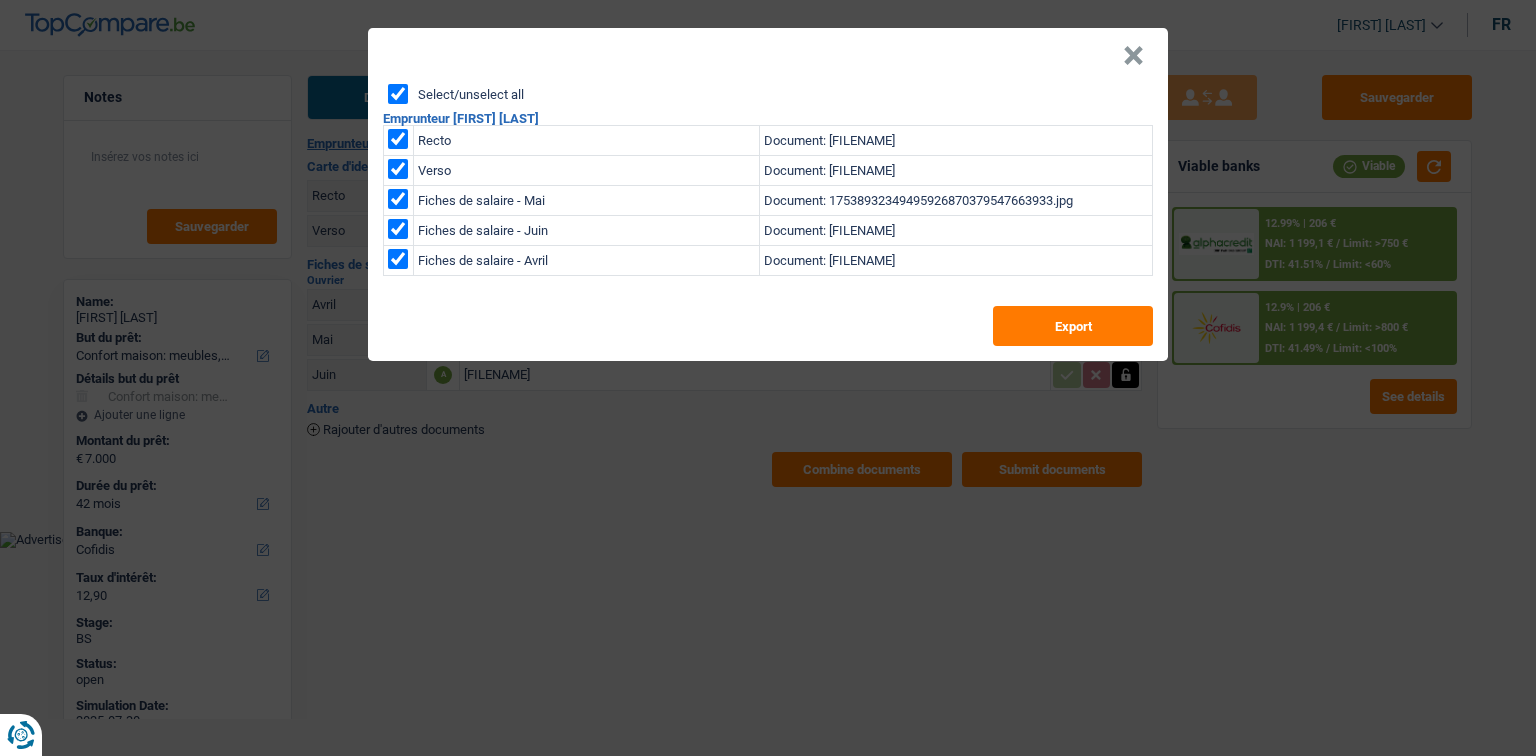 click on "×" at bounding box center (1133, 56) 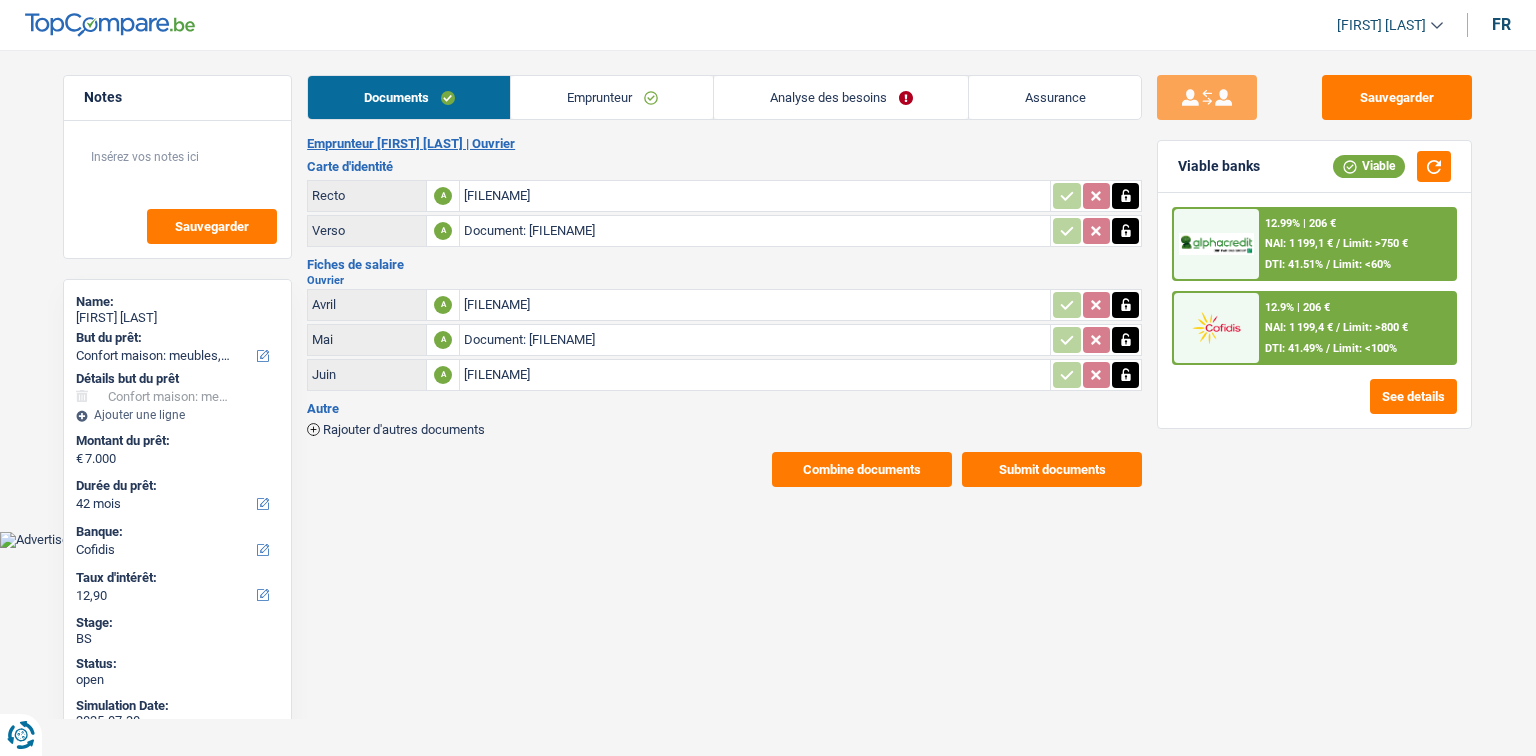 click on "Combine documents" at bounding box center (862, 469) 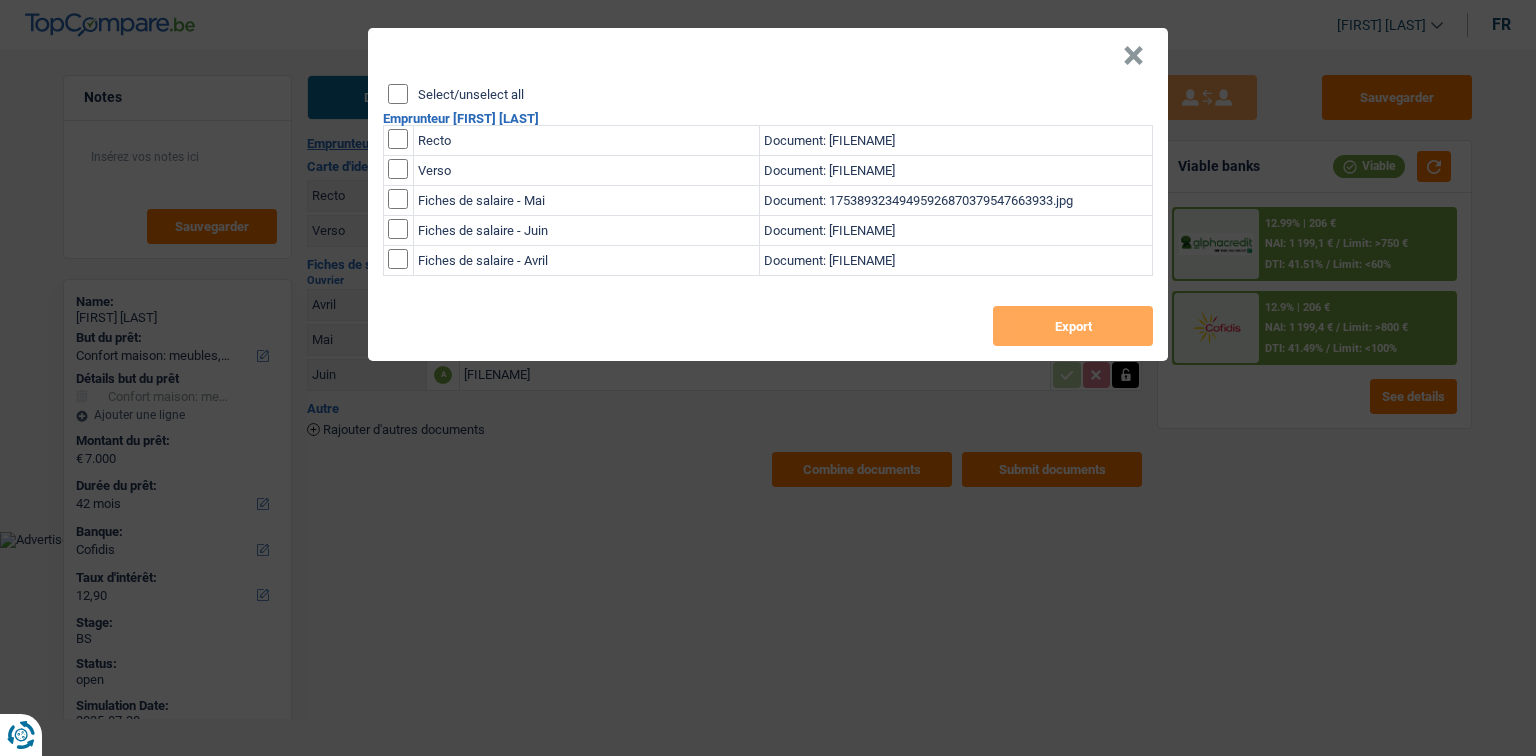 click on "Select/unselect all" at bounding box center (471, 94) 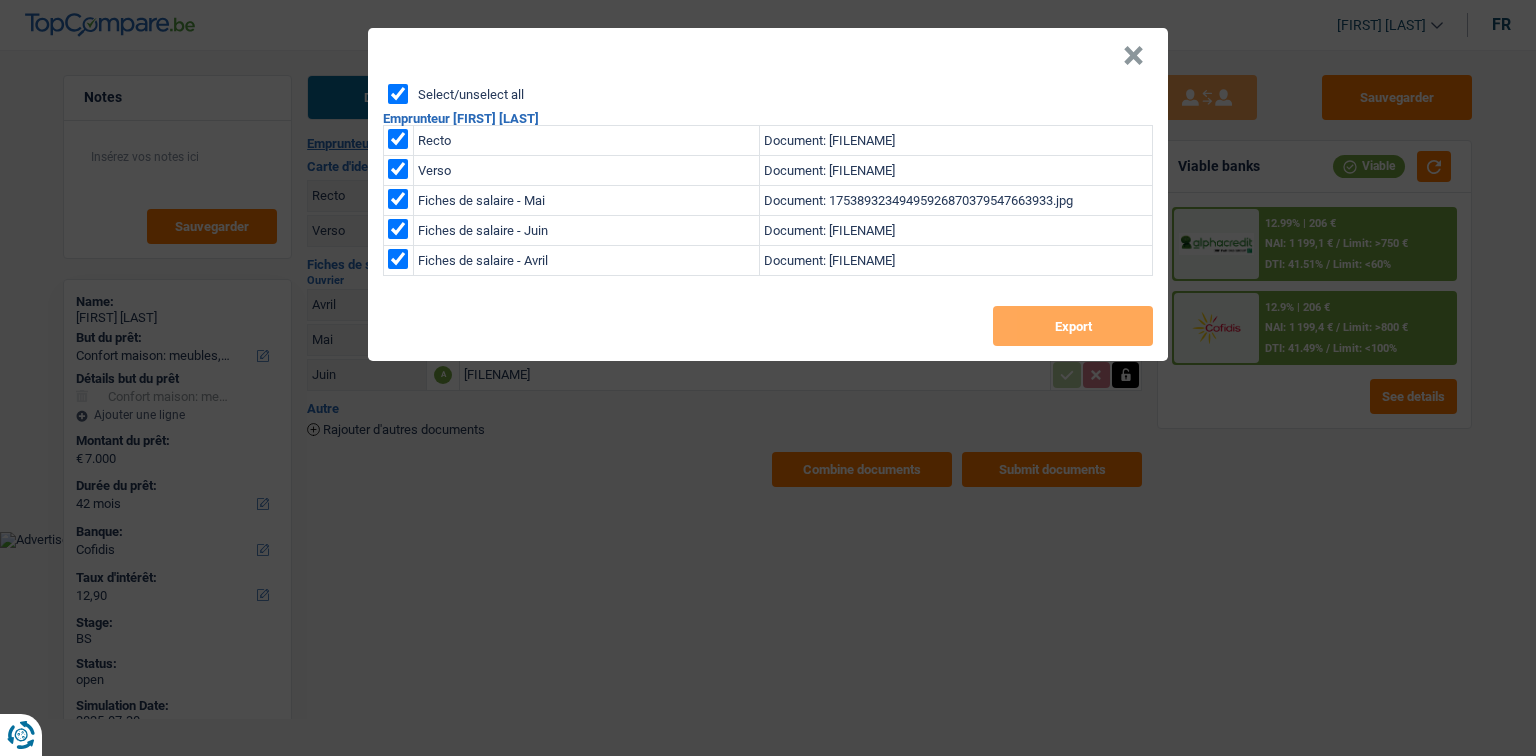 checkbox on "true" 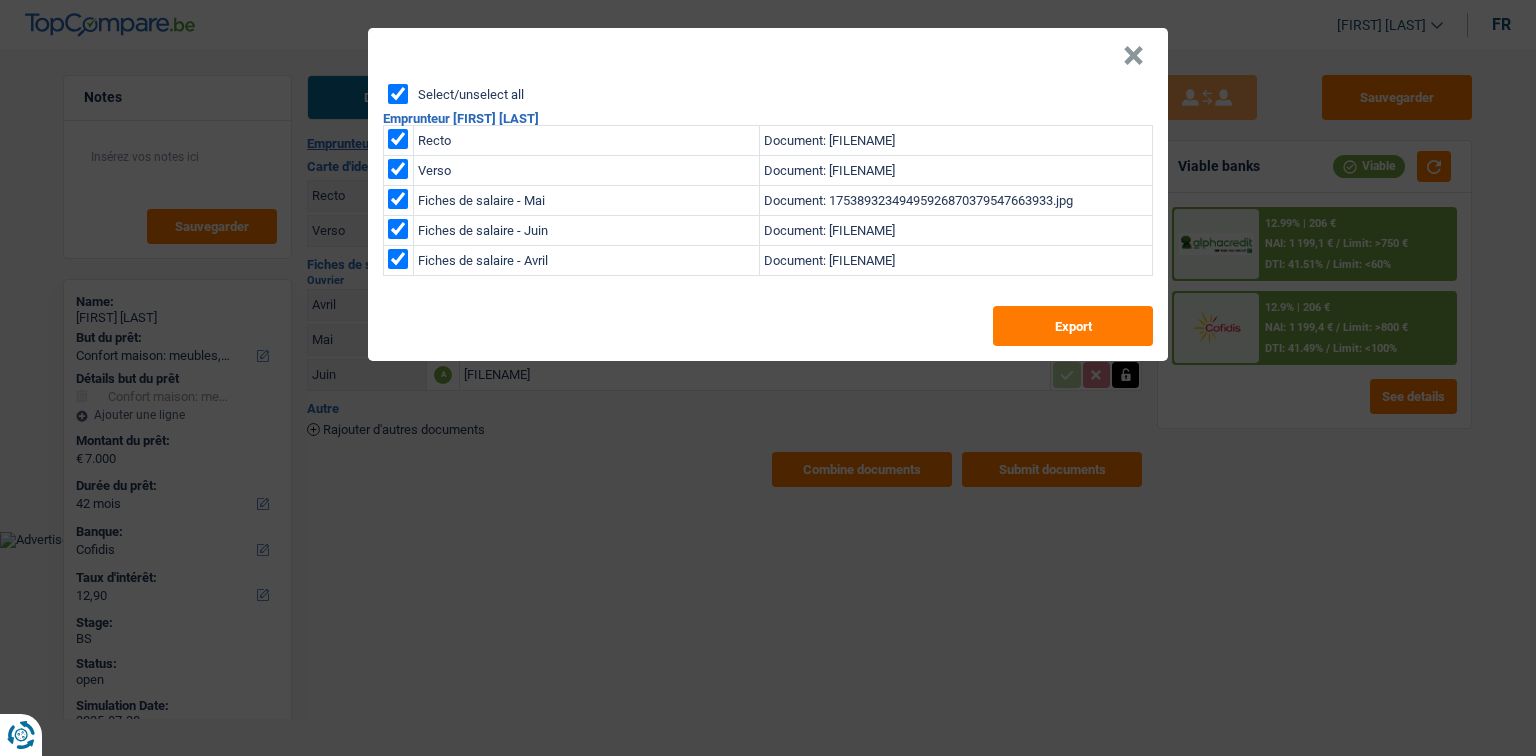 click on "×" at bounding box center (1133, 56) 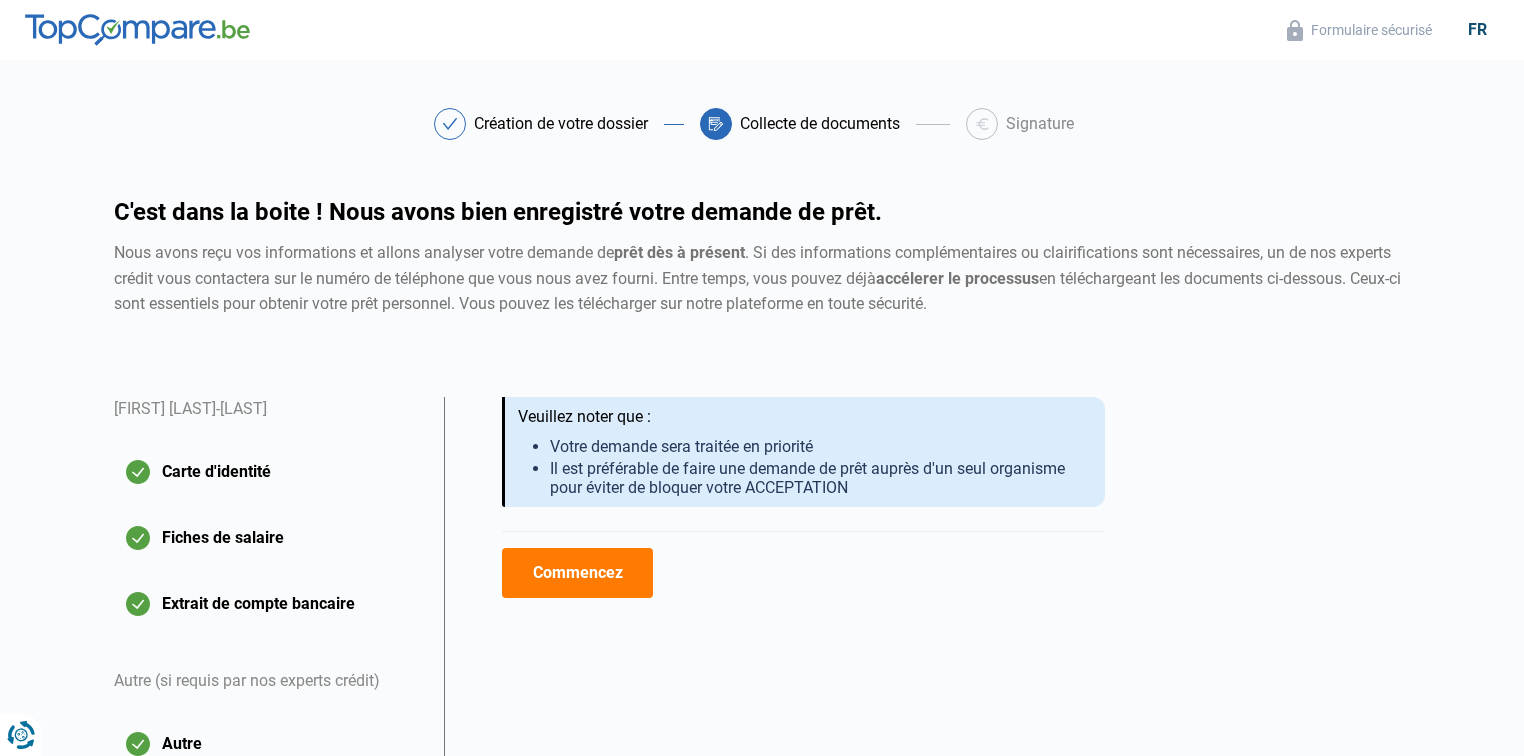 scroll, scrollTop: 0, scrollLeft: 0, axis: both 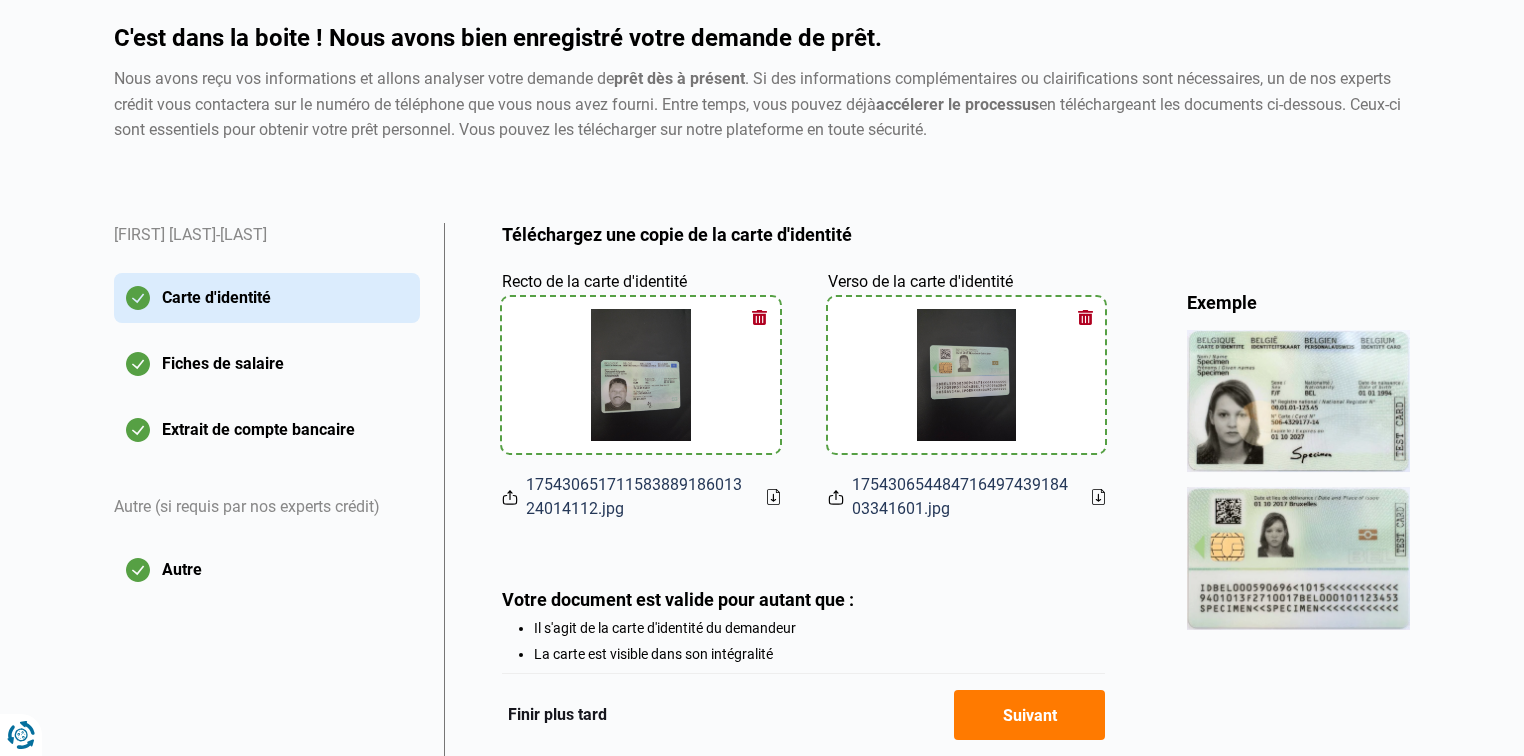 click on "Fiches de salaire" 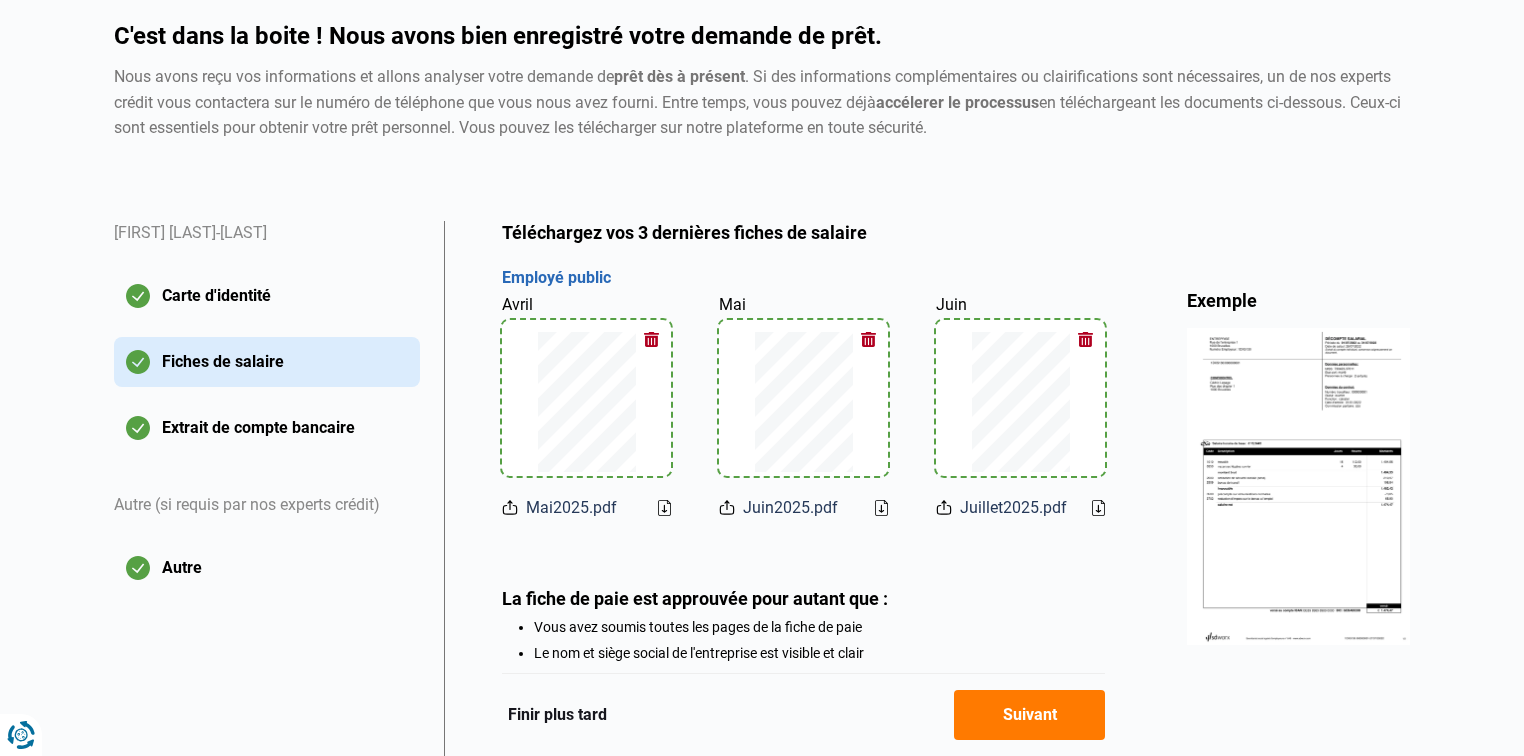 scroll, scrollTop: 184, scrollLeft: 0, axis: vertical 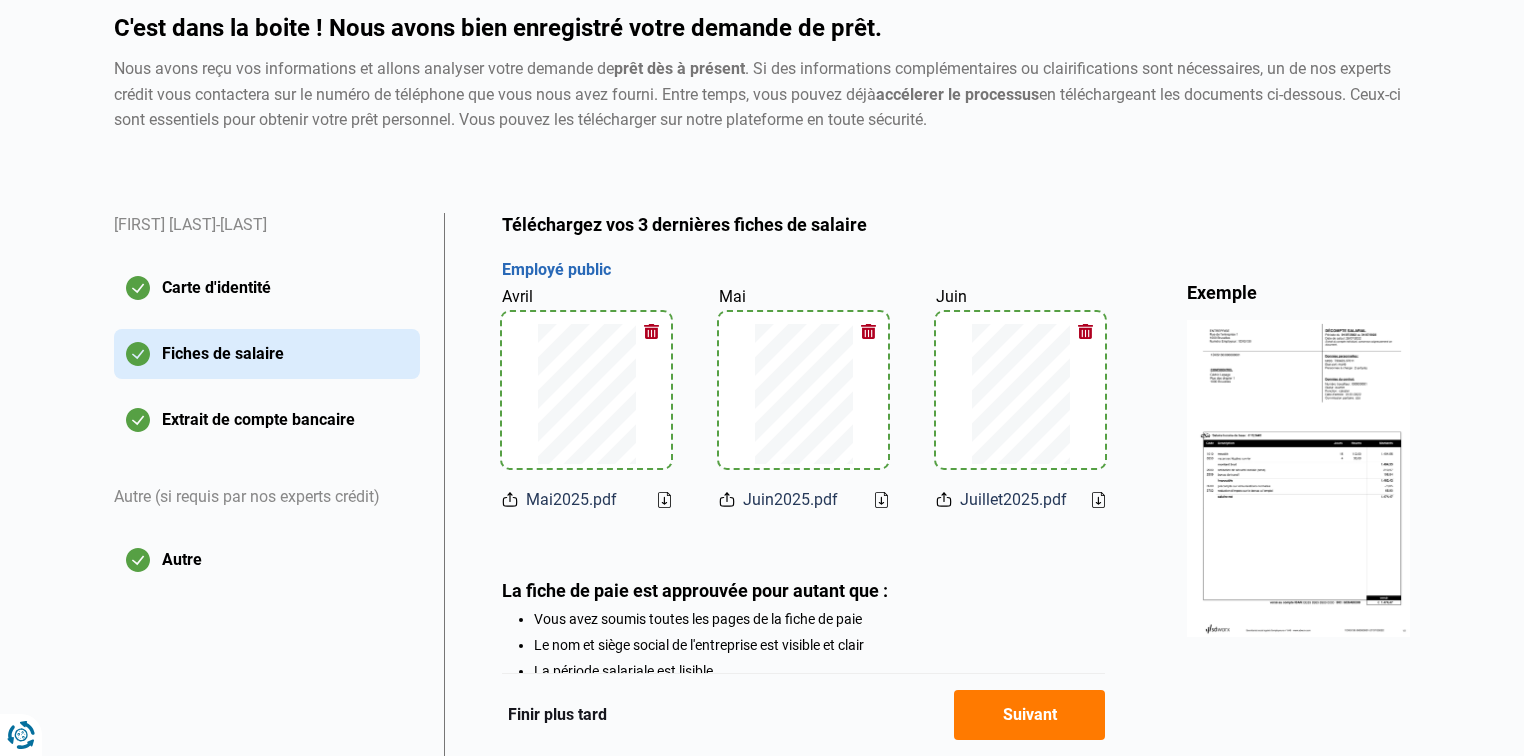 click on "Extrait de compte bancaire" 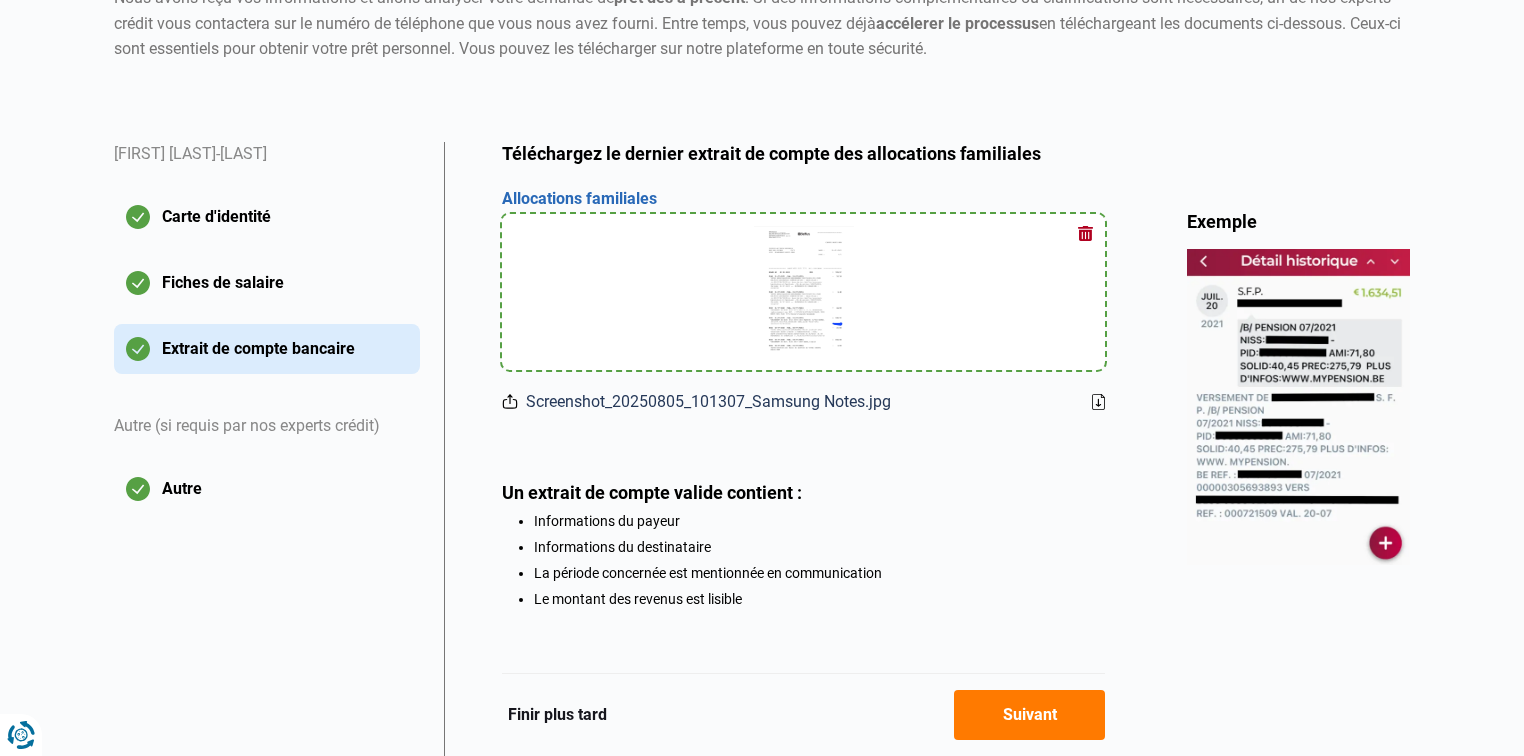scroll, scrollTop: 328, scrollLeft: 0, axis: vertical 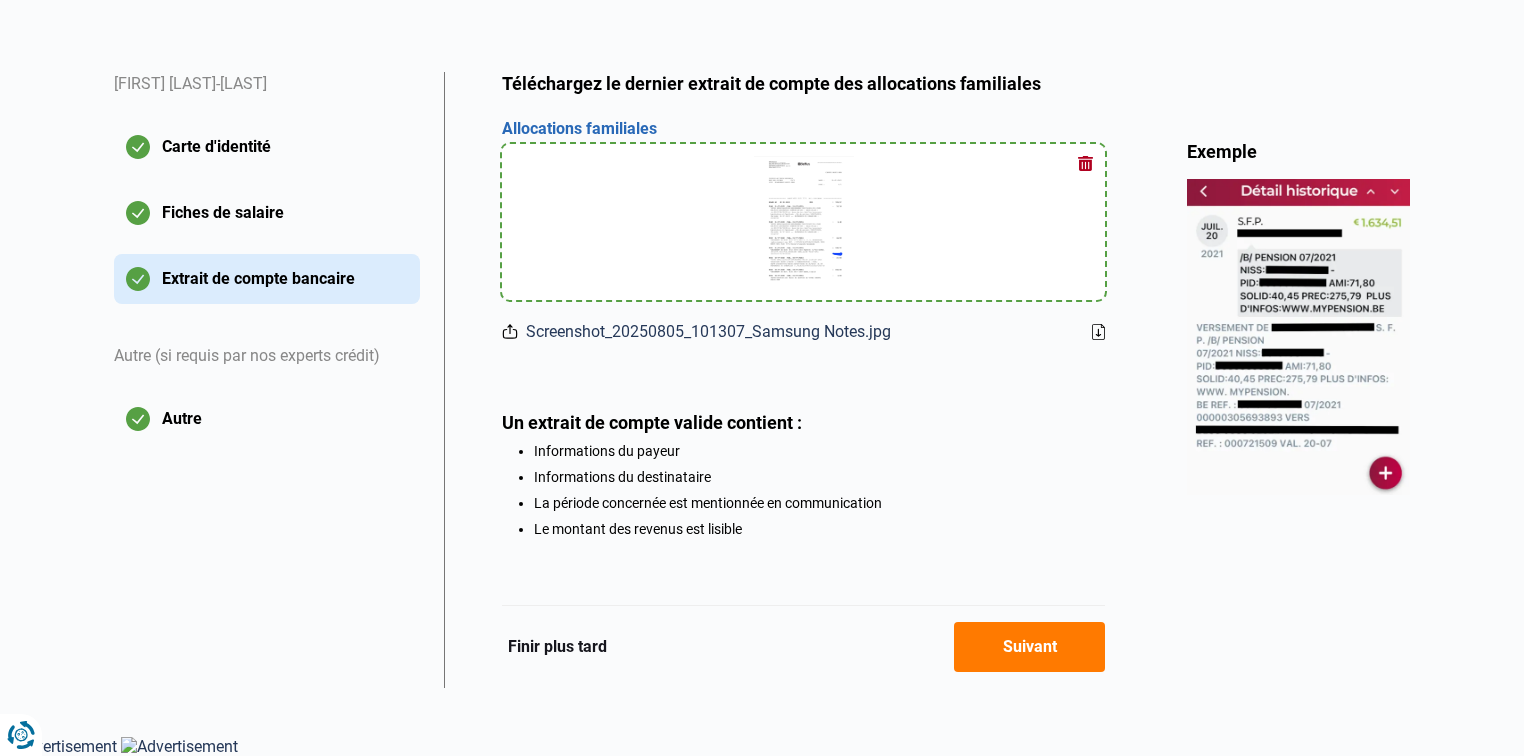 click on "Suivant" 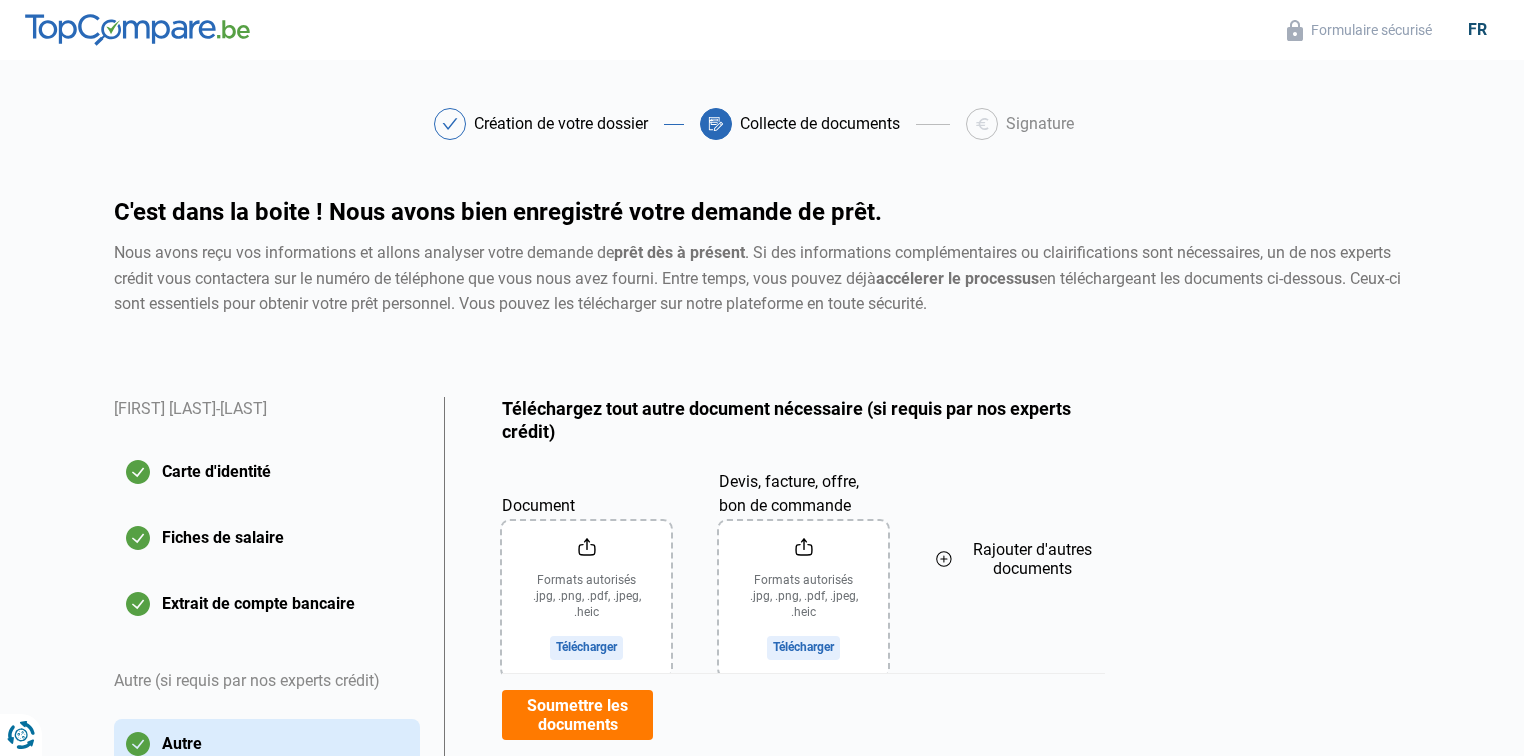 scroll, scrollTop: 255, scrollLeft: 0, axis: vertical 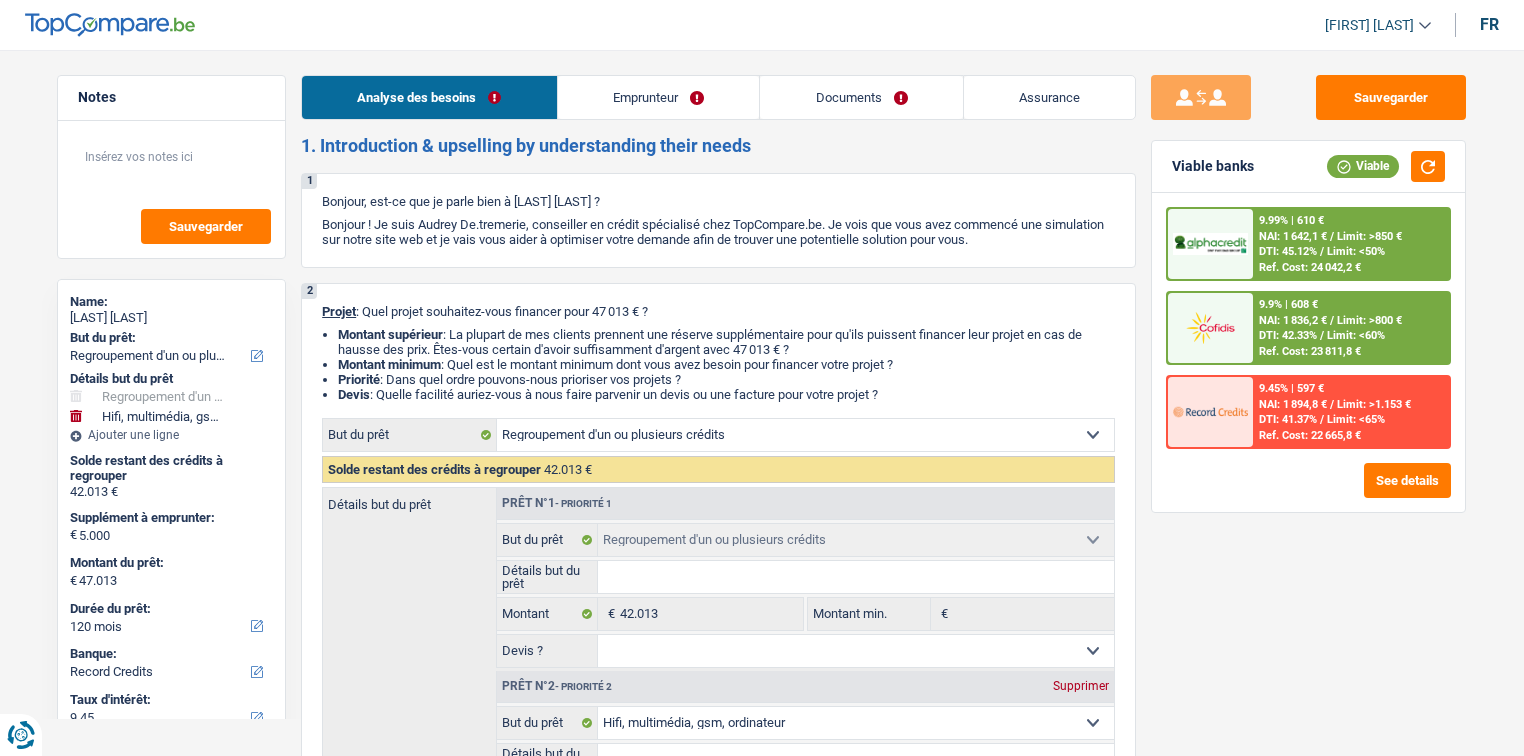 select on "refinancing" 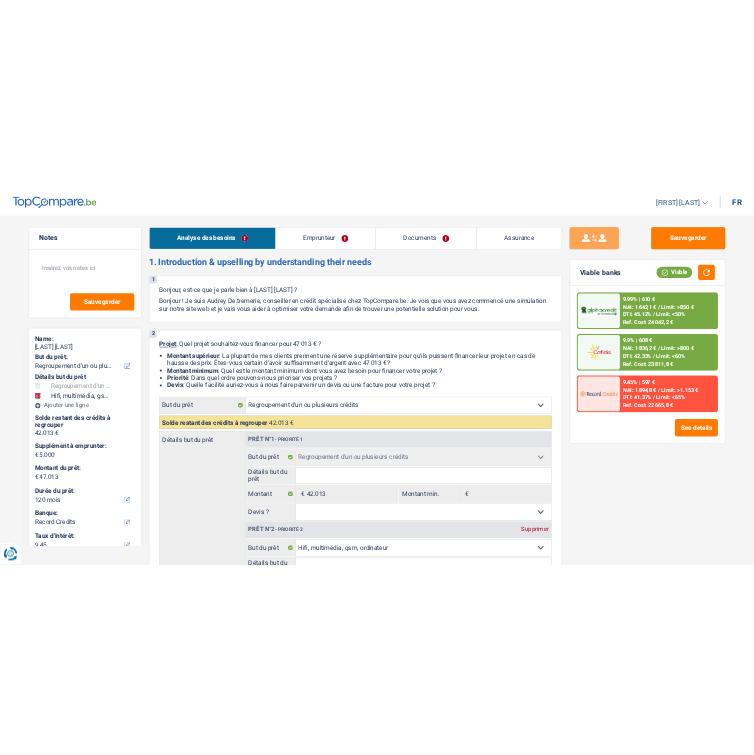 scroll, scrollTop: 0, scrollLeft: 0, axis: both 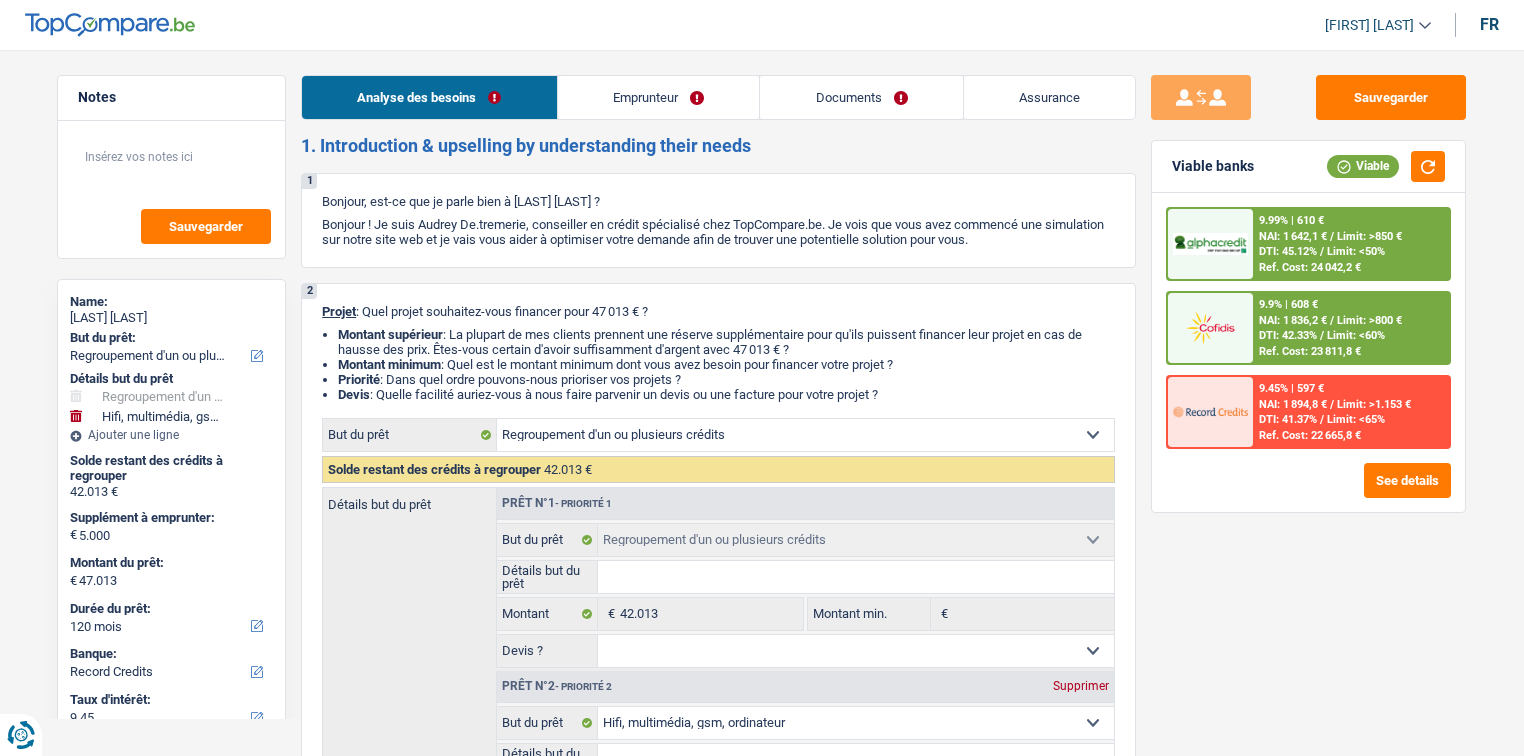 click on "[FIRST] [LAST]" at bounding box center [1370, 25] 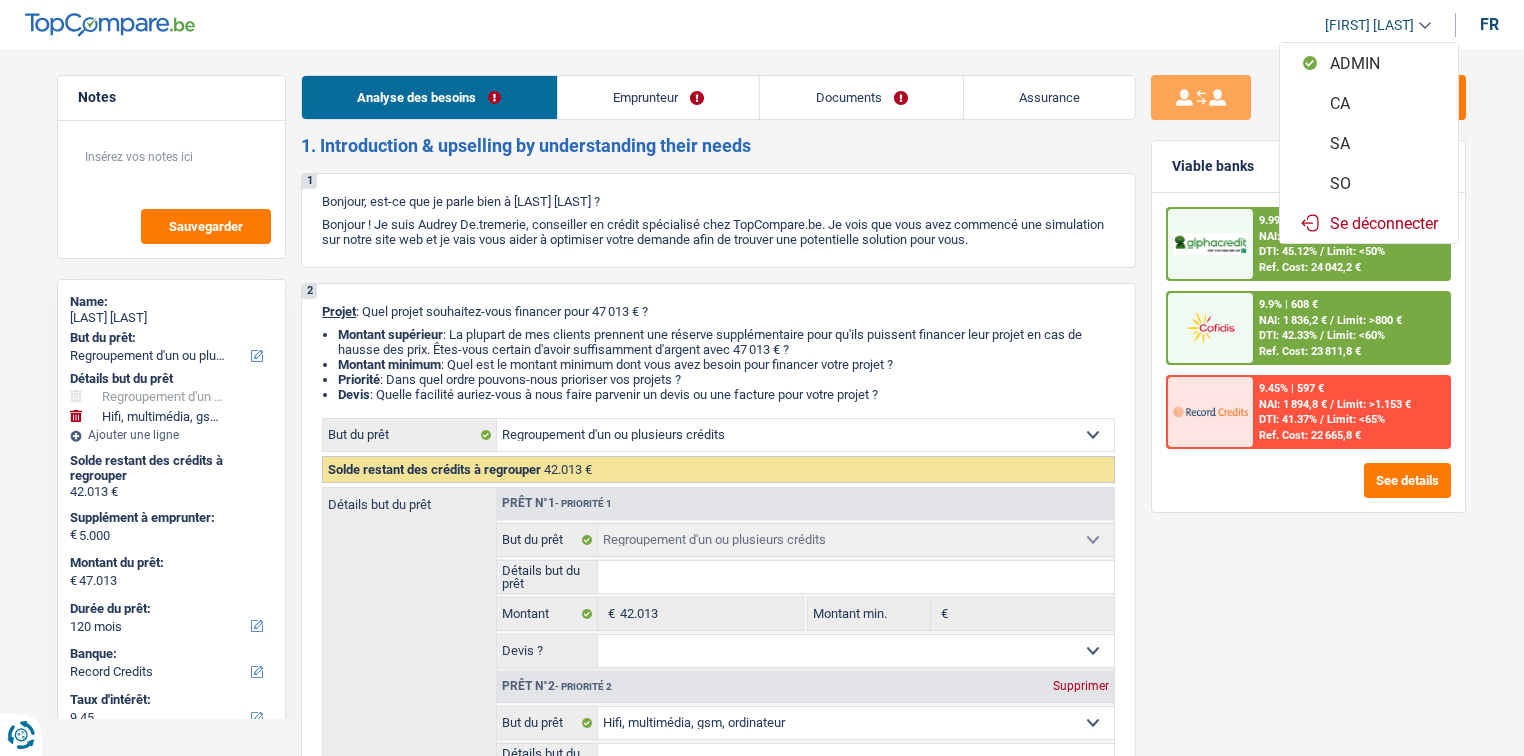click on "SO" at bounding box center (1369, 183) 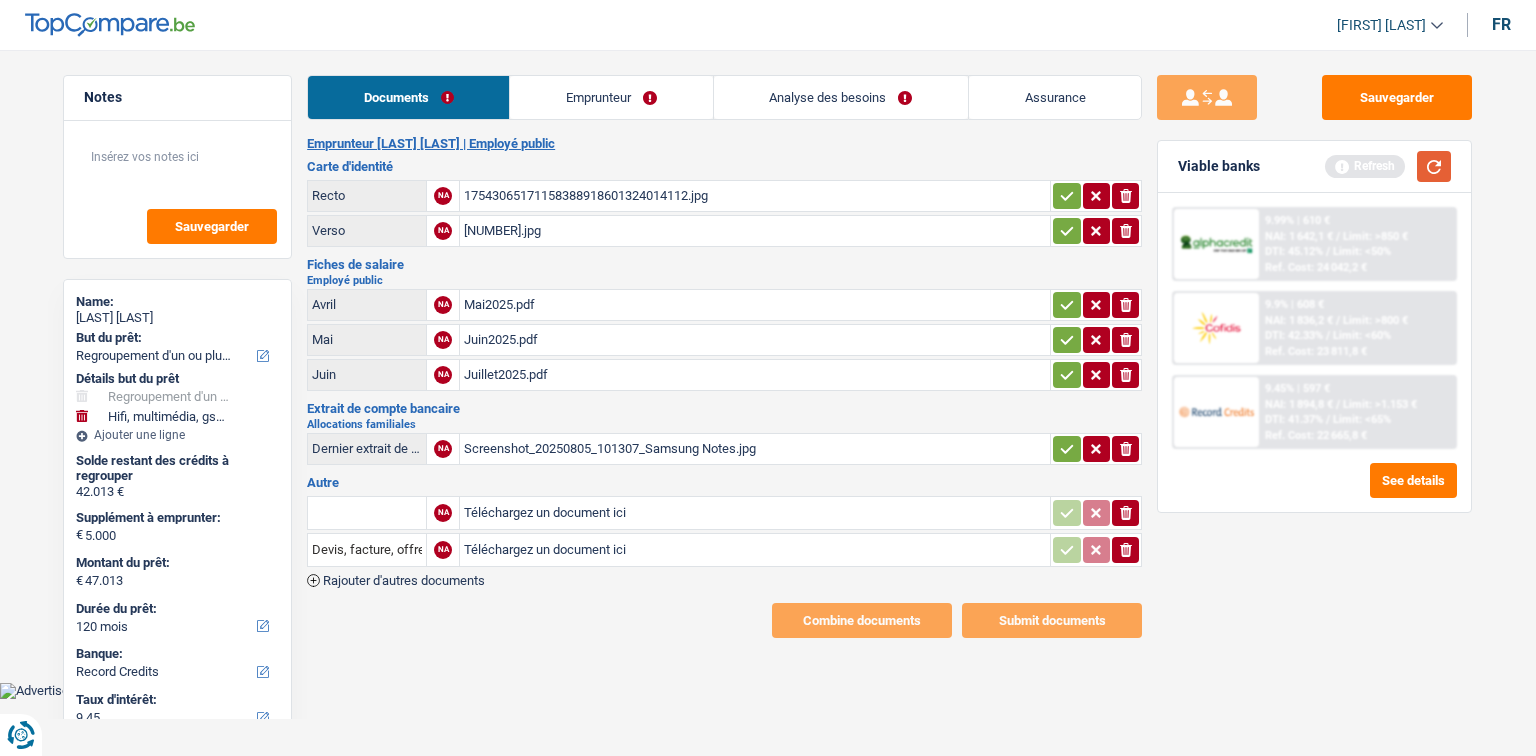 click at bounding box center (1434, 166) 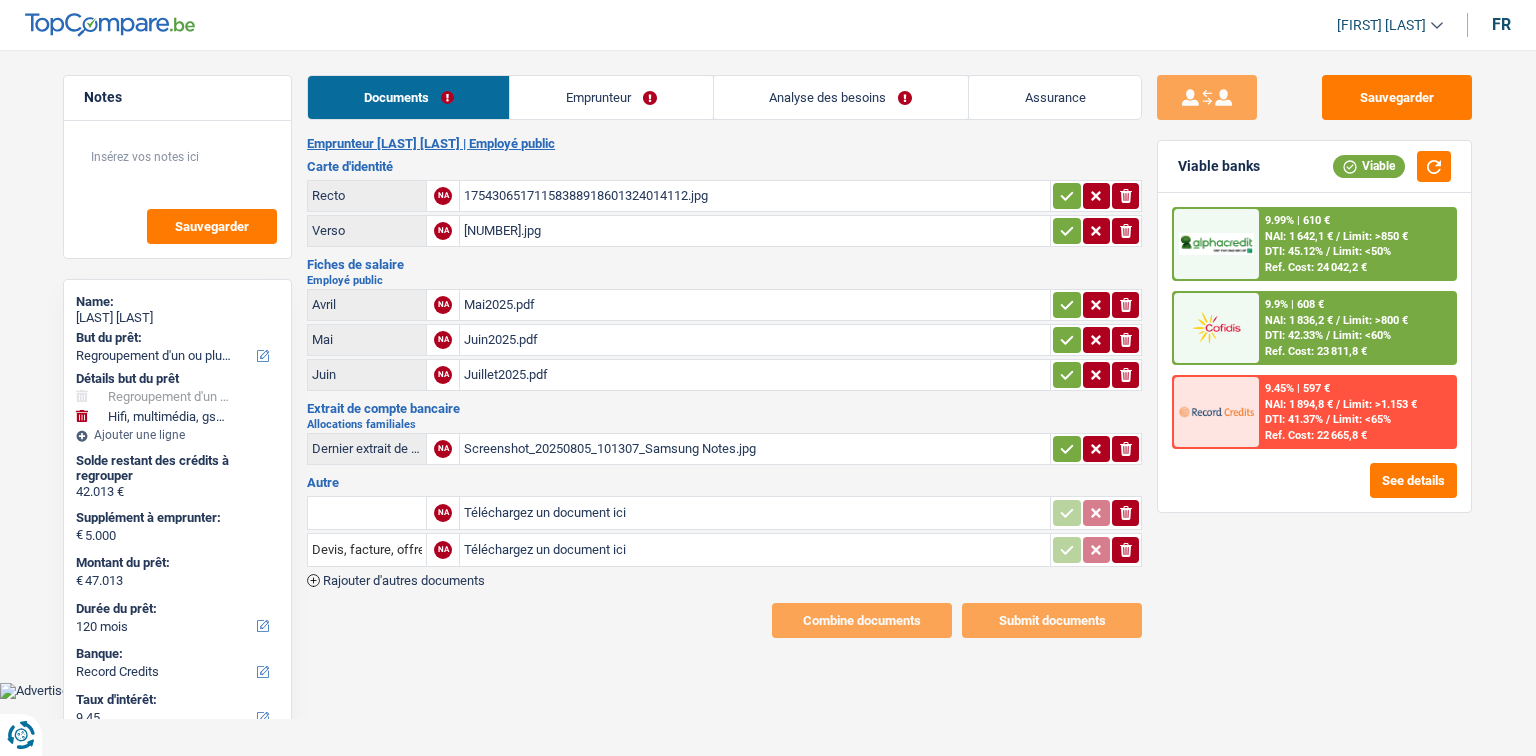 click on "17543065171158388918601324014112.jpg" at bounding box center (755, 196) 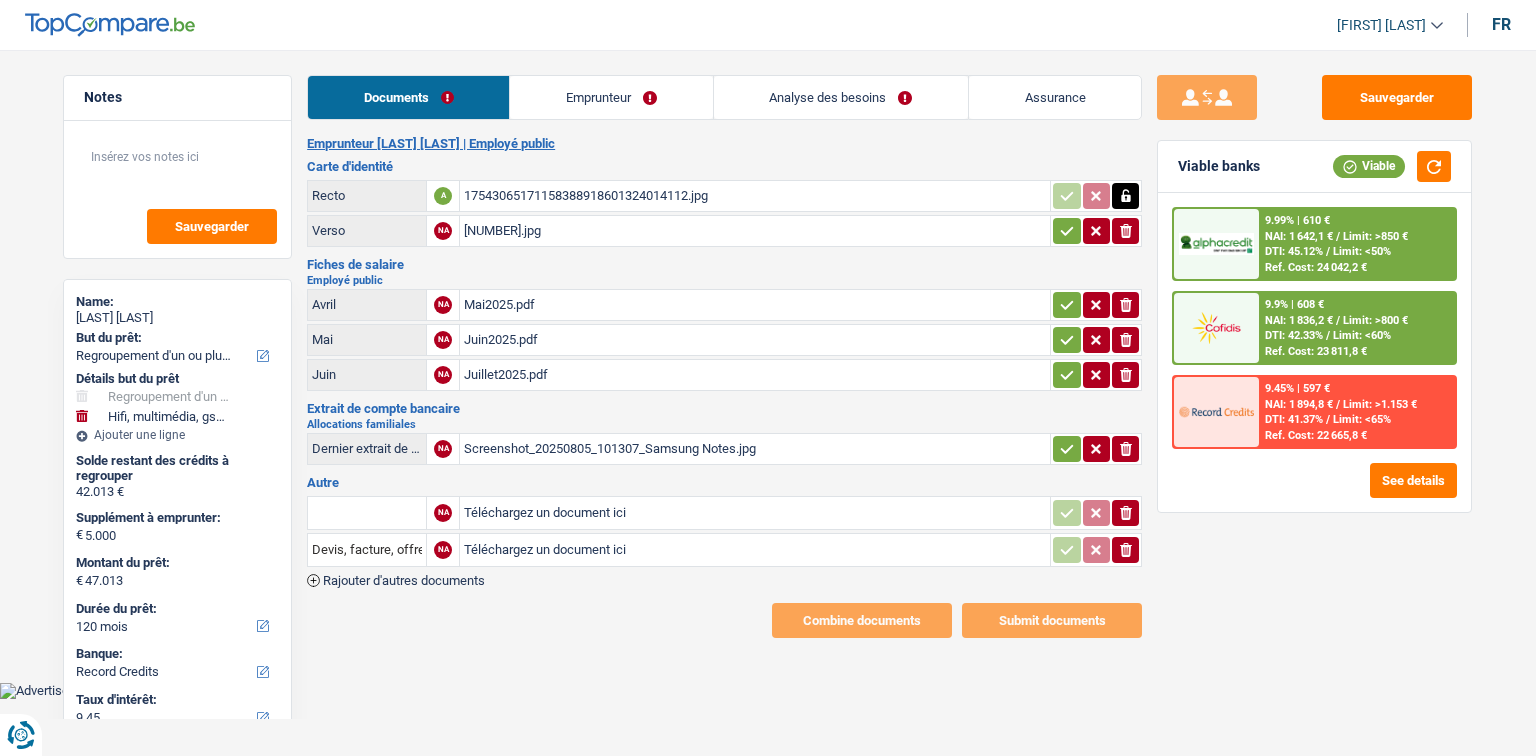 click 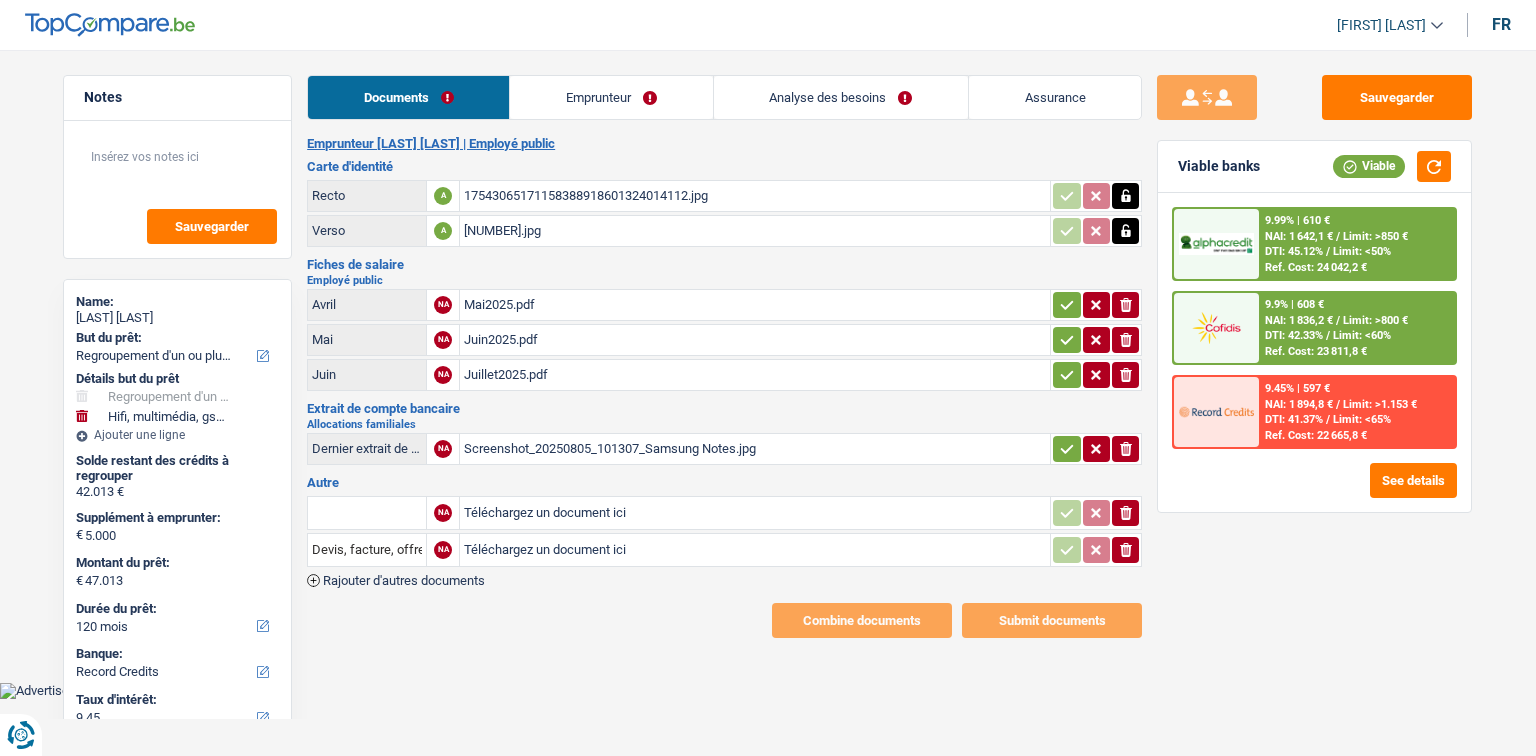 click on "Mai2025.pdf" at bounding box center [755, 305] 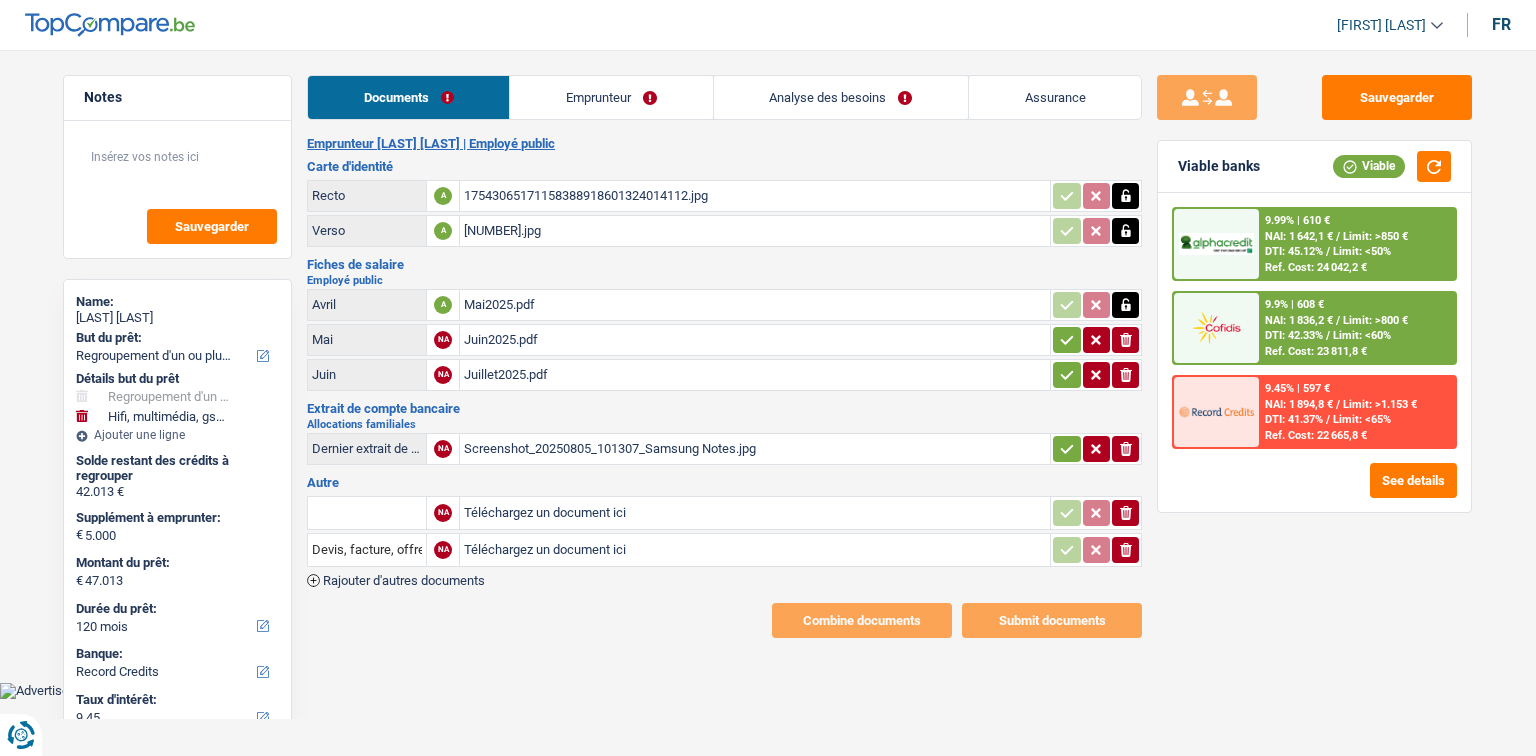 click 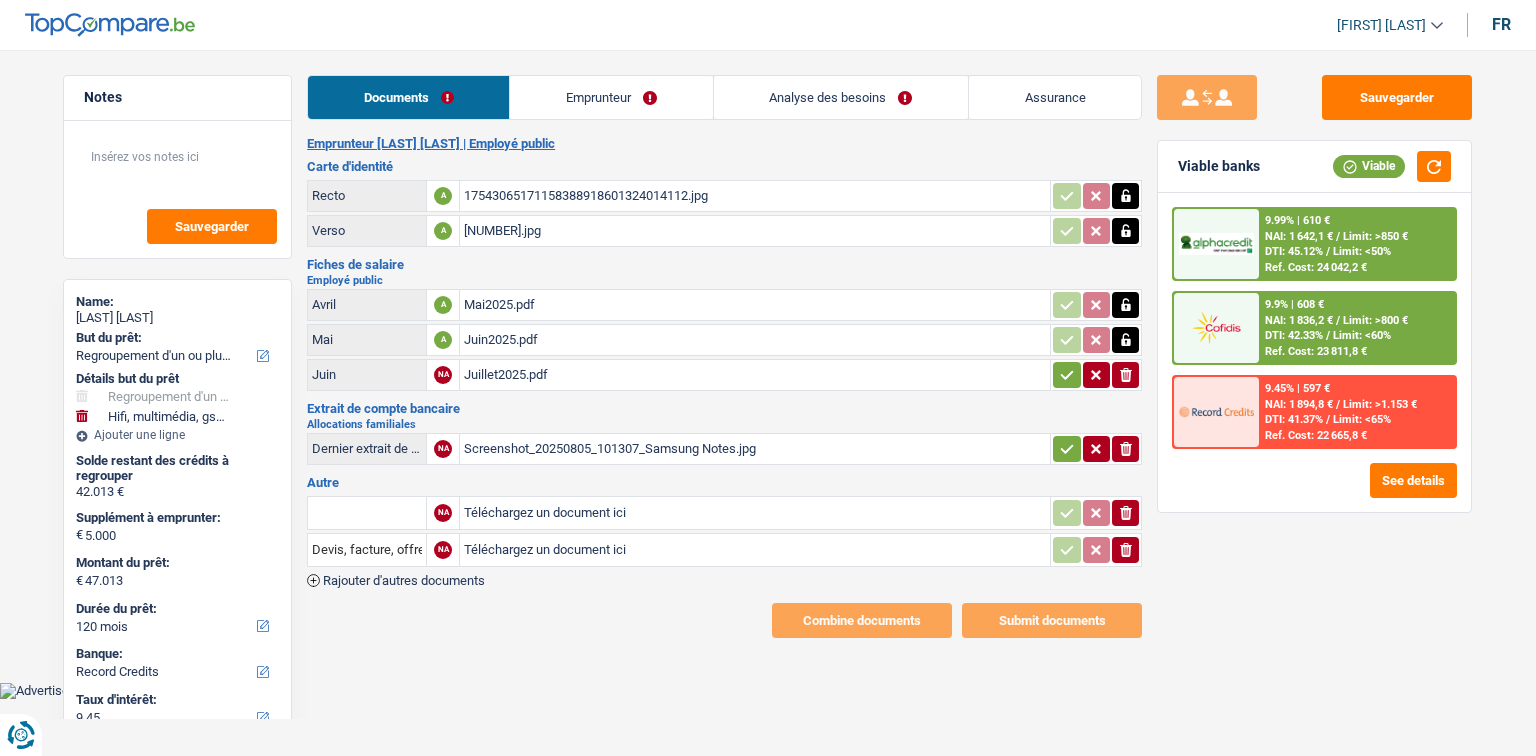 click on "Juillet2025.pdf" at bounding box center [755, 375] 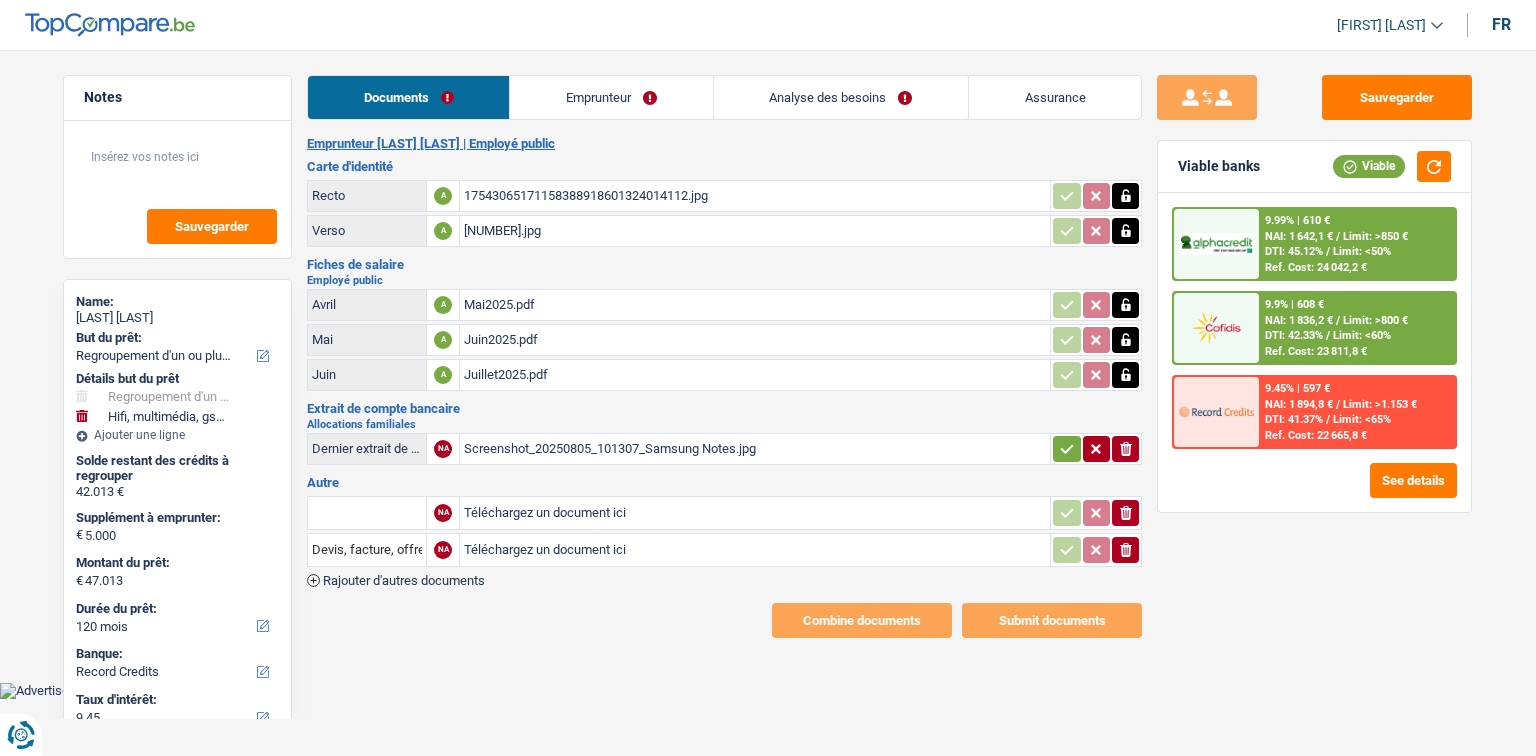 click on "Screenshot_20250805_101307_Samsung Notes.jpg" at bounding box center [755, 449] 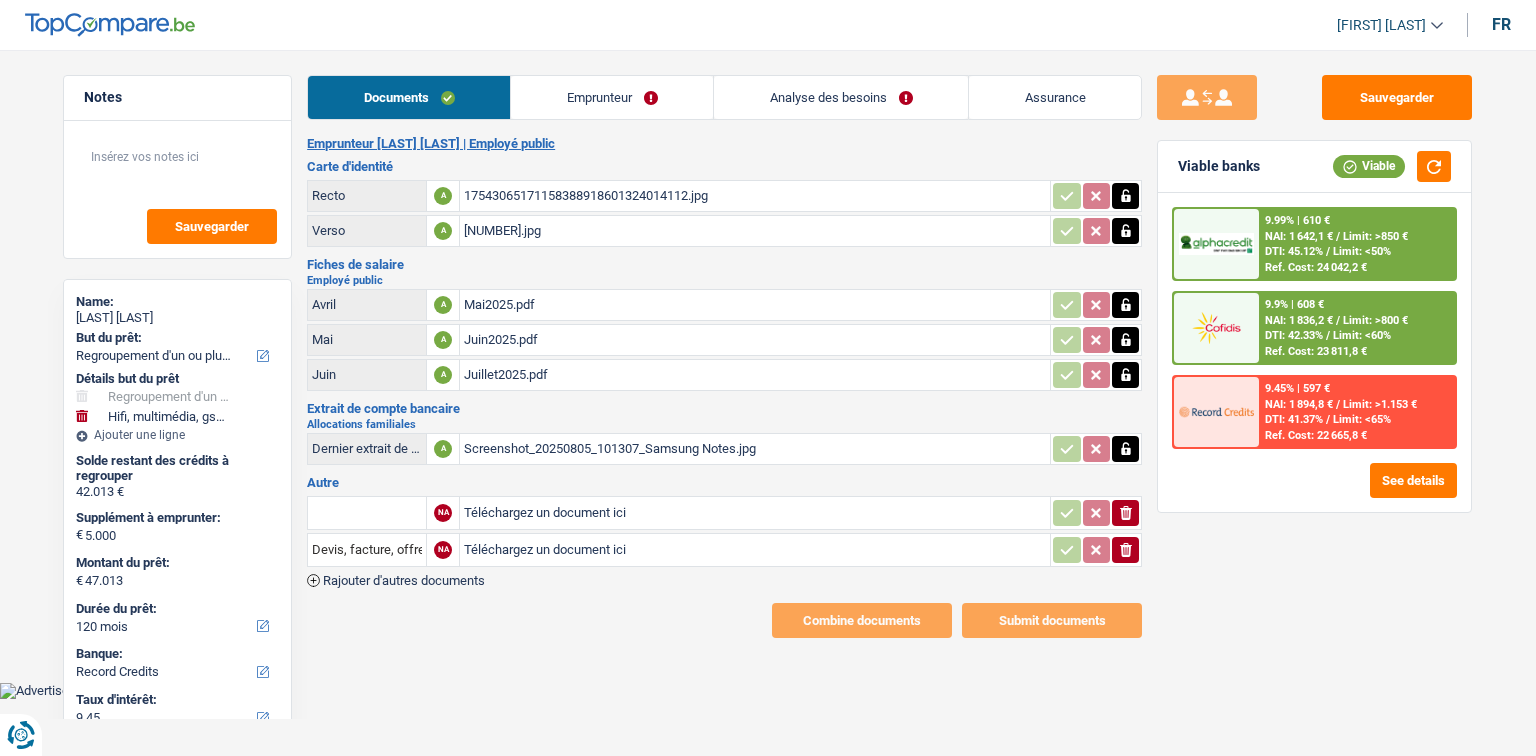 click on "Emprunteur" at bounding box center (612, 97) 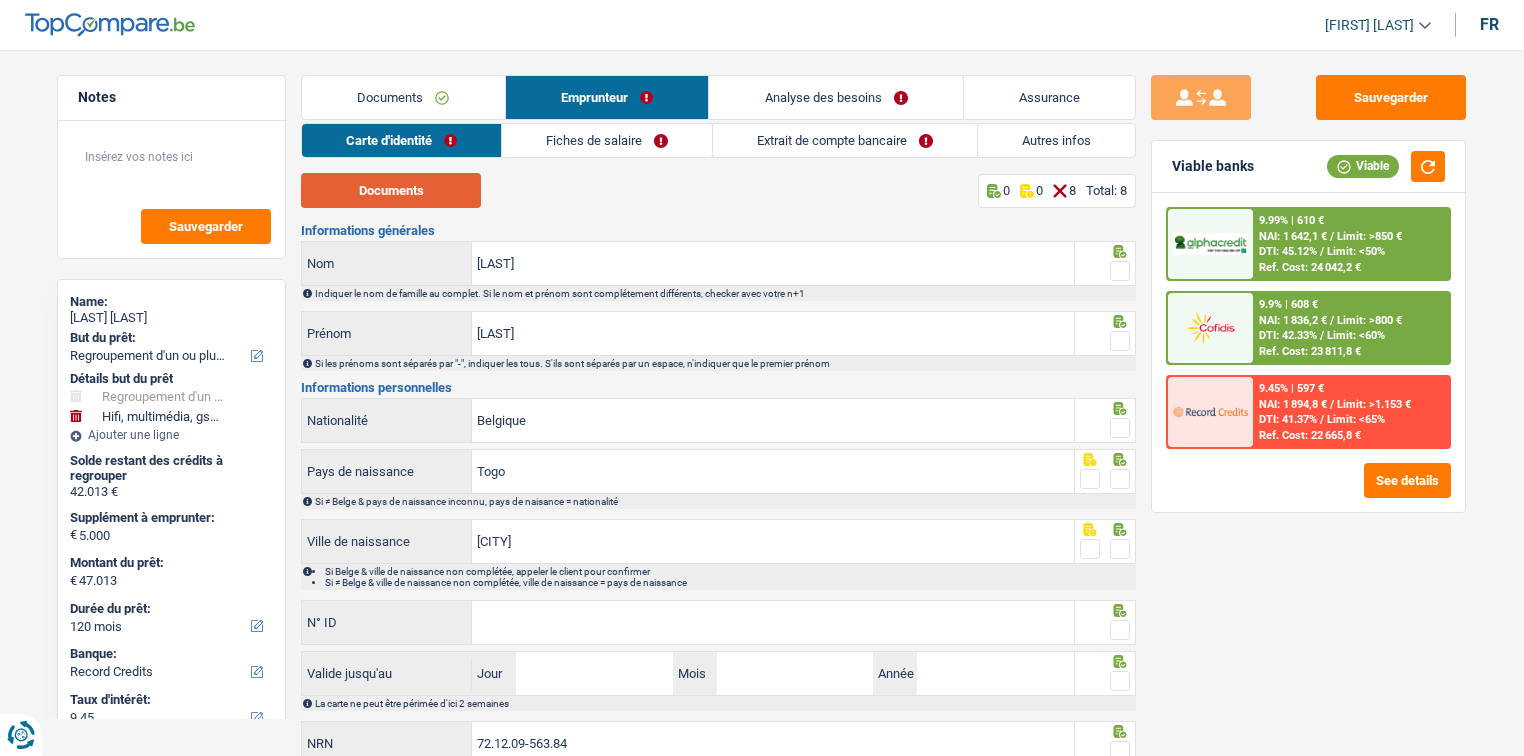 click on "Documents" at bounding box center (391, 190) 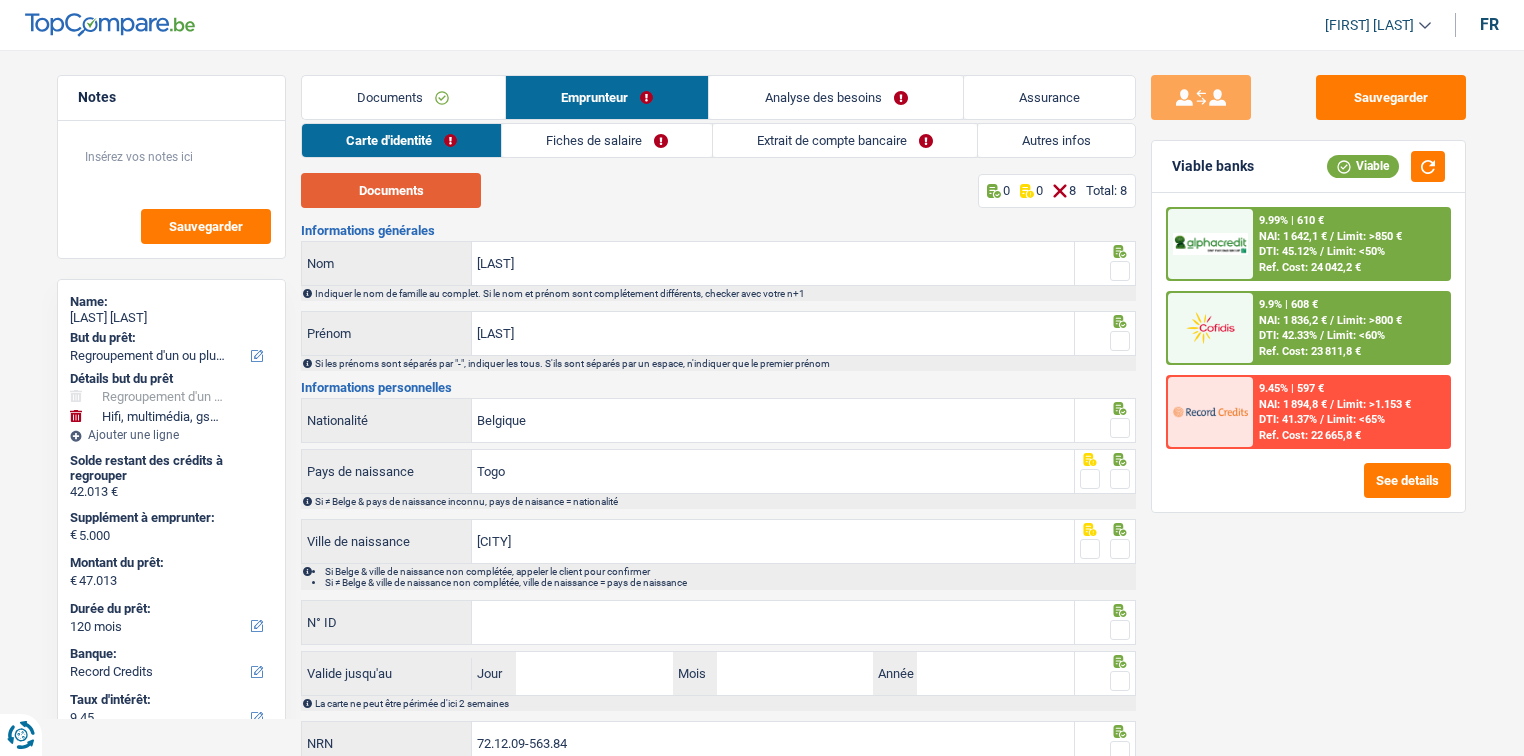 type 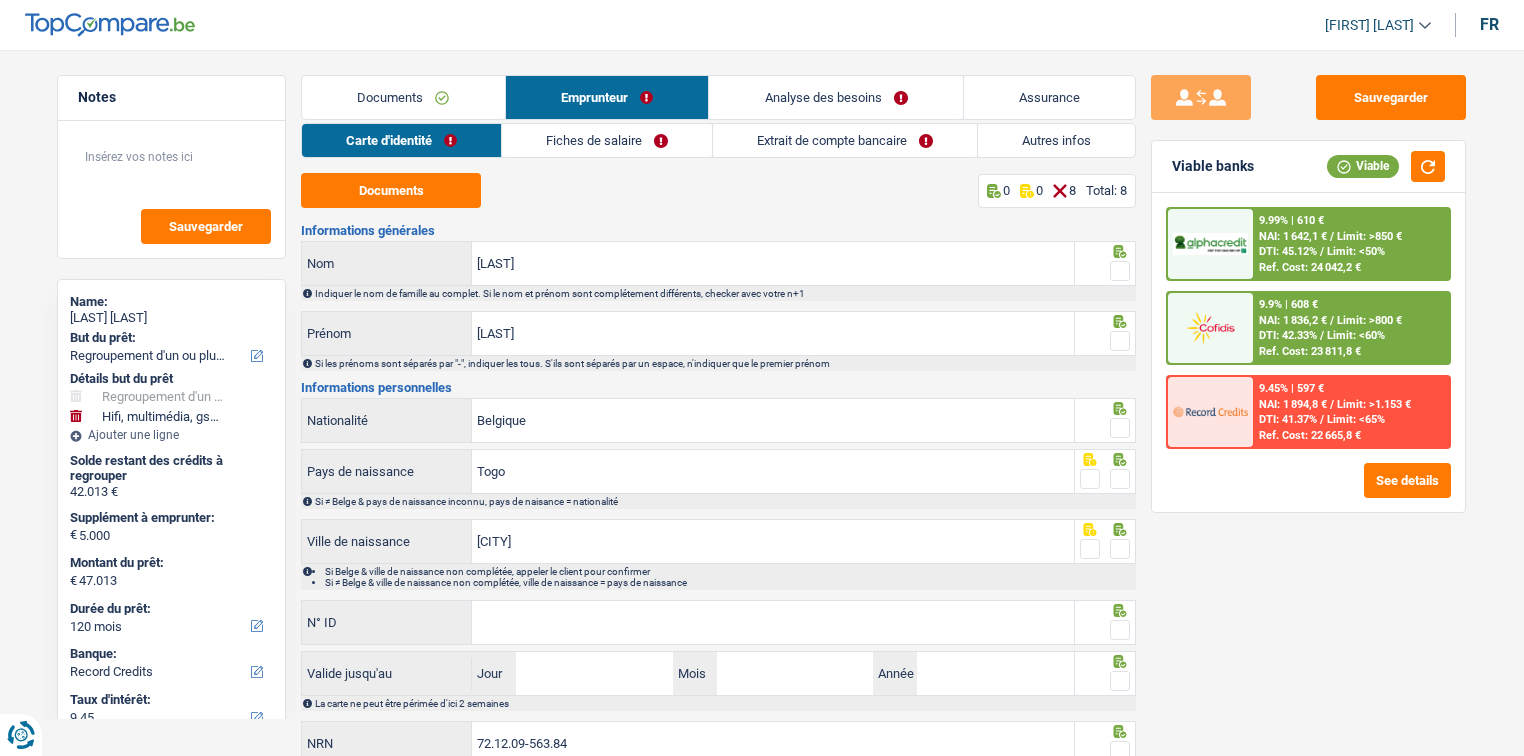 click on "Sauvegarder
Viable banks
Viable
9.99% | 610 €
NAI: 1 642,1 €
/
Limit: >850 €
DTI: 45.12%
/
Limit: <50%
Ref. Cost: 24 042,2 €
9.9% | 608 €
NAI: 1 836,2 €
/
Limit: >800 €
DTI: 42.33%
/               /       /" at bounding box center [1308, 397] 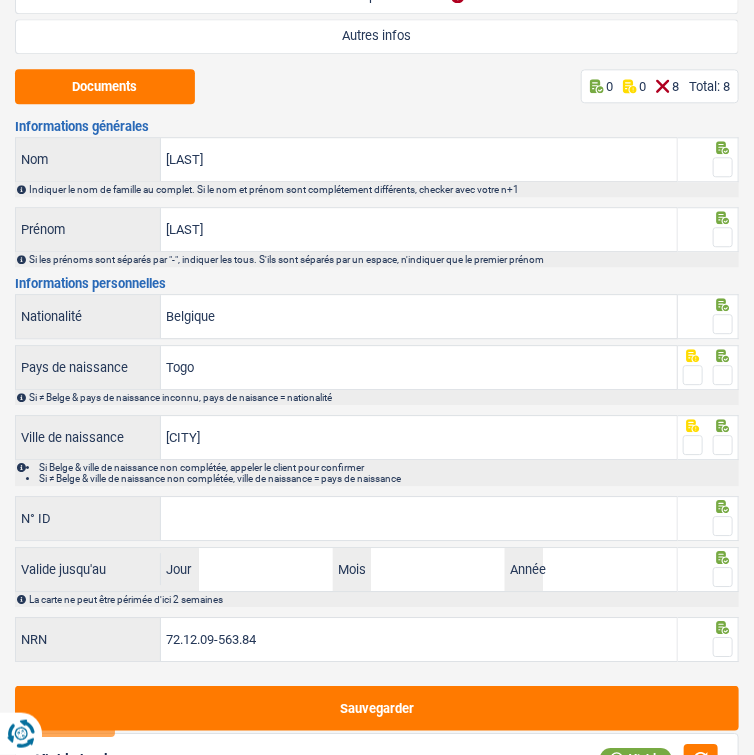 scroll, scrollTop: 1198, scrollLeft: 0, axis: vertical 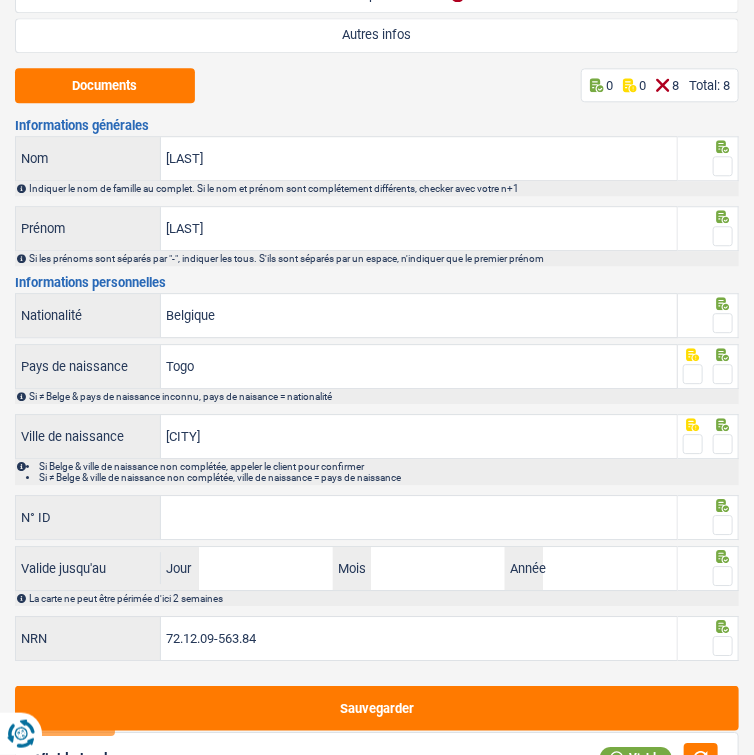 click at bounding box center (723, 166) 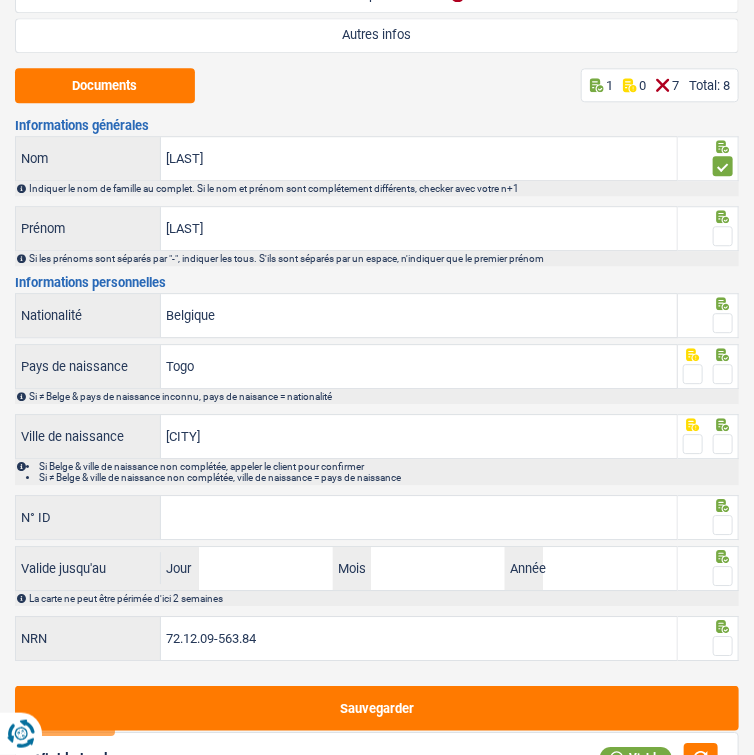 click at bounding box center (723, 236) 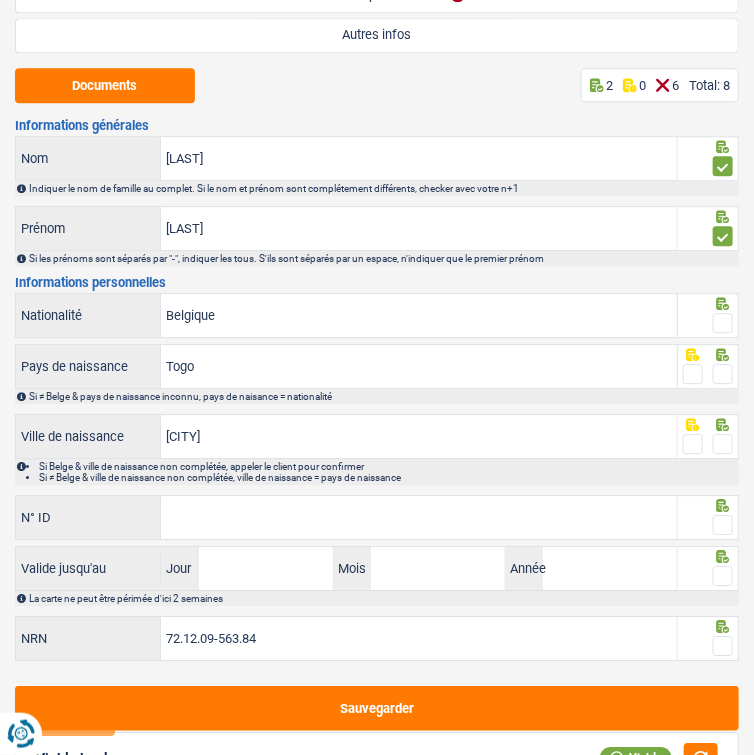 click at bounding box center [723, 323] 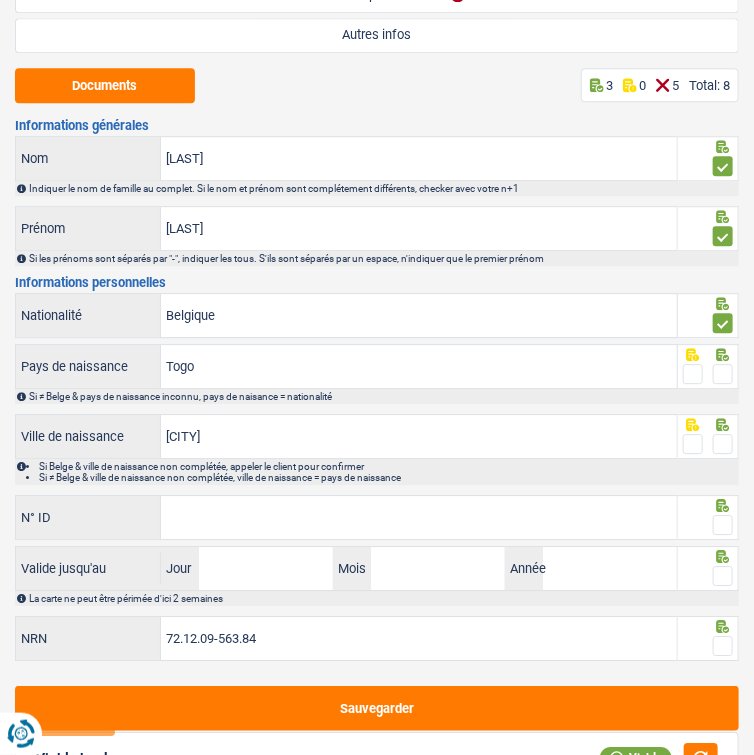 click at bounding box center (723, 374) 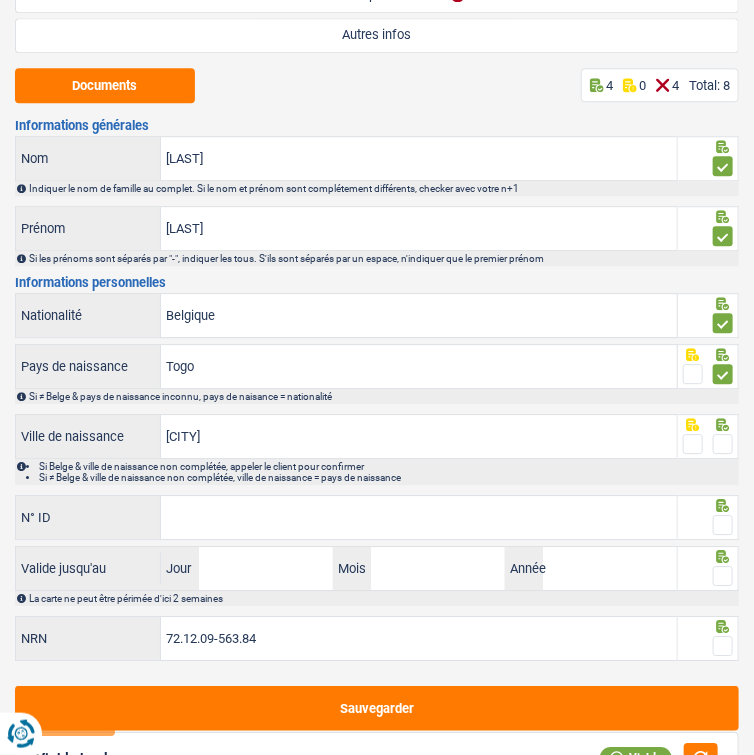 click at bounding box center [723, 444] 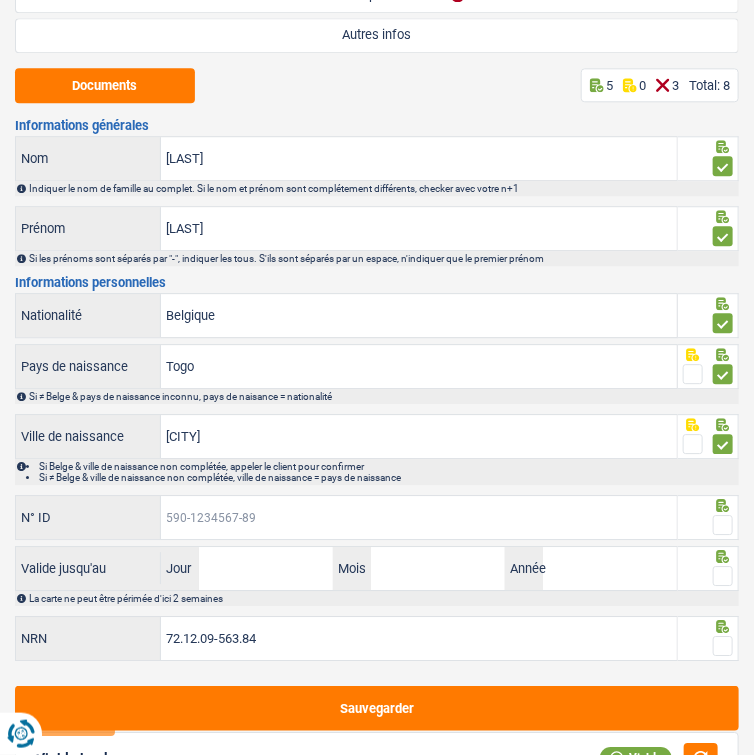 click on "N° ID" at bounding box center (418, 517) 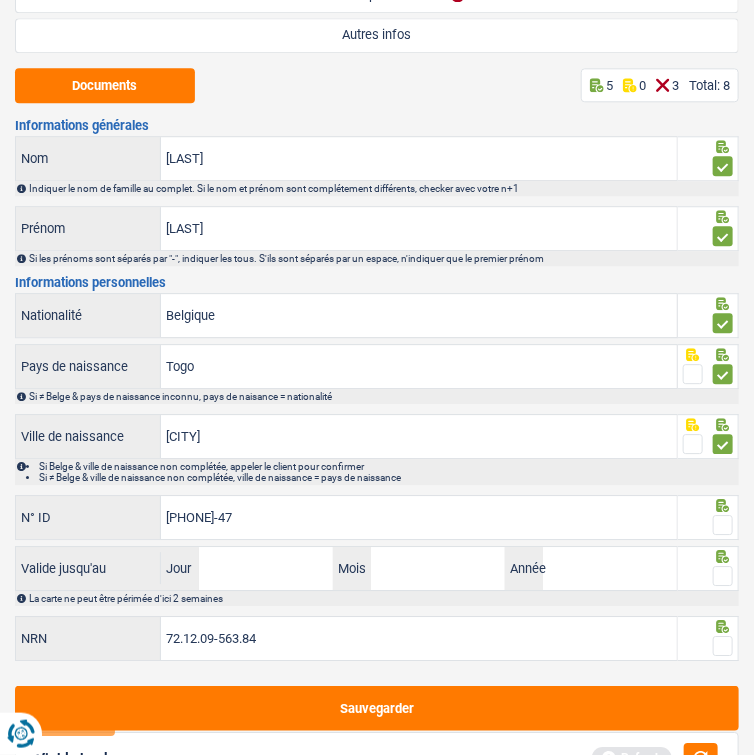 type on "595-3839095-47" 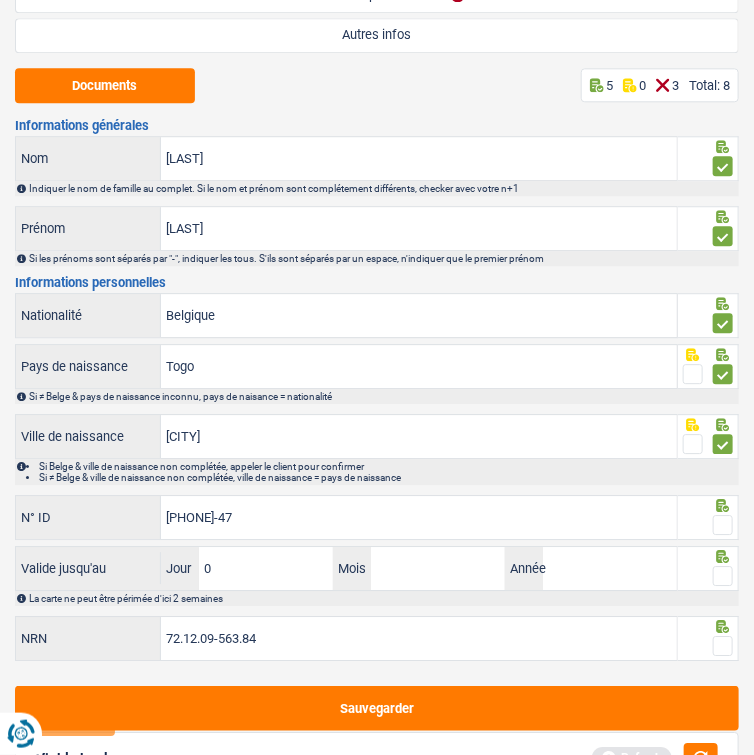 type on "04" 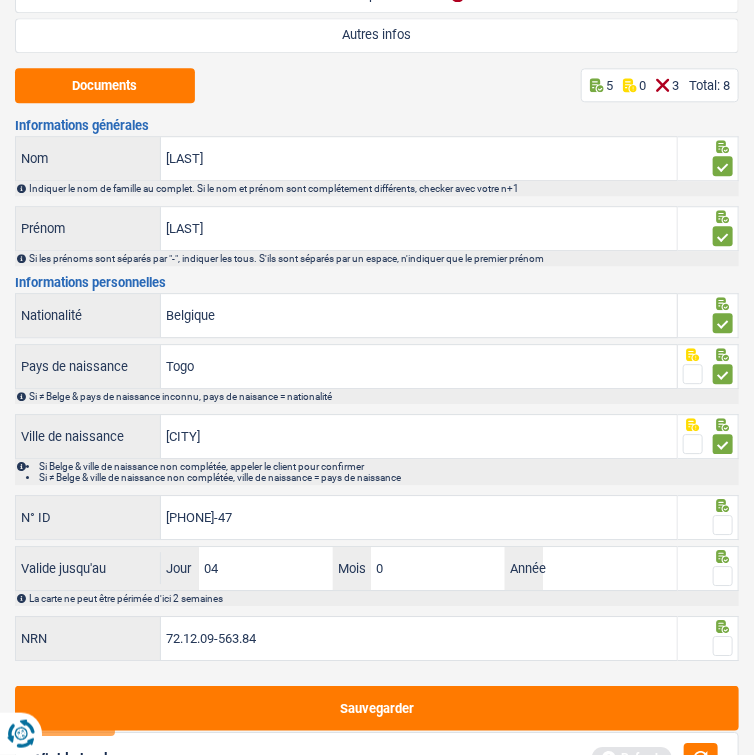 type on "04" 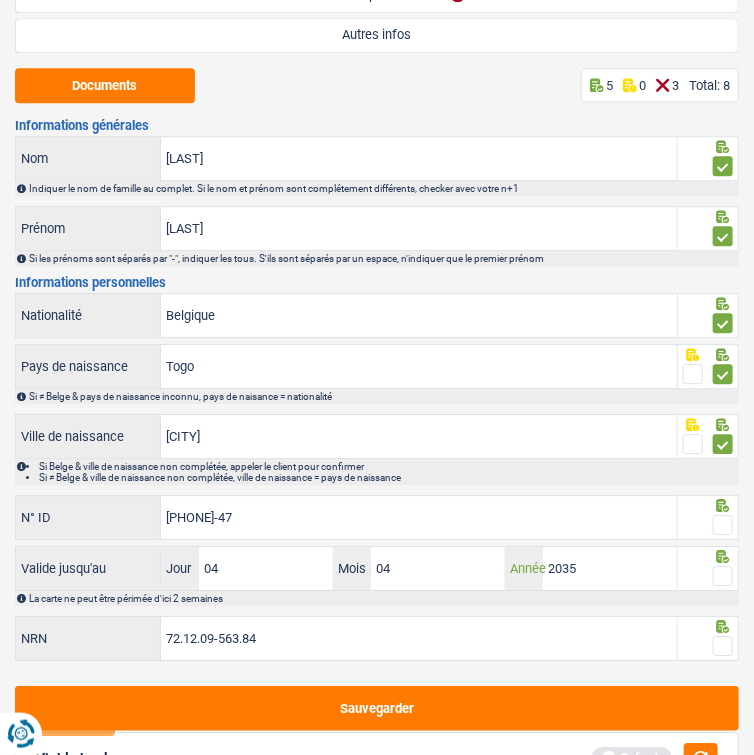 type on "2035" 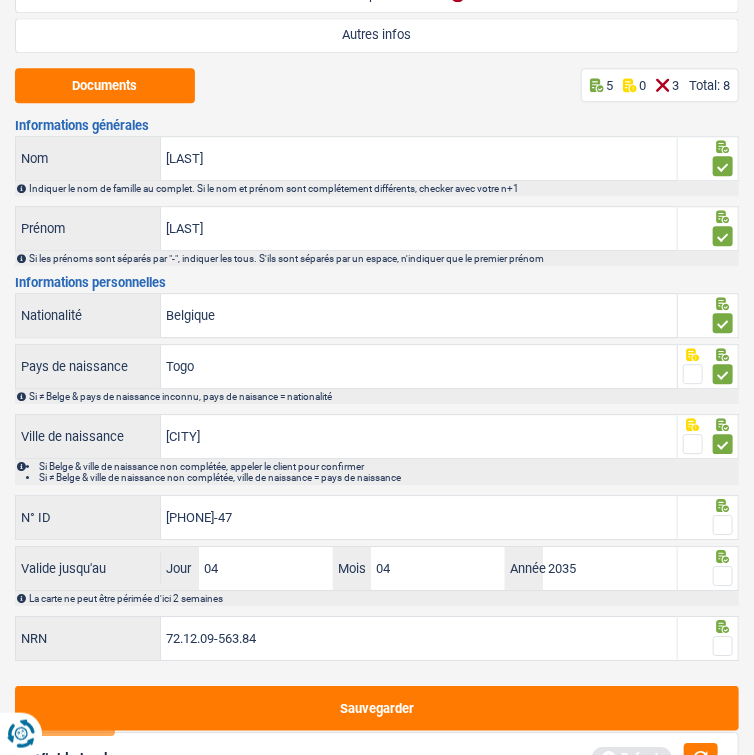 click at bounding box center [723, 525] 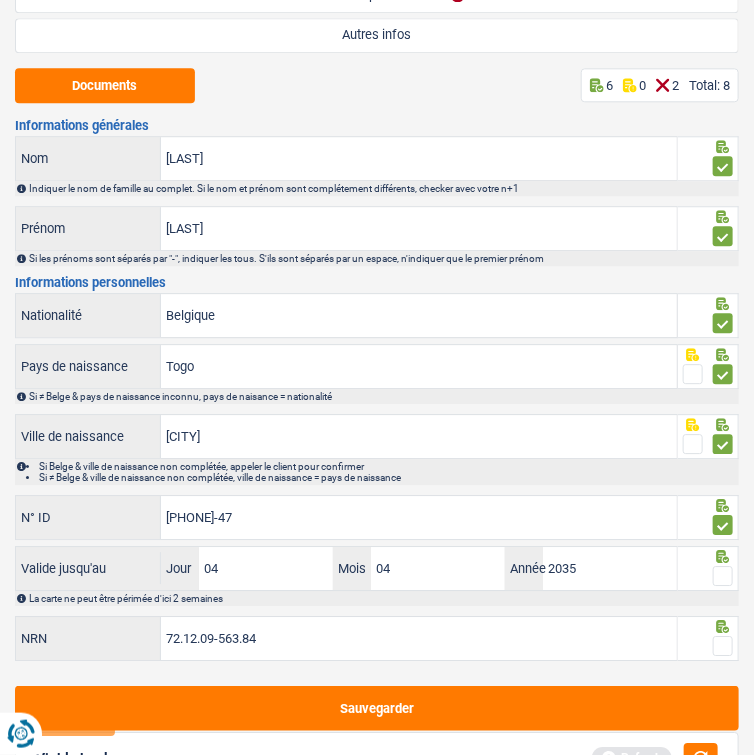click at bounding box center [723, 576] 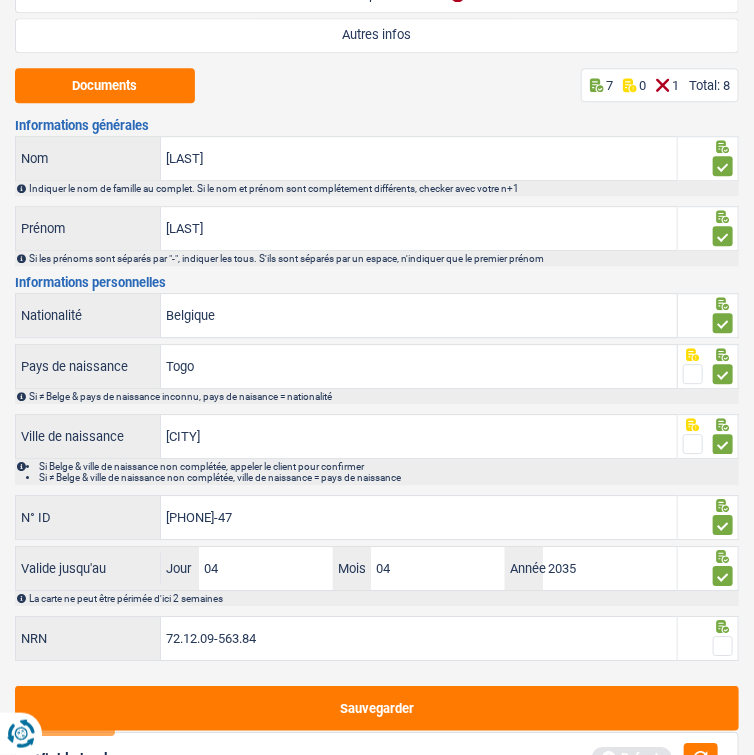 scroll, scrollTop: 1312, scrollLeft: 0, axis: vertical 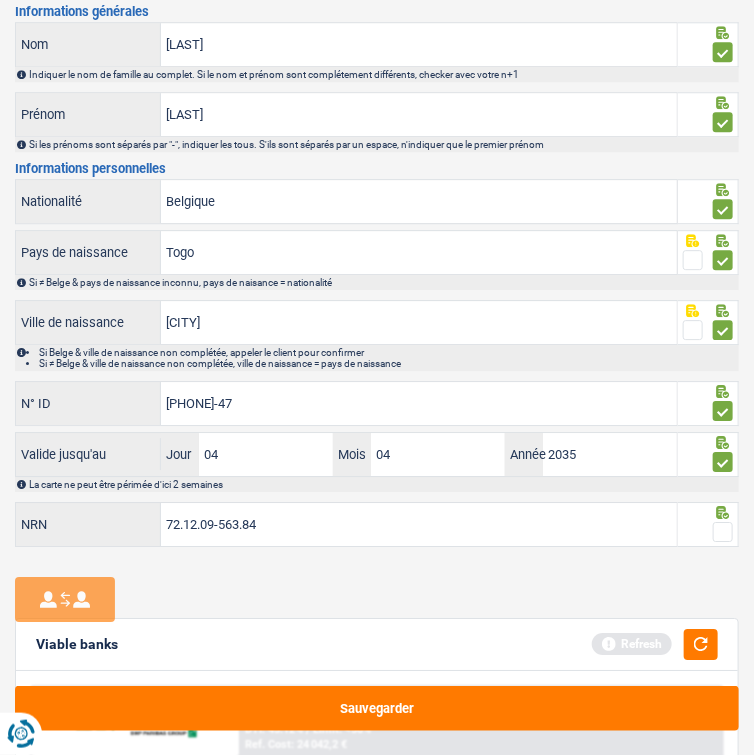 click at bounding box center [723, 532] 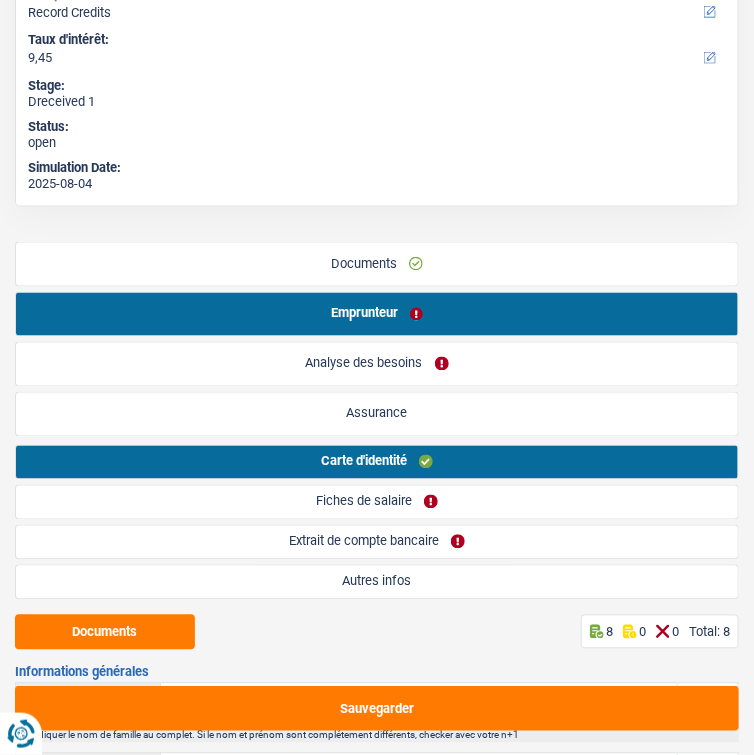 scroll, scrollTop: 650, scrollLeft: 0, axis: vertical 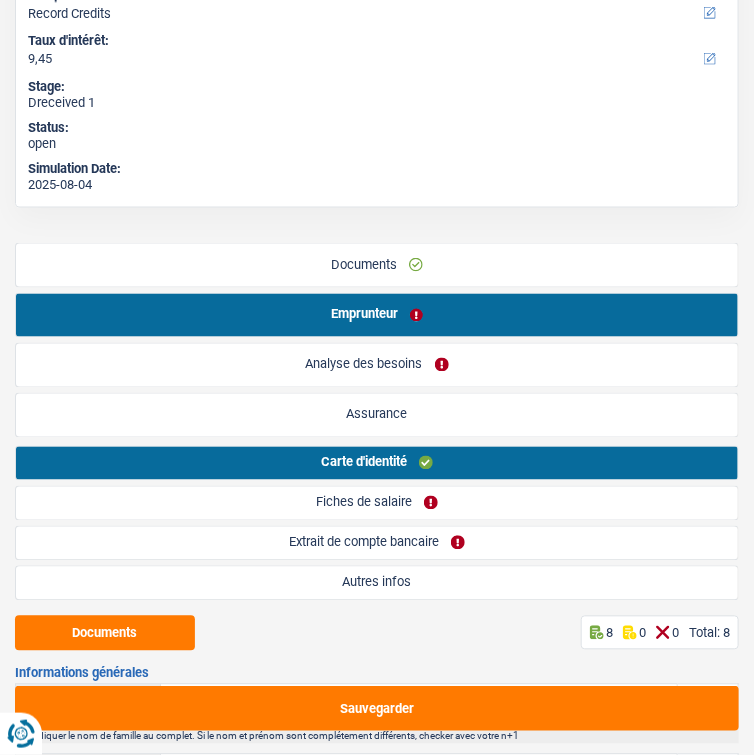 click on "Fiches de salaire" at bounding box center [377, 503] 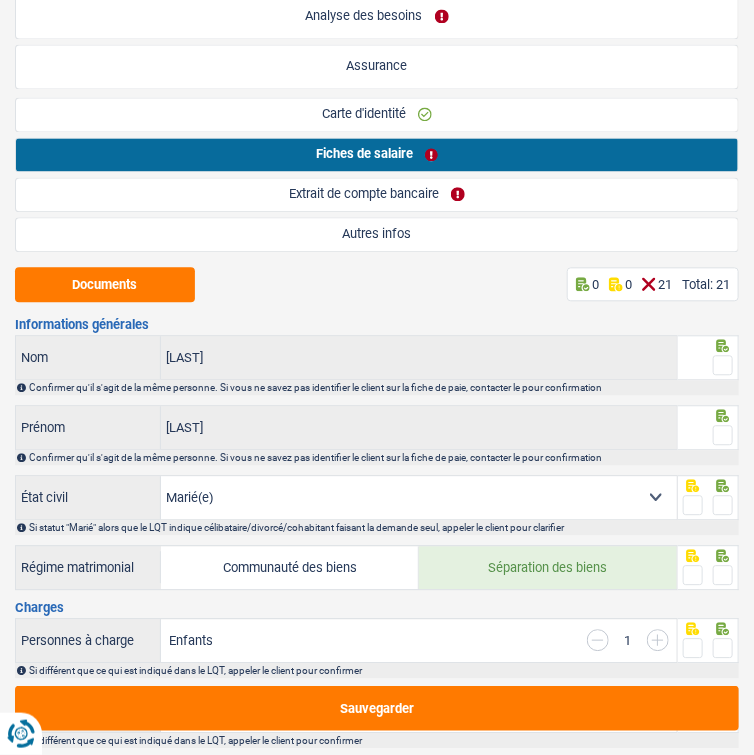 scroll, scrollTop: 1000, scrollLeft: 0, axis: vertical 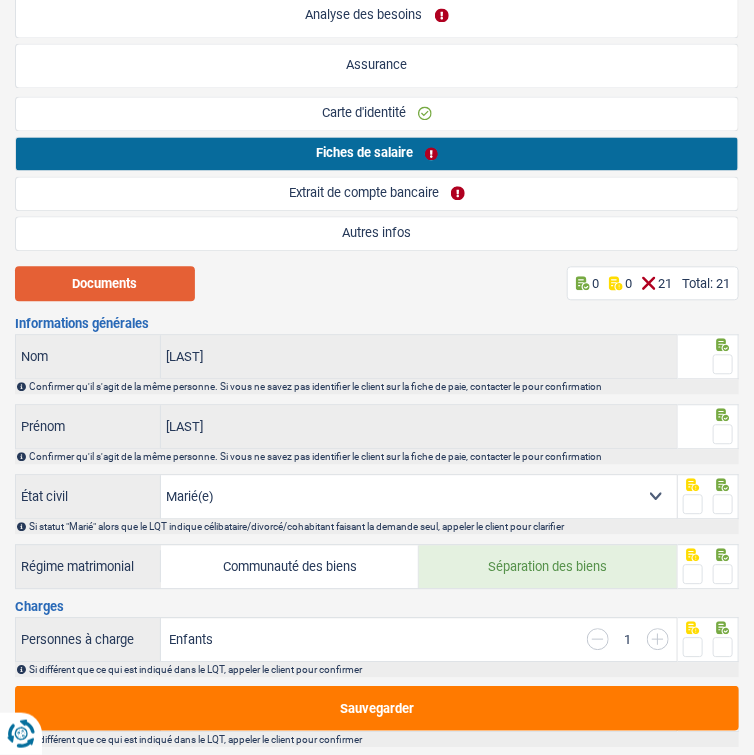 click on "Documents" at bounding box center [105, 283] 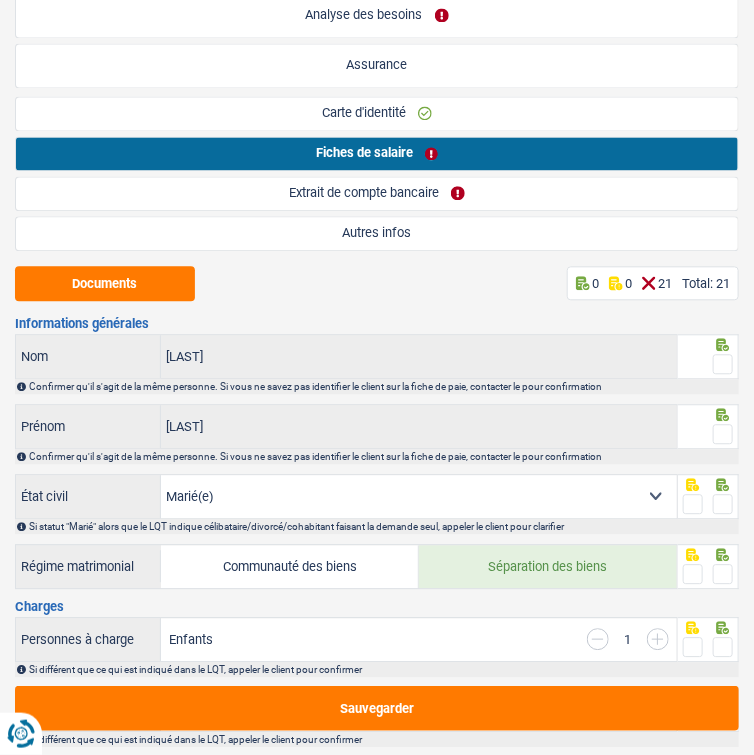 click at bounding box center [723, 364] 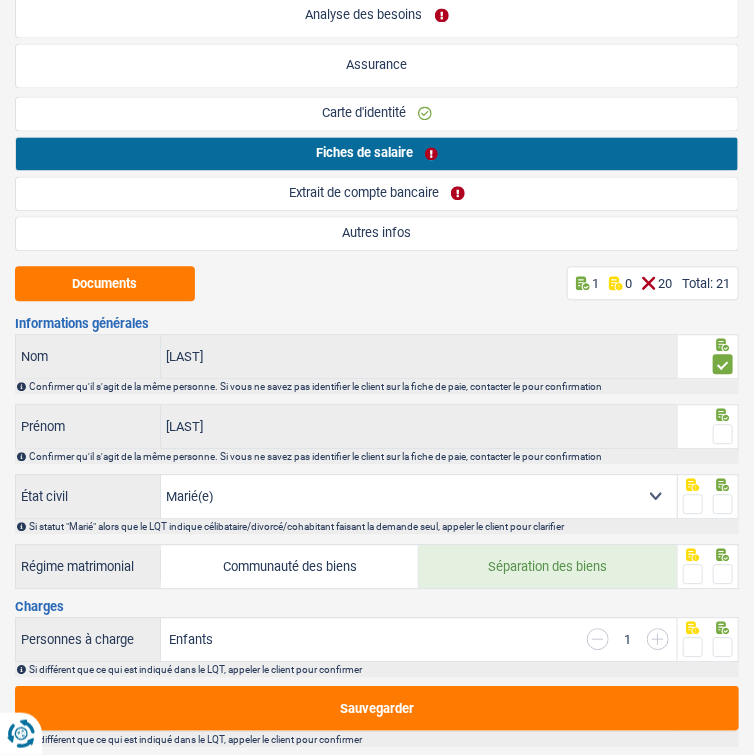 click at bounding box center [723, 434] 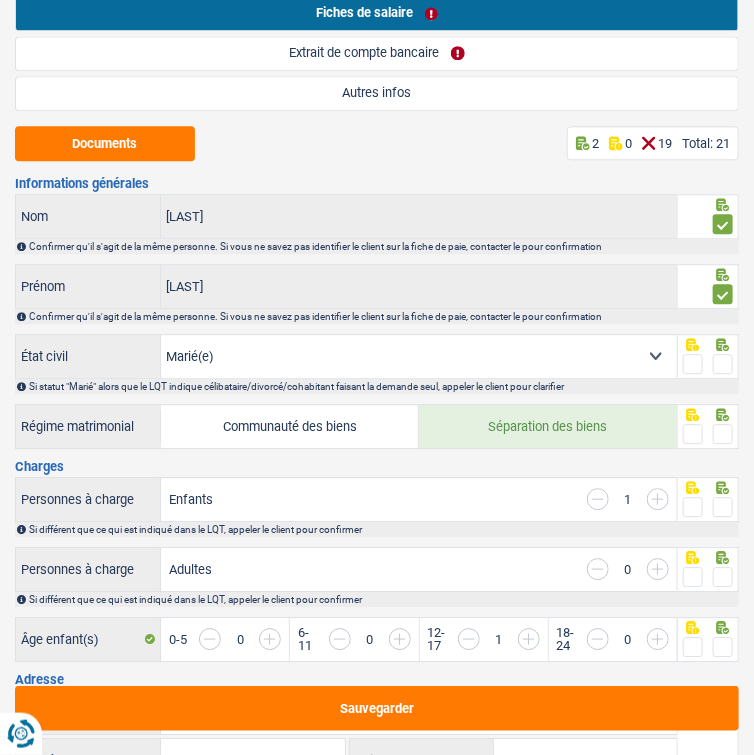 scroll, scrollTop: 1140, scrollLeft: 0, axis: vertical 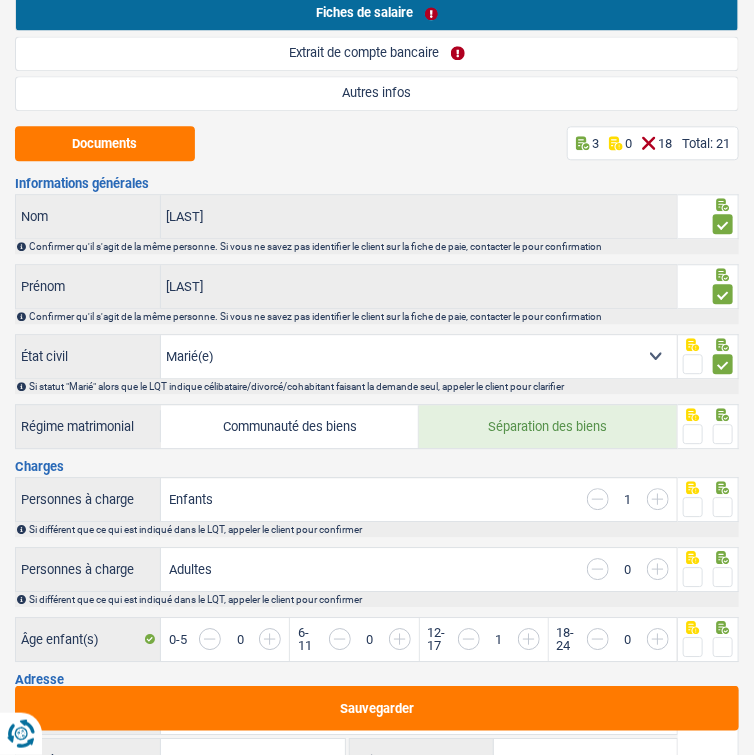 click at bounding box center (693, 434) 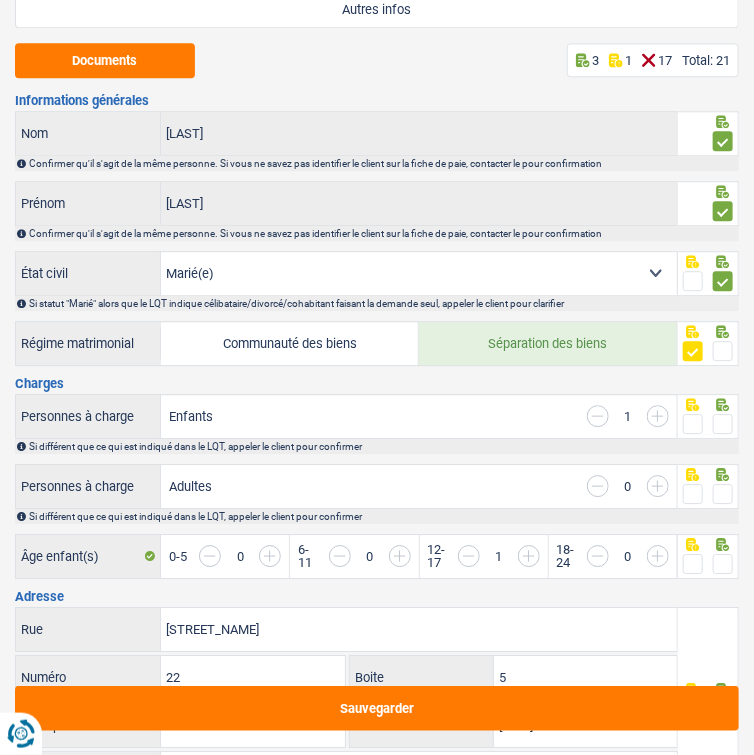 scroll, scrollTop: 1232, scrollLeft: 0, axis: vertical 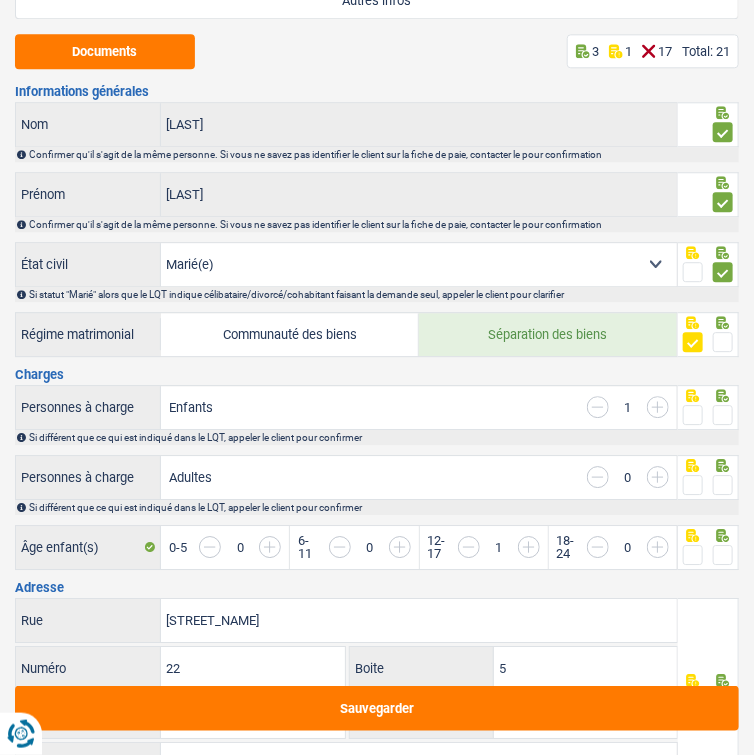 click at bounding box center [658, 407] 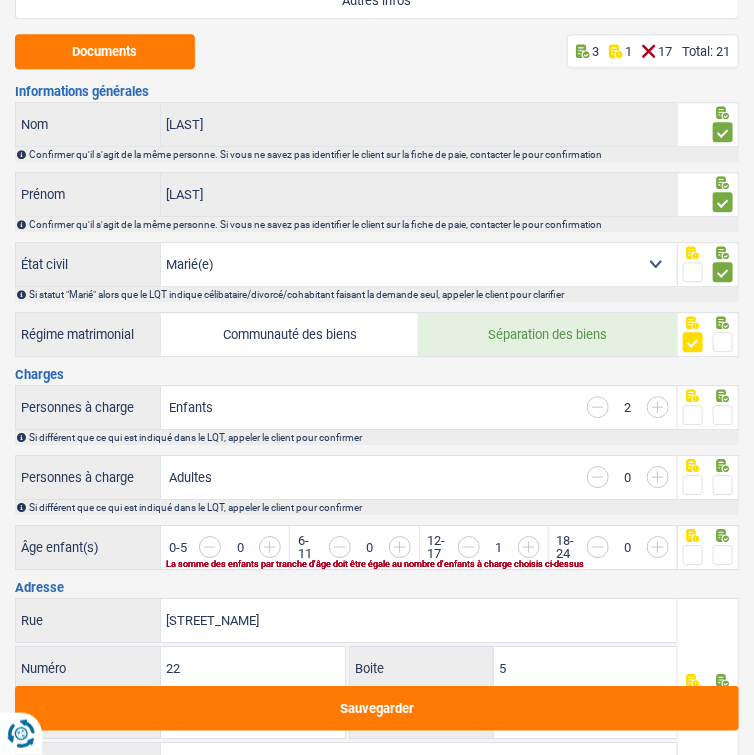 click at bounding box center (658, 407) 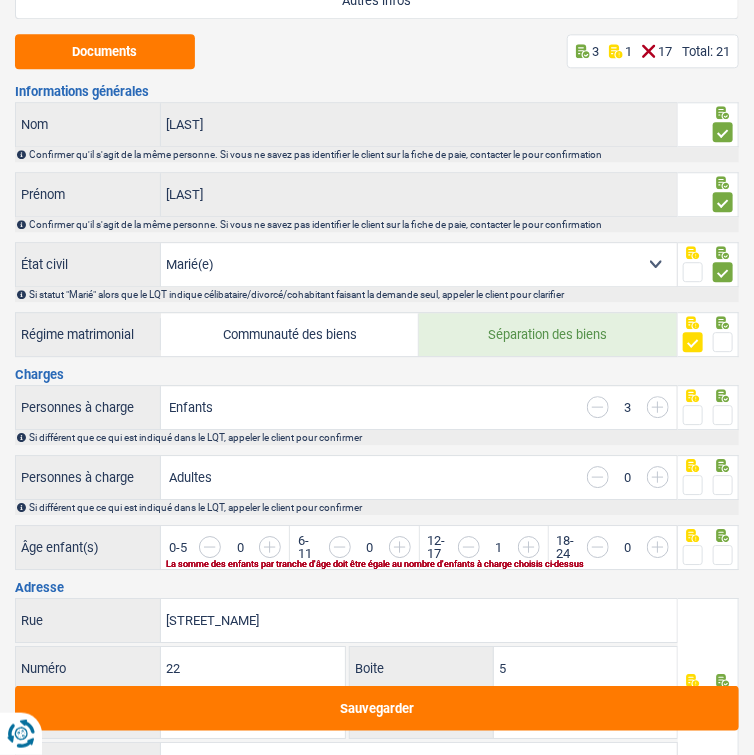 click at bounding box center [723, 415] 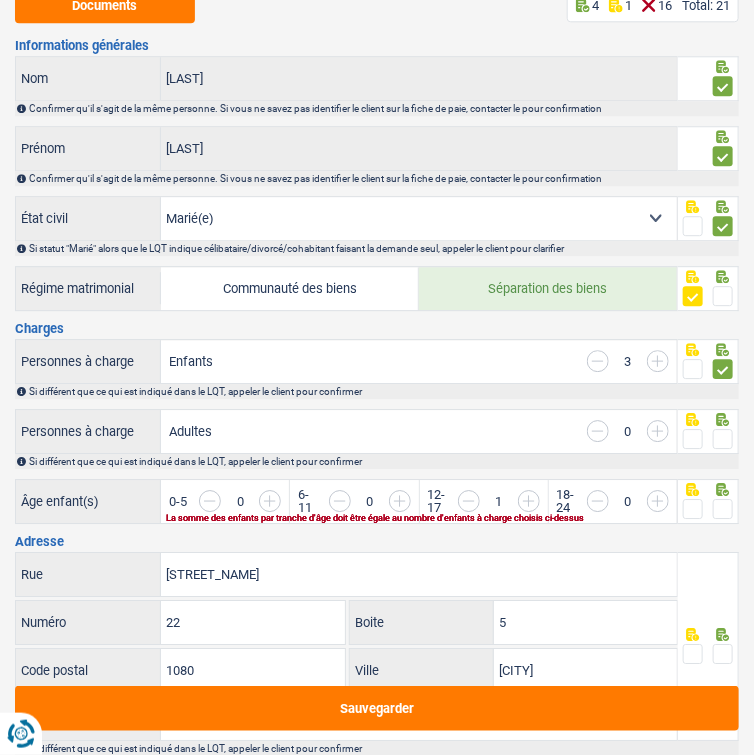 scroll, scrollTop: 1283, scrollLeft: 0, axis: vertical 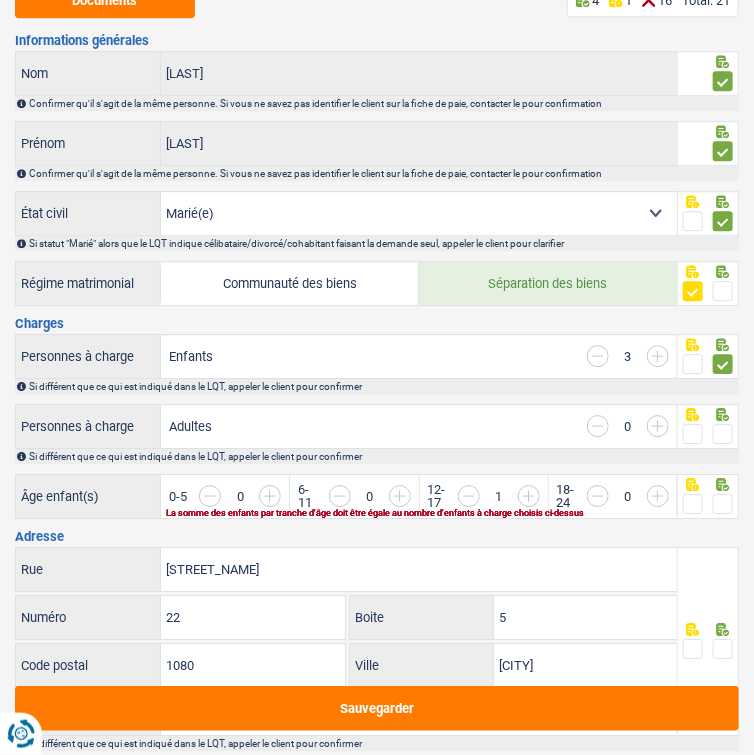 click at bounding box center (848, 506) 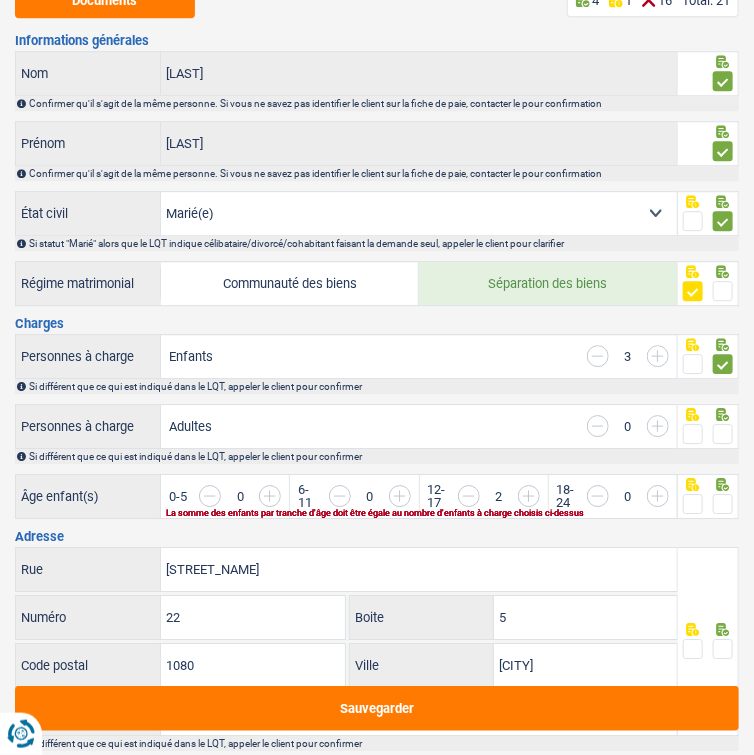 click at bounding box center (977, 506) 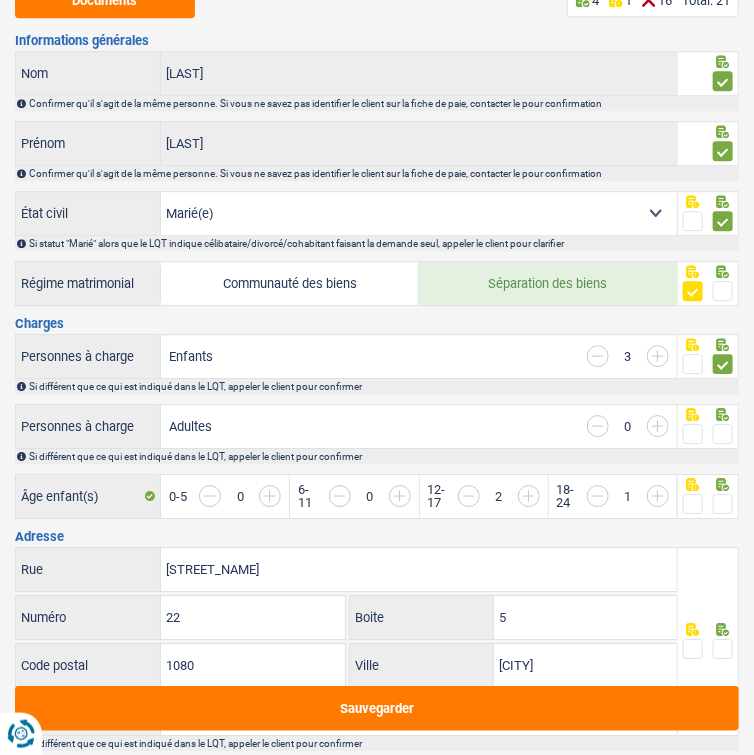 click at bounding box center [693, 504] 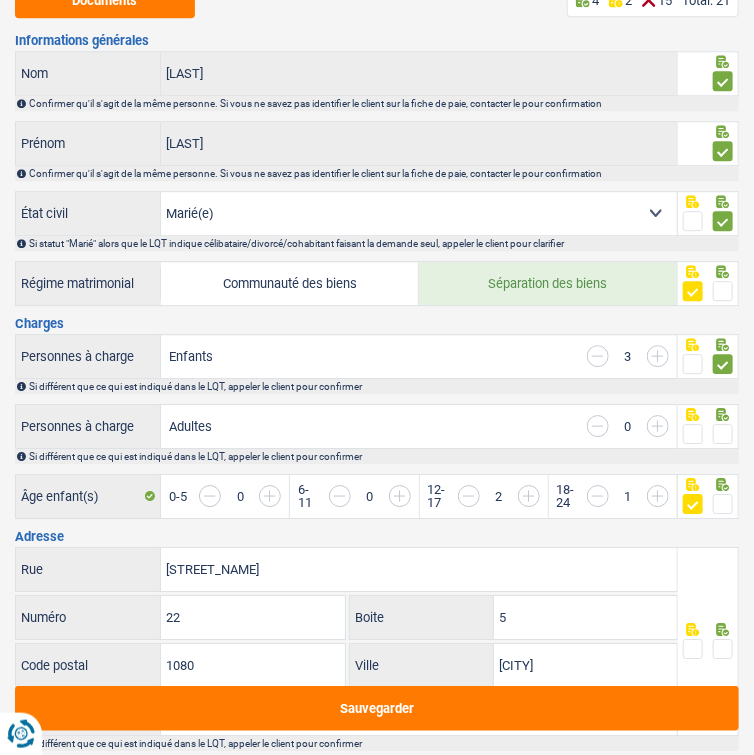 click at bounding box center (723, 434) 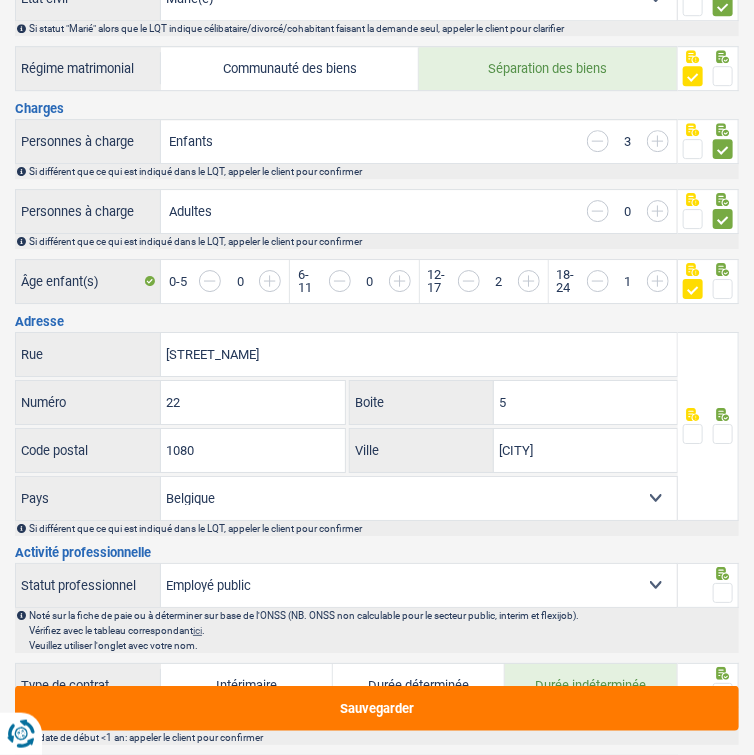 scroll, scrollTop: 1500, scrollLeft: 0, axis: vertical 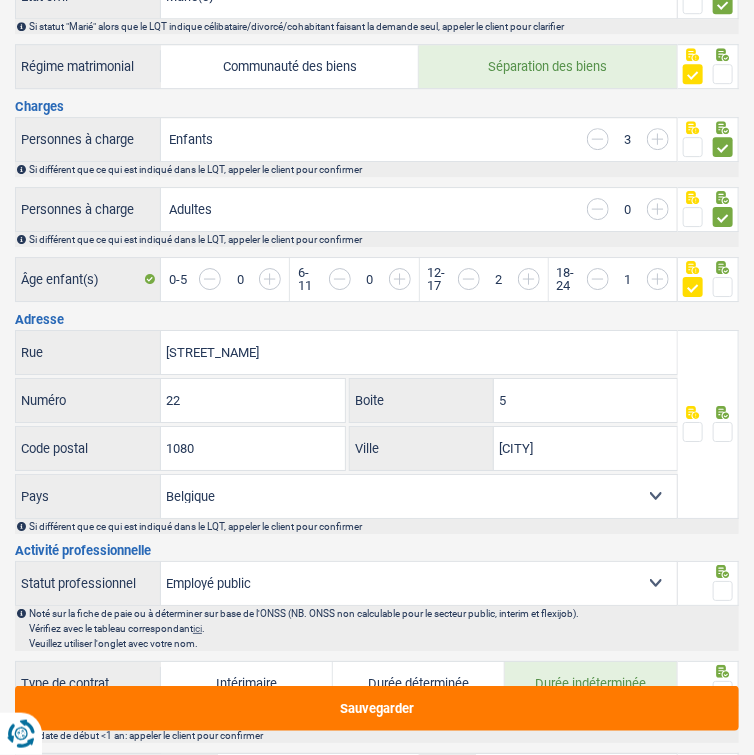 click at bounding box center (723, 432) 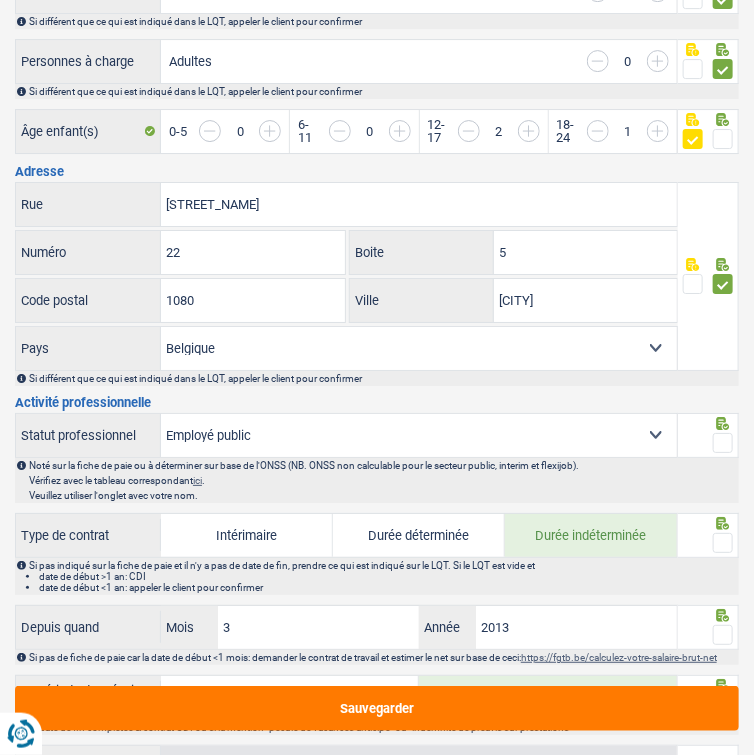 scroll, scrollTop: 1649, scrollLeft: 0, axis: vertical 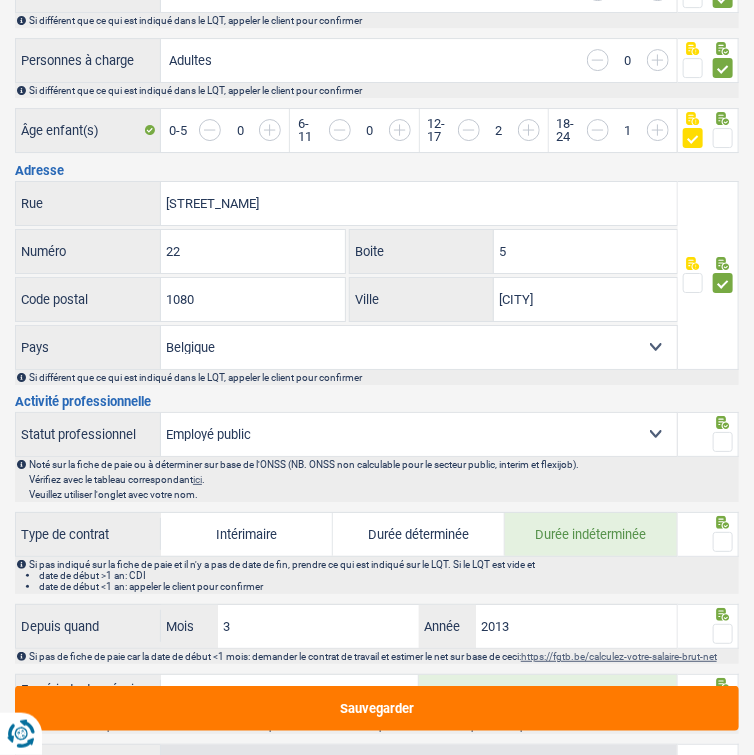 click at bounding box center (723, 442) 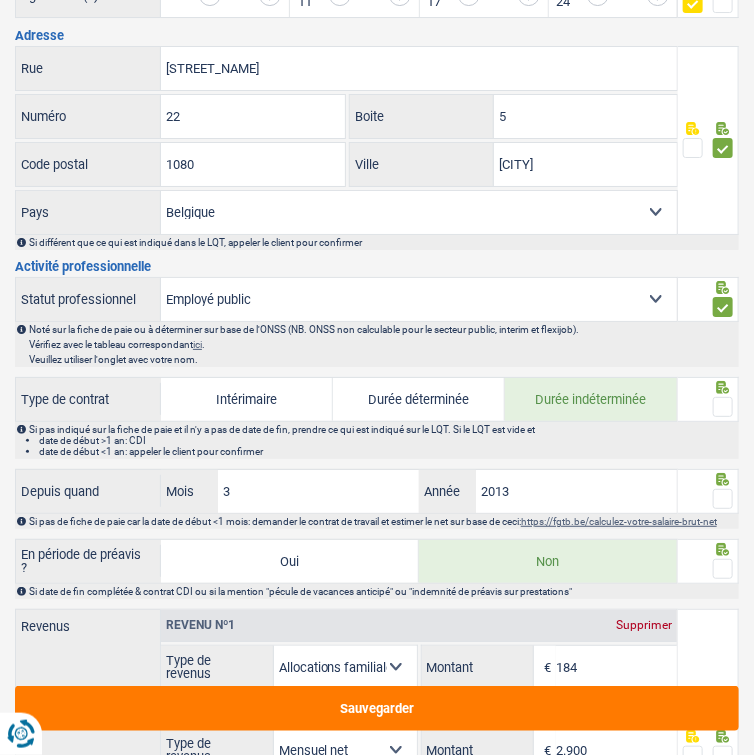 scroll, scrollTop: 1784, scrollLeft: 0, axis: vertical 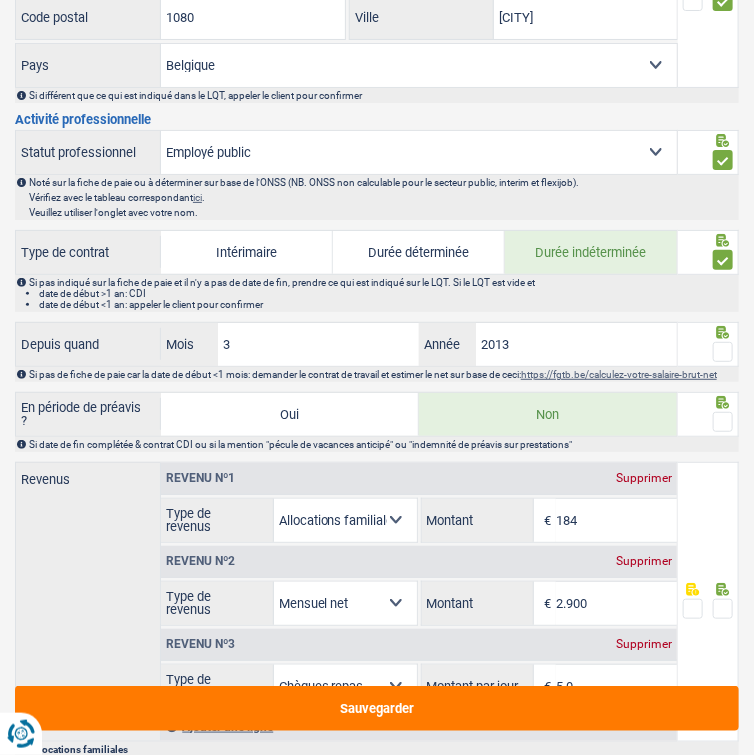 click at bounding box center [723, 352] 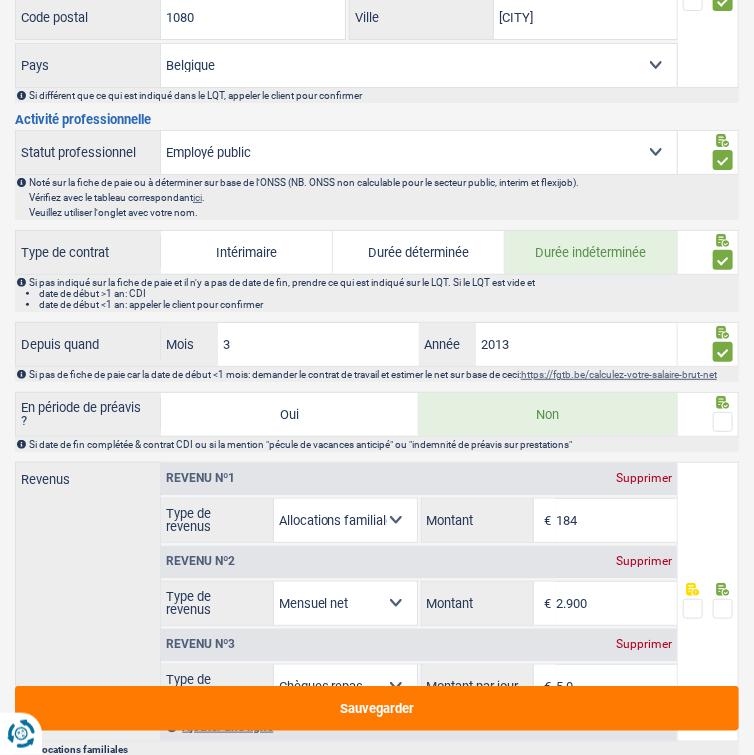 click at bounding box center [723, 422] 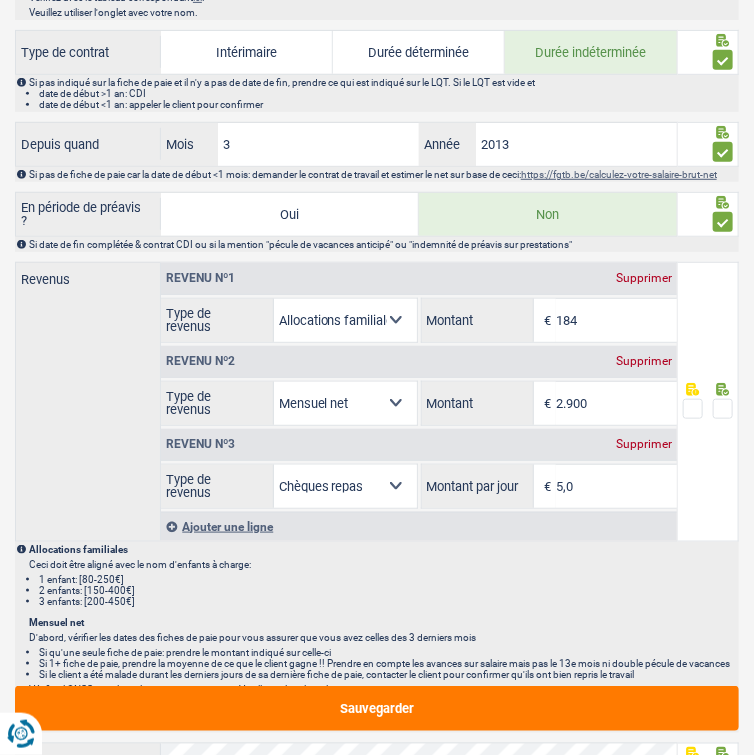 scroll, scrollTop: 2132, scrollLeft: 0, axis: vertical 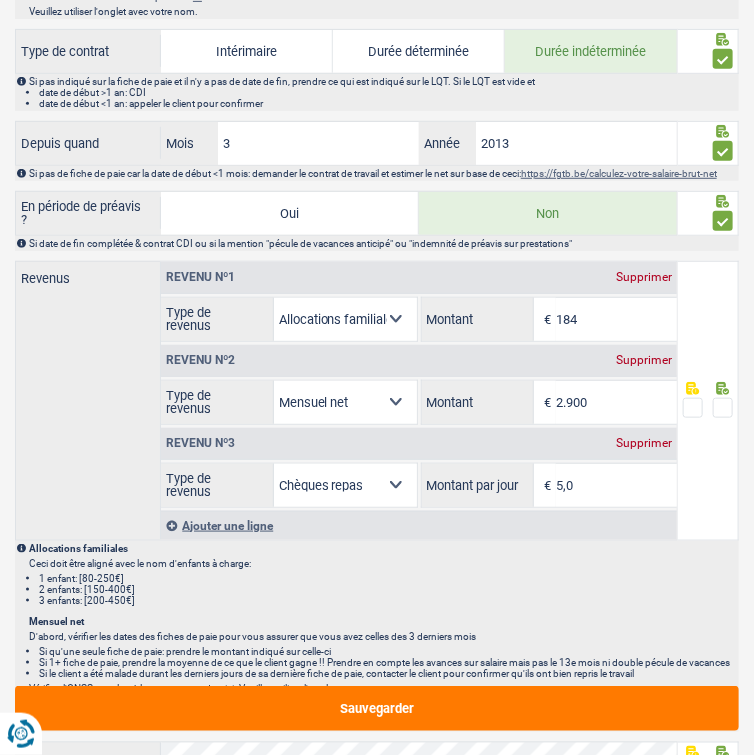 click on "2.900" at bounding box center (616, 402) 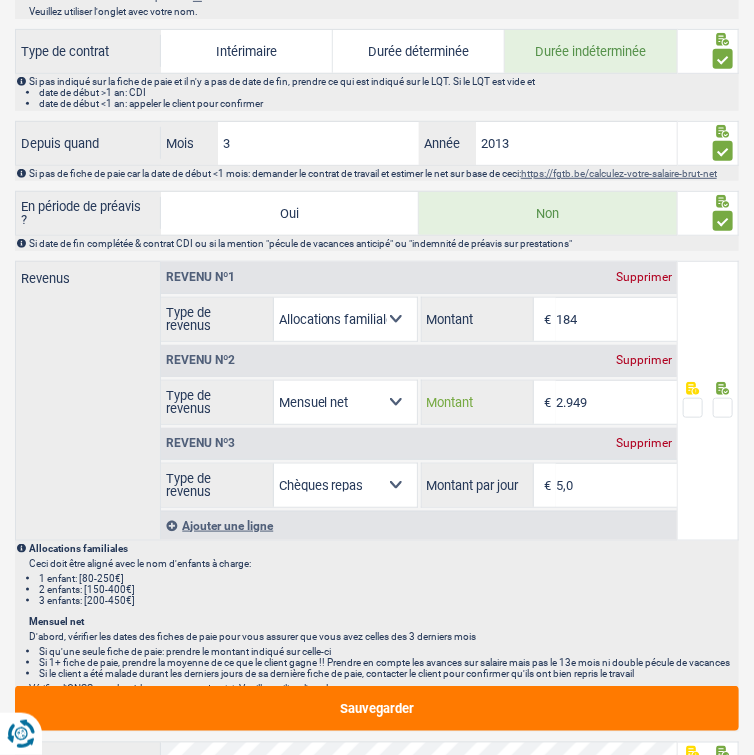 type on "2.949" 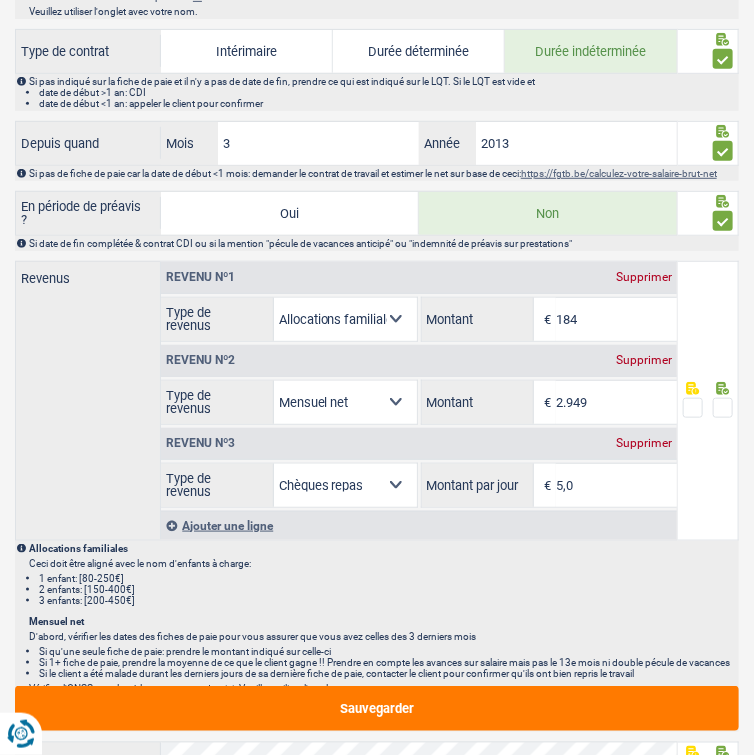 click at bounding box center [723, 408] 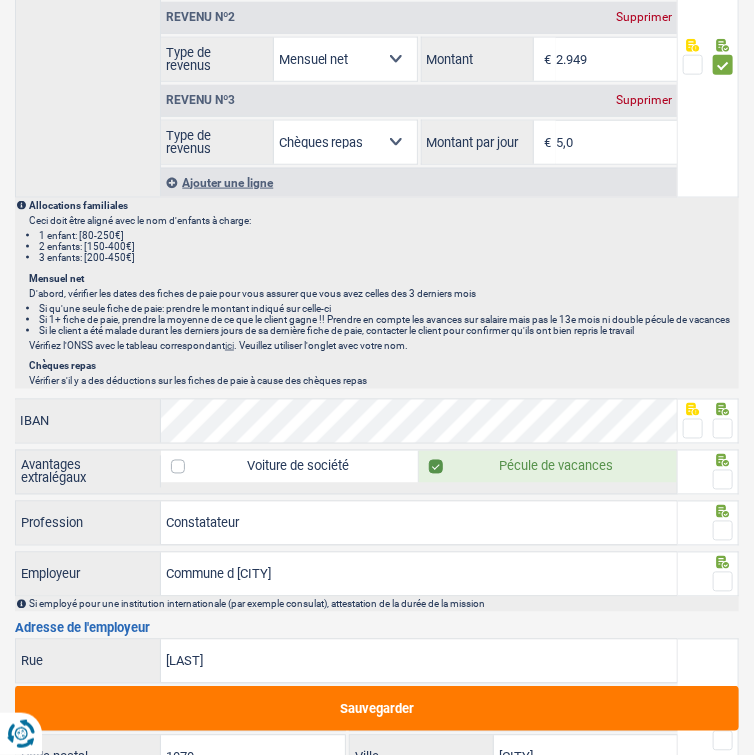 scroll, scrollTop: 2474, scrollLeft: 0, axis: vertical 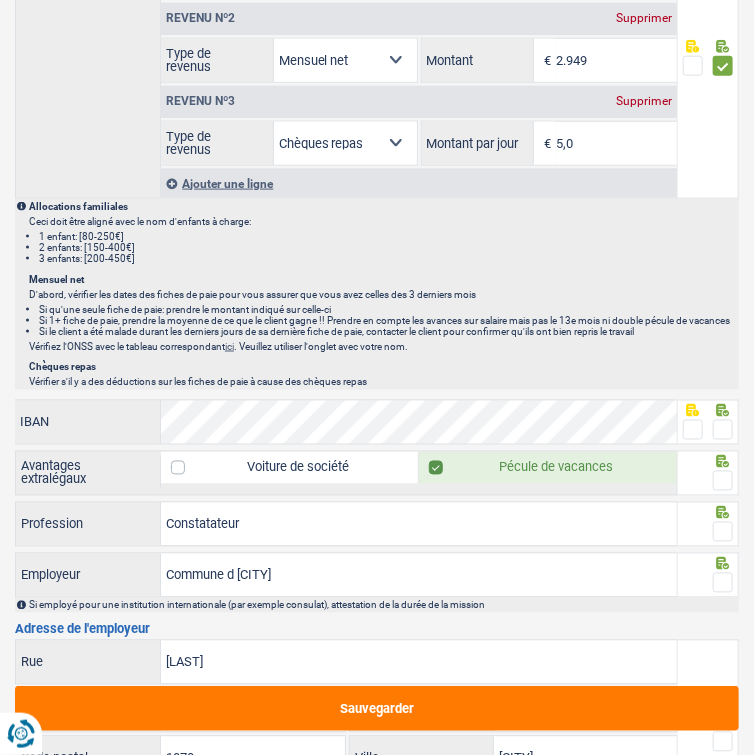 click at bounding box center (723, 430) 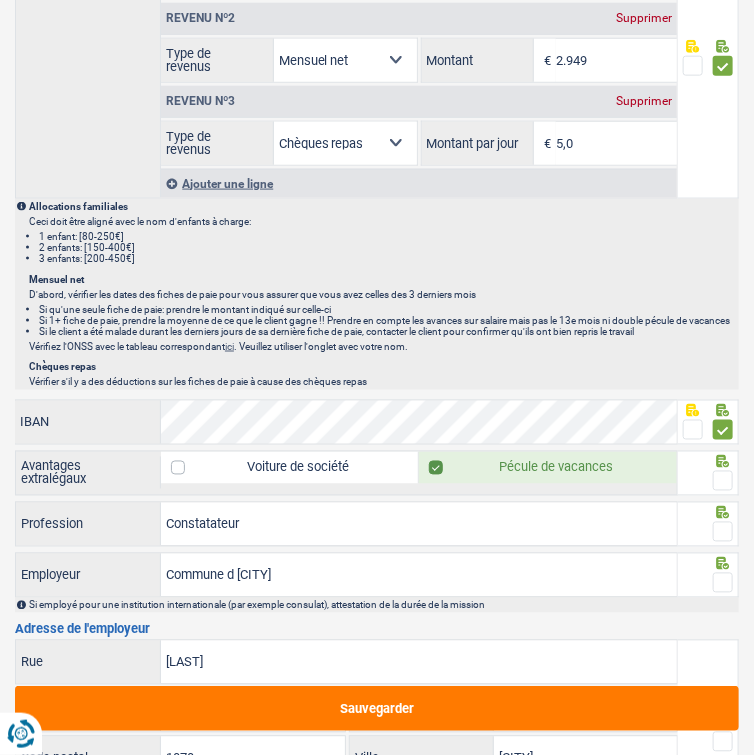 click at bounding box center (723, 481) 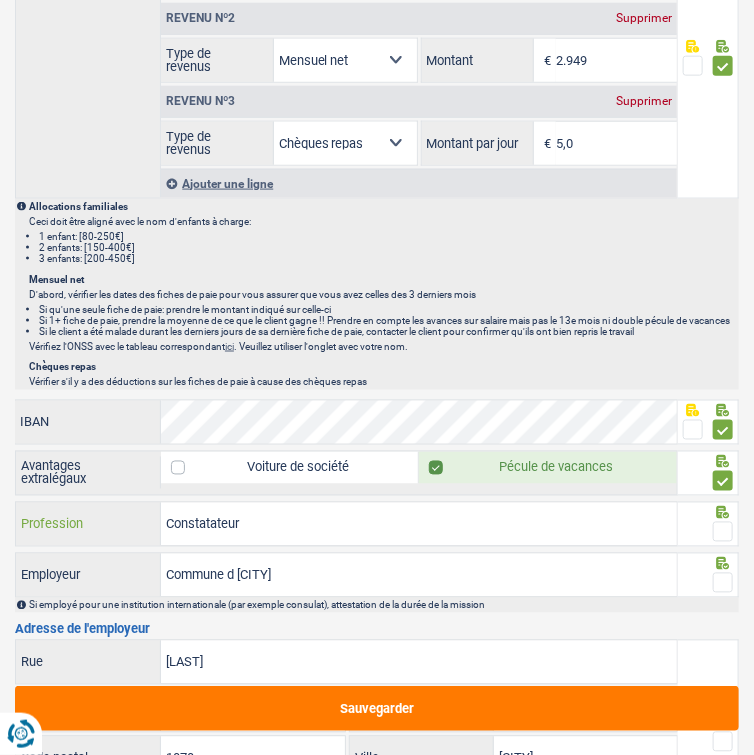 drag, startPoint x: 283, startPoint y: 551, endPoint x: 143, endPoint y: 567, distance: 140.91132 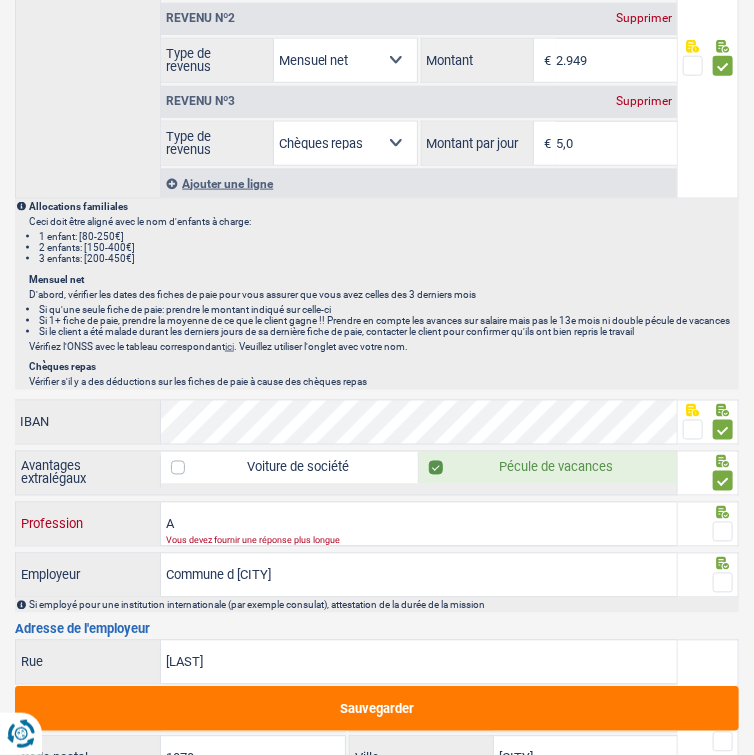 click on "A" at bounding box center [418, 524] 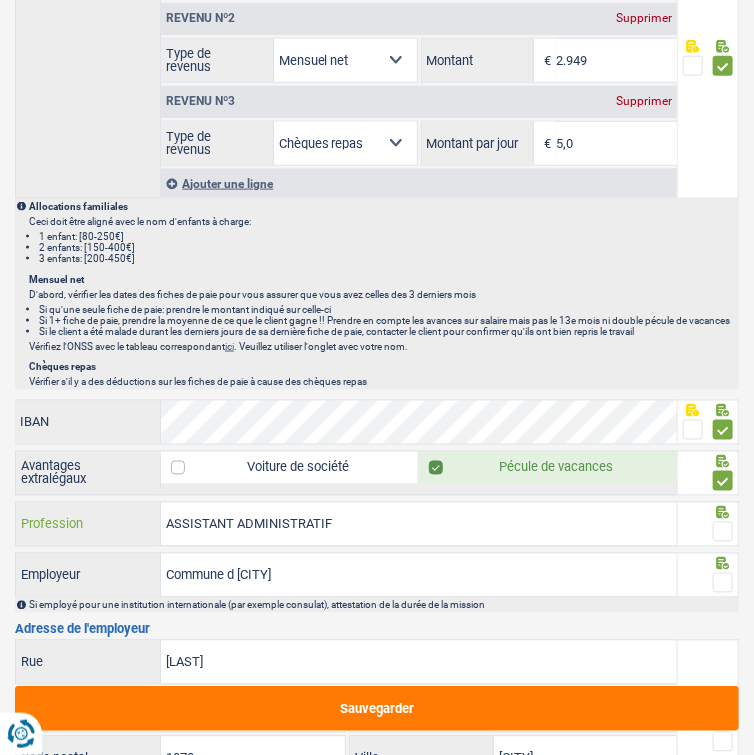 type on "ASSISTANT ADMINISTRATIF" 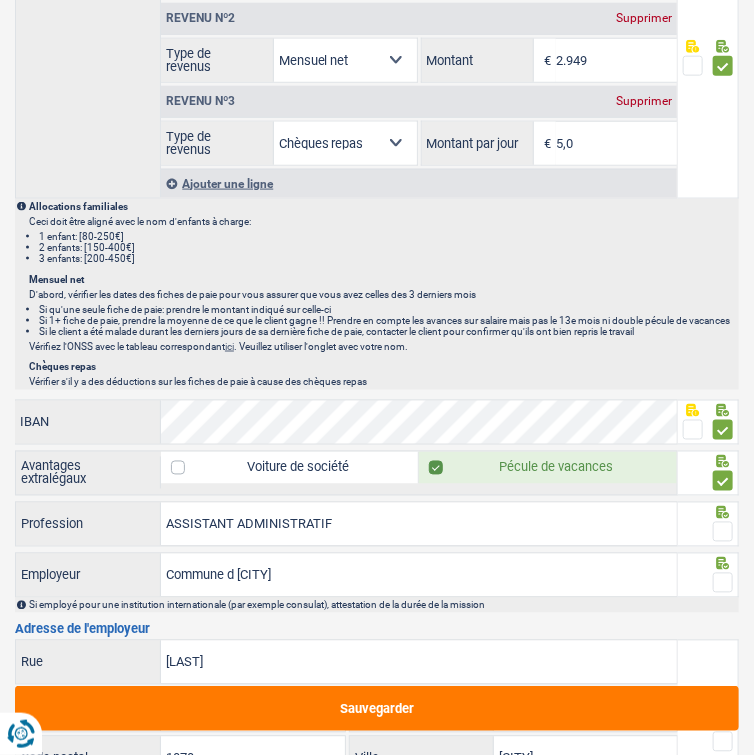 click at bounding box center [723, 532] 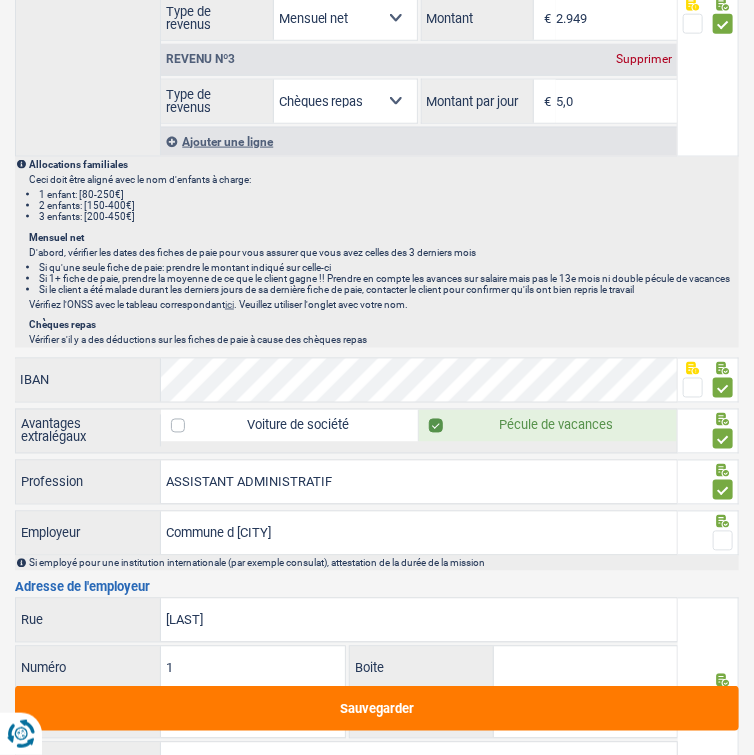 scroll, scrollTop: 2519, scrollLeft: 0, axis: vertical 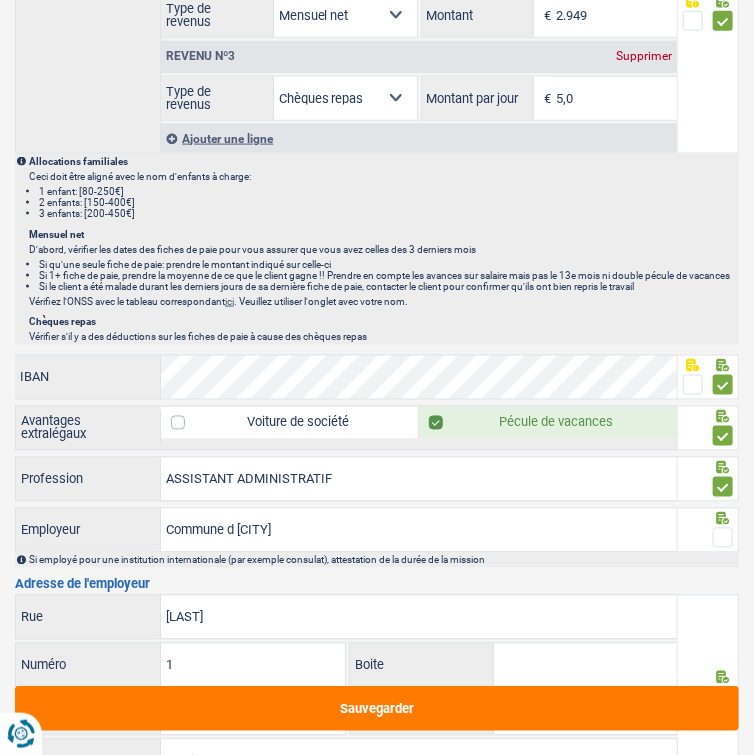 click at bounding box center (723, 538) 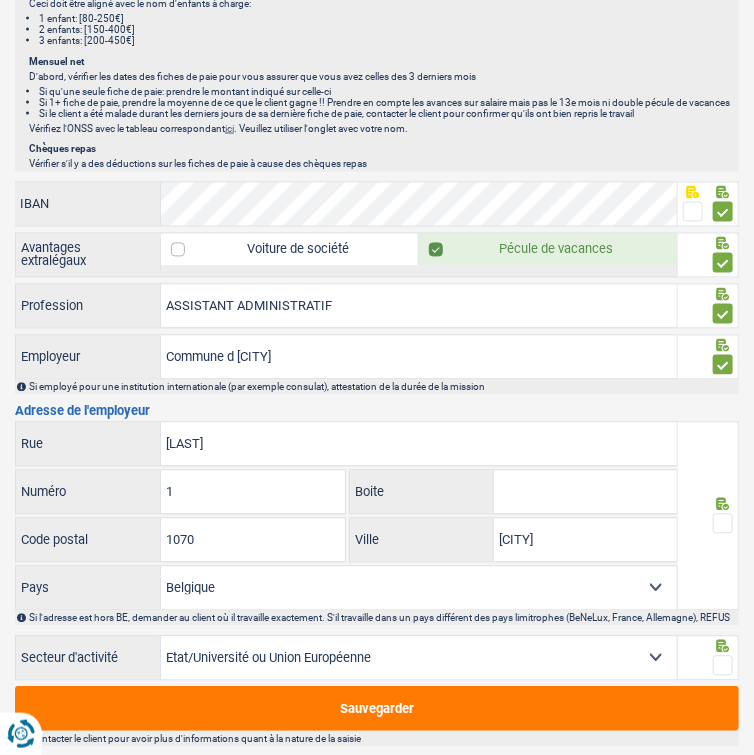 scroll, scrollTop: 2693, scrollLeft: 0, axis: vertical 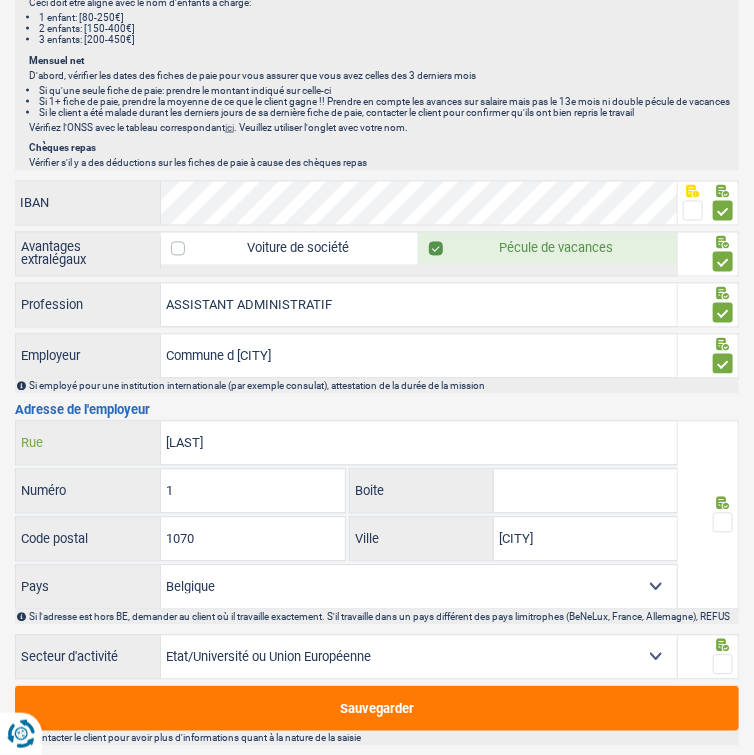 drag, startPoint x: 227, startPoint y: 454, endPoint x: 135, endPoint y: 460, distance: 92.19544 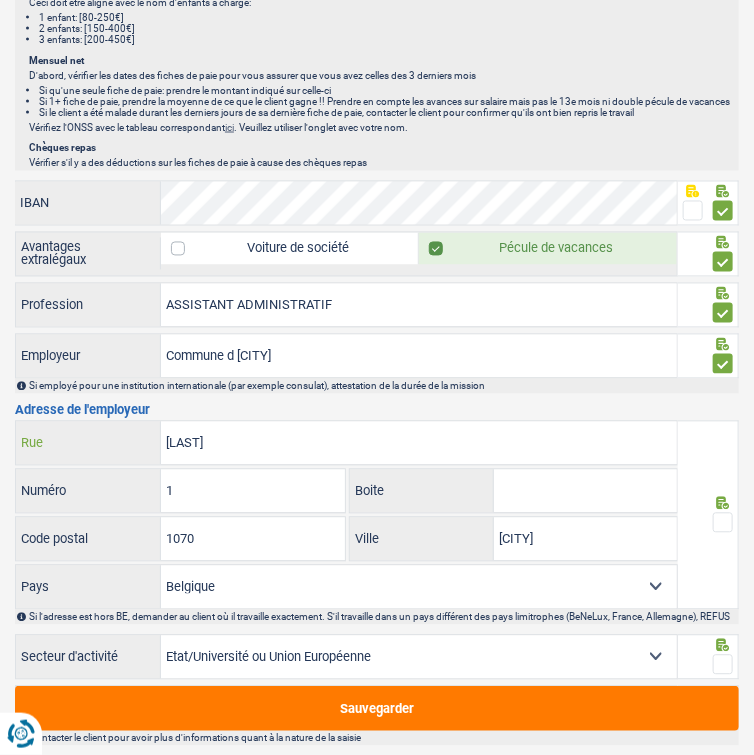 click on "Van lint" at bounding box center [418, 443] 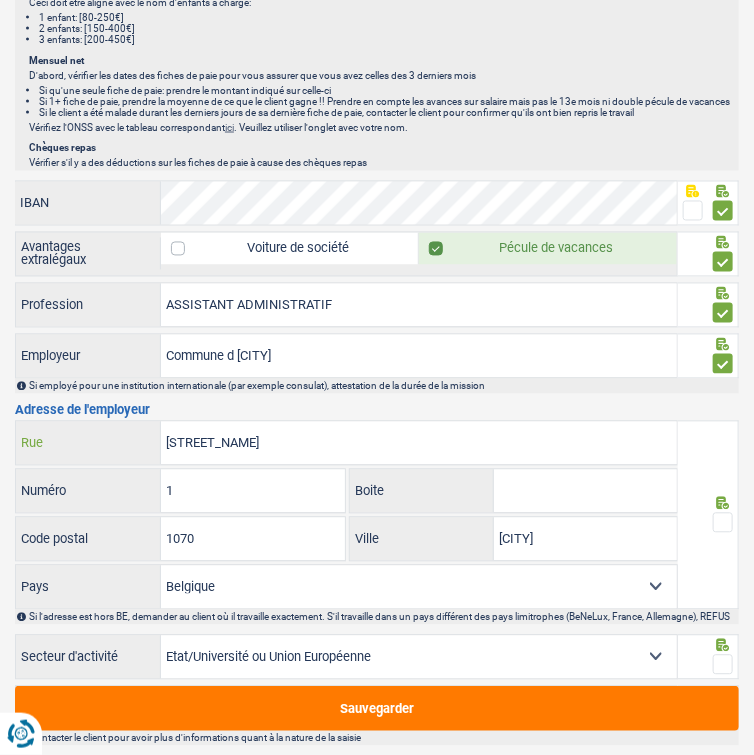 type on "PLACE DU CONSEIL" 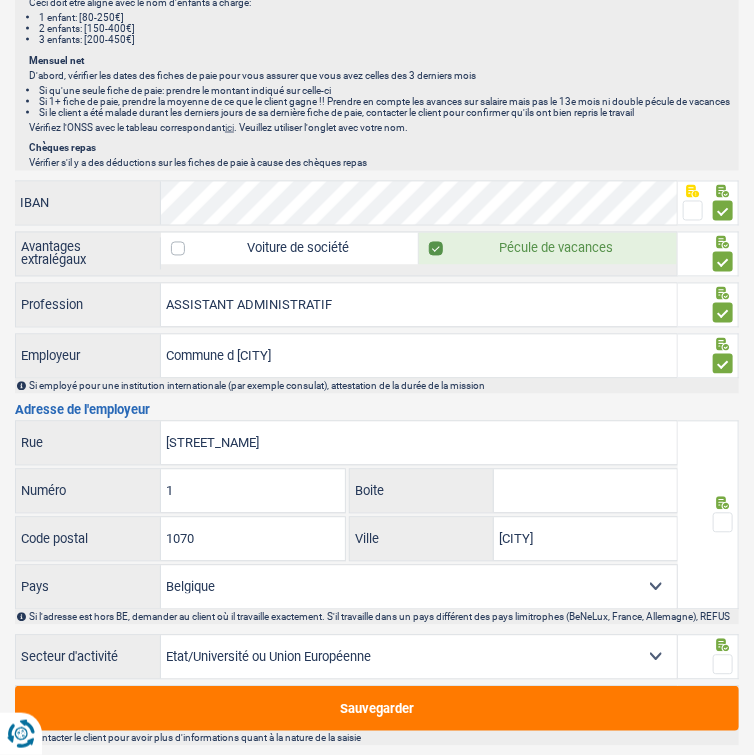 click at bounding box center (723, 523) 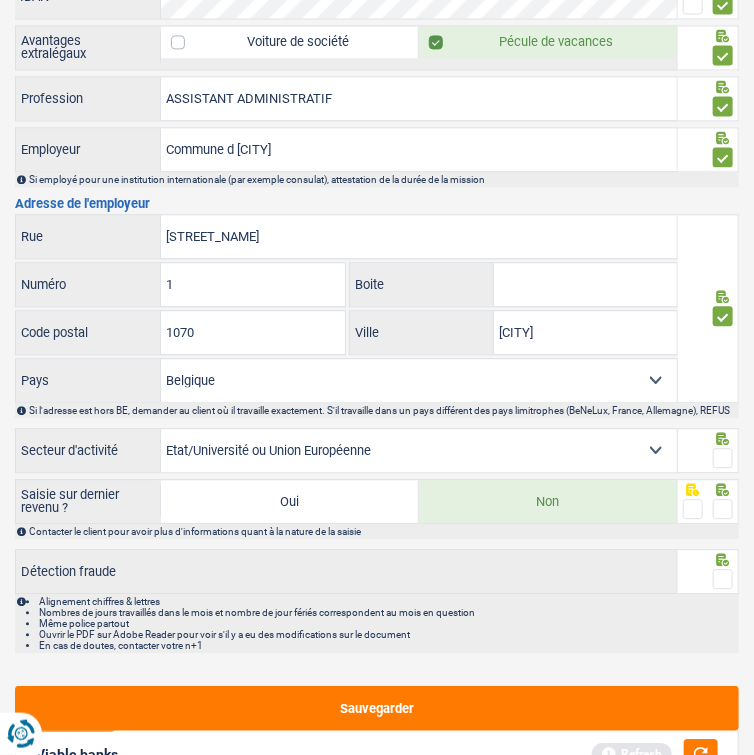 scroll, scrollTop: 2949, scrollLeft: 0, axis: vertical 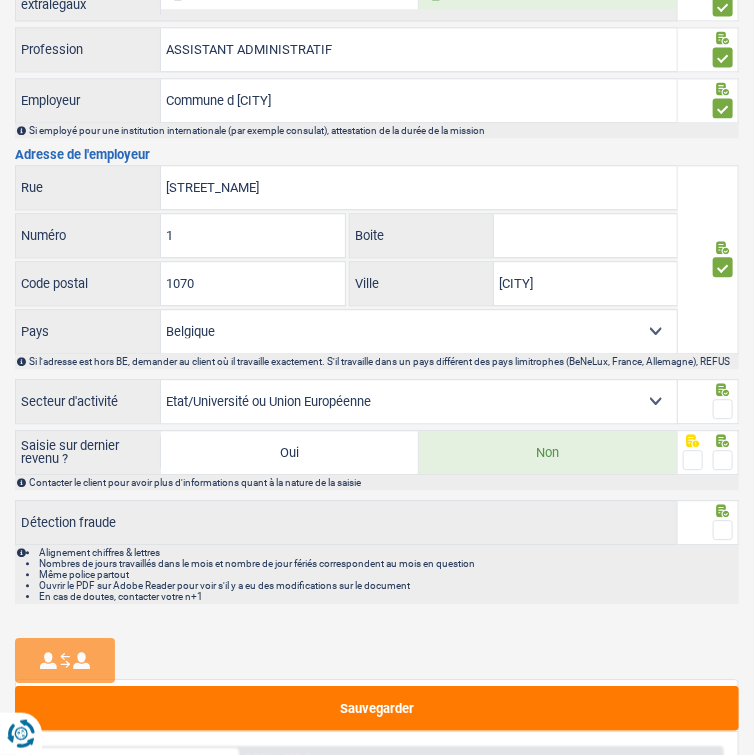 click at bounding box center (723, 409) 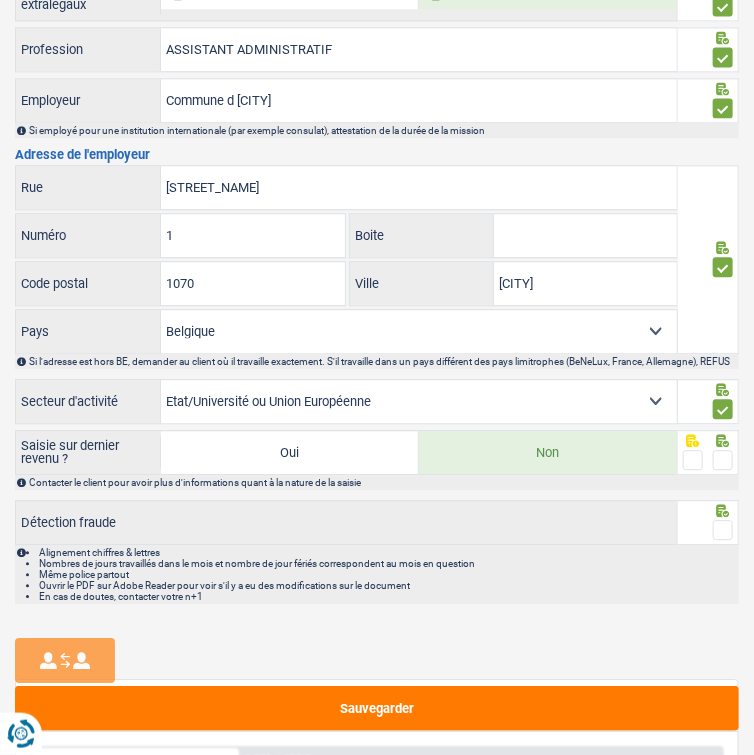 click at bounding box center [723, 460] 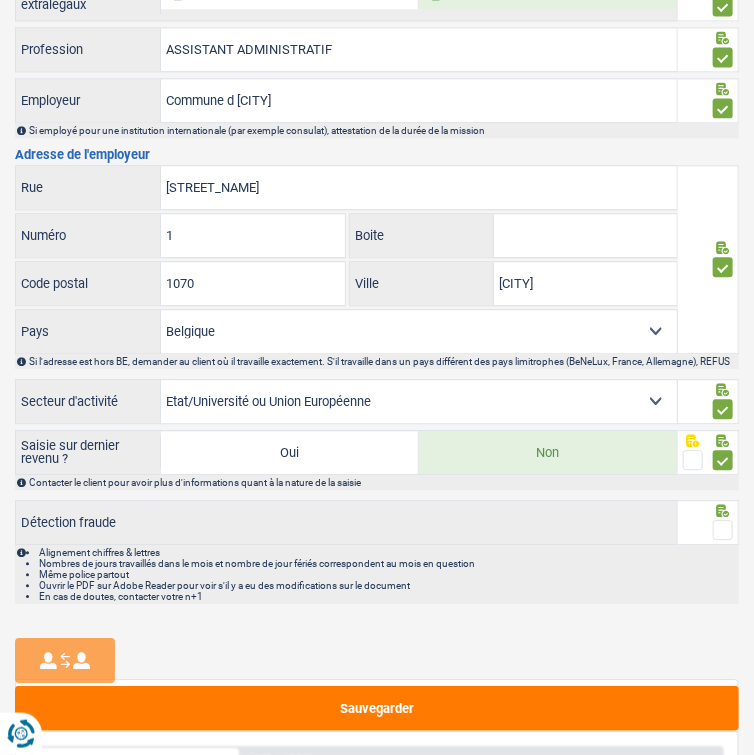 click at bounding box center (723, 530) 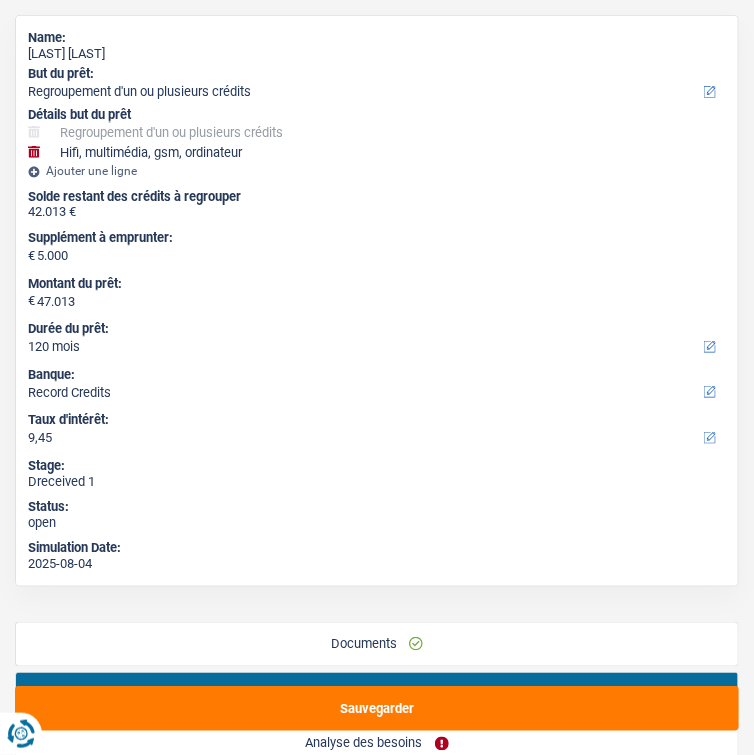 scroll, scrollTop: 0, scrollLeft: 0, axis: both 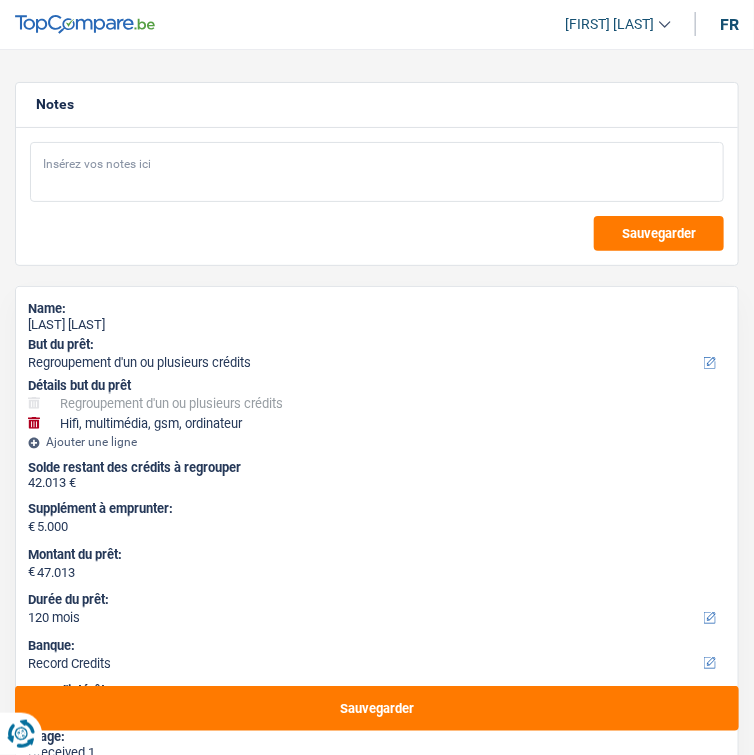 click at bounding box center [377, 172] 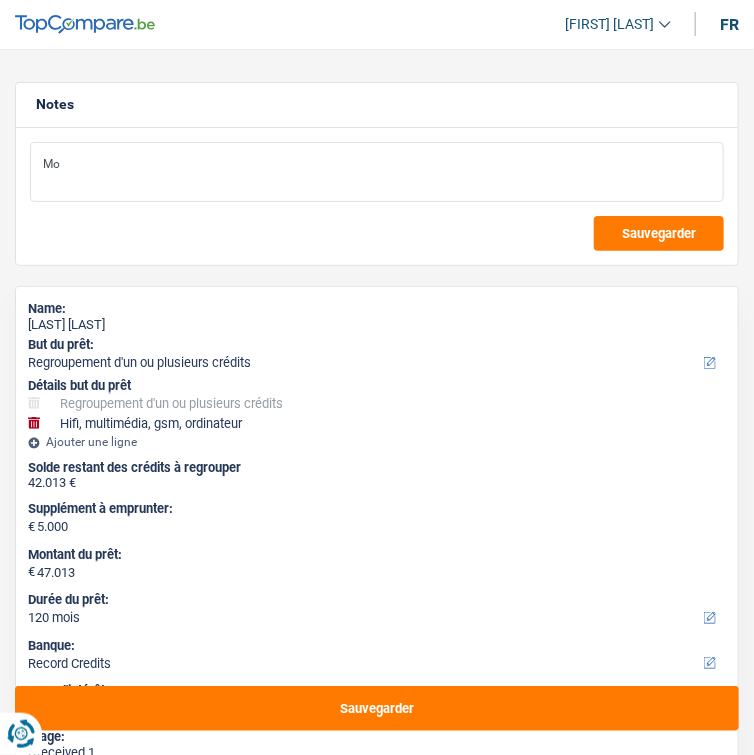 type on "M" 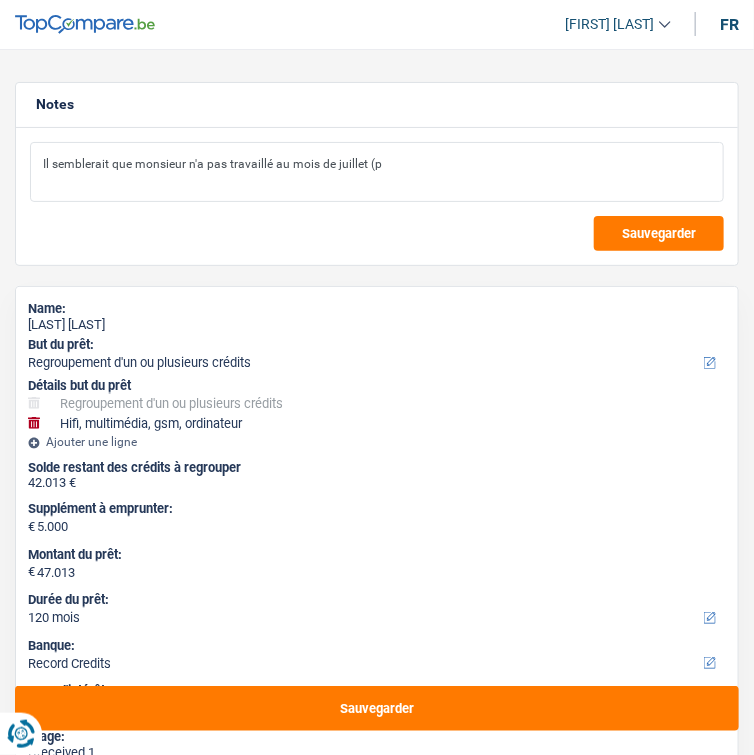 type on "Il semblerait que monsieur n'a pas travaillé au mois de juillet (p" 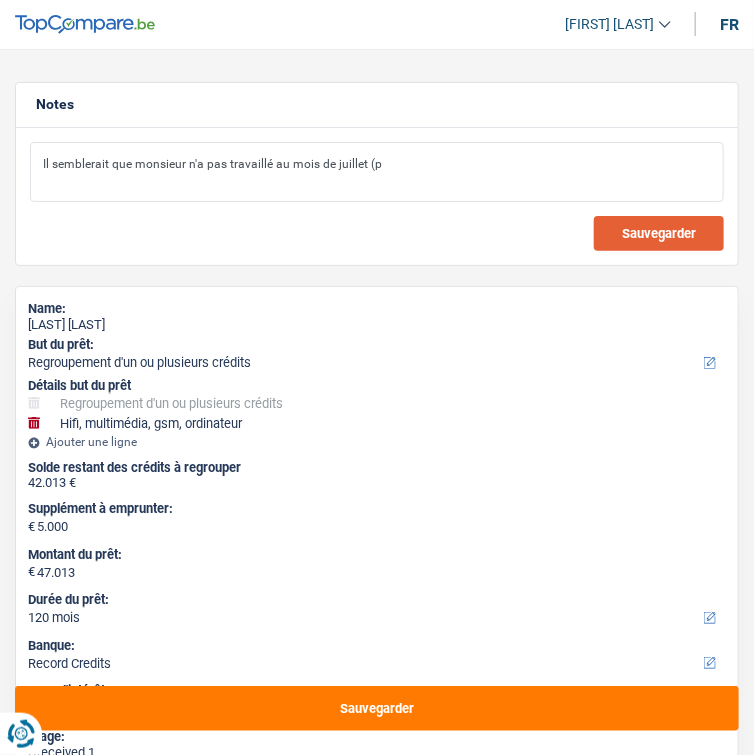 type 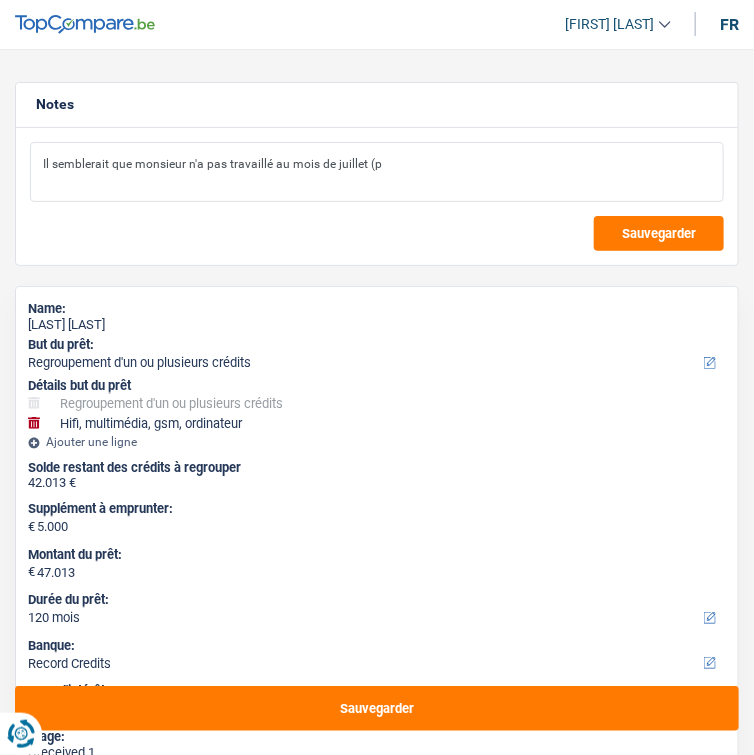 click on "Il semblerait que monsieur n'a pas travaillé au mois de juillet (p" at bounding box center [377, 172] 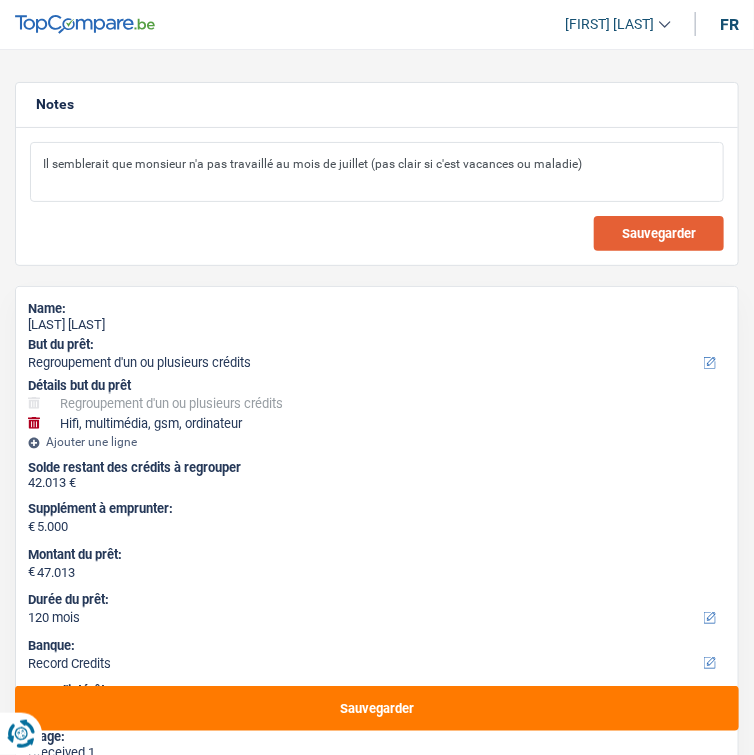 type on "Il semblerait que monsieur n'a pas travaillé au mois de juillet (pas clair si c'est vacances ou maladie)" 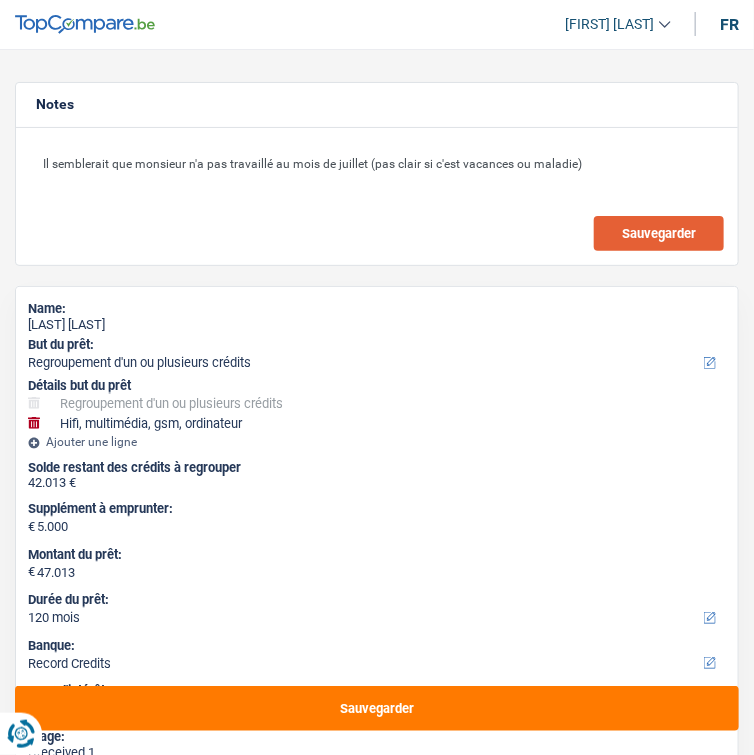 click on "Sauvegarder" at bounding box center [659, 233] 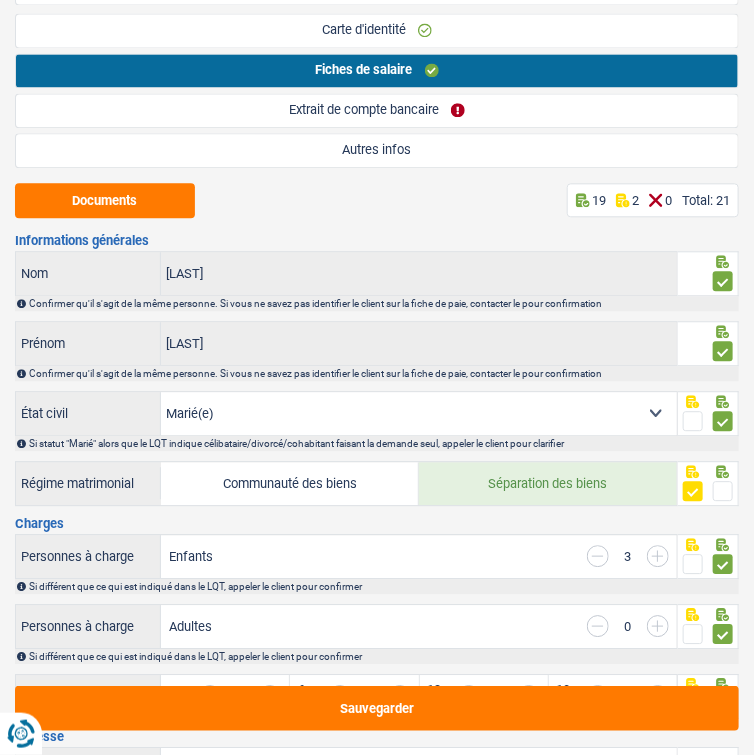 scroll, scrollTop: 1088, scrollLeft: 0, axis: vertical 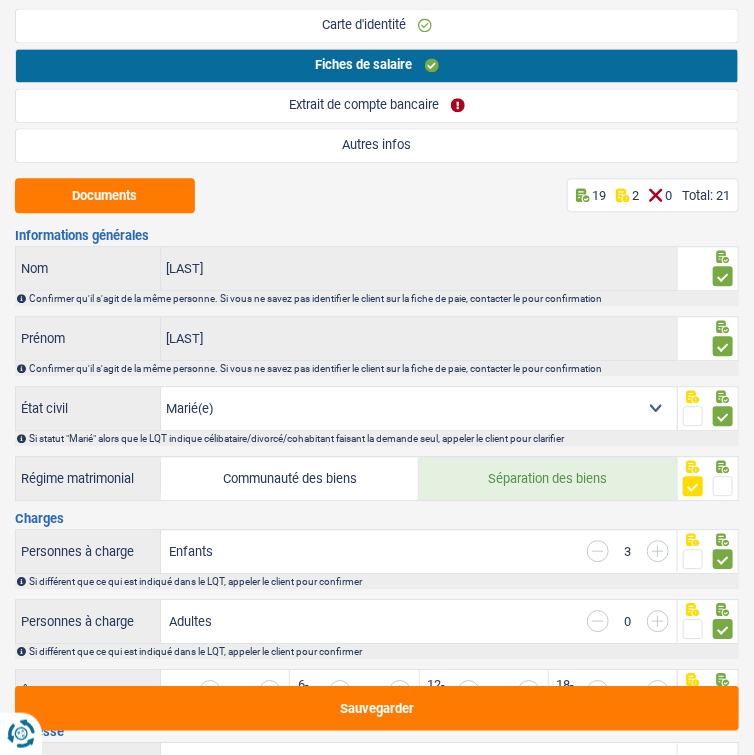 click on "Extrait de compte bancaire" at bounding box center [377, 105] 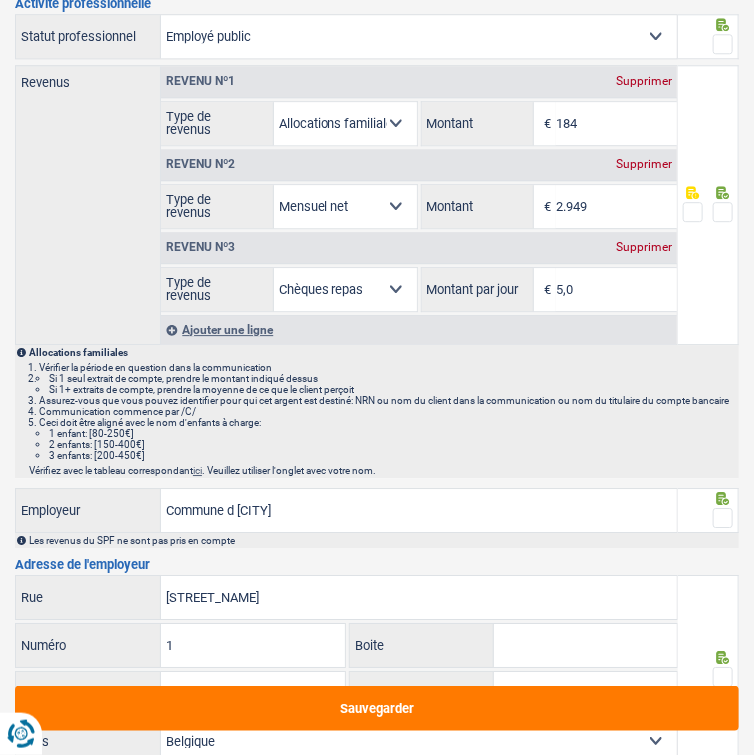 scroll, scrollTop: 1080, scrollLeft: 0, axis: vertical 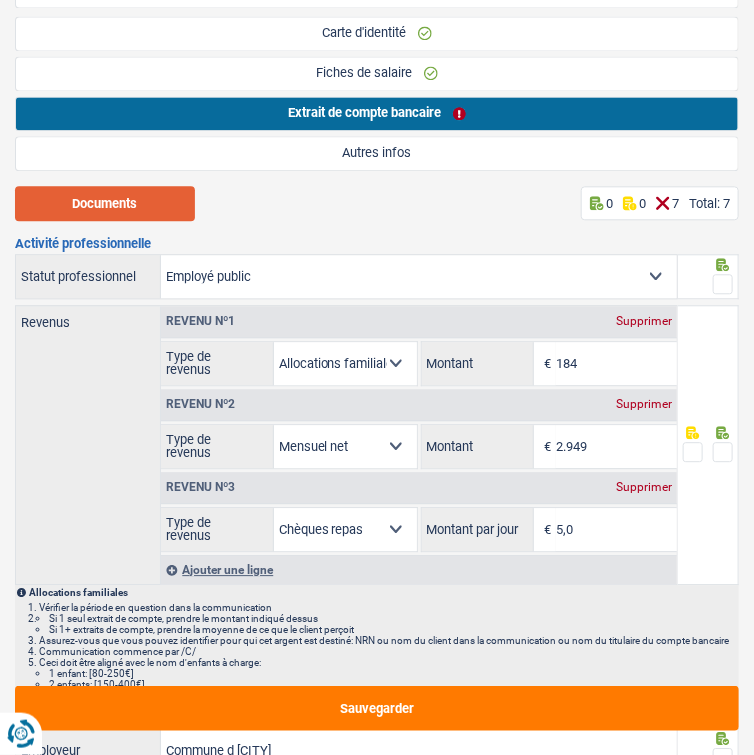click on "Documents" at bounding box center (105, 203) 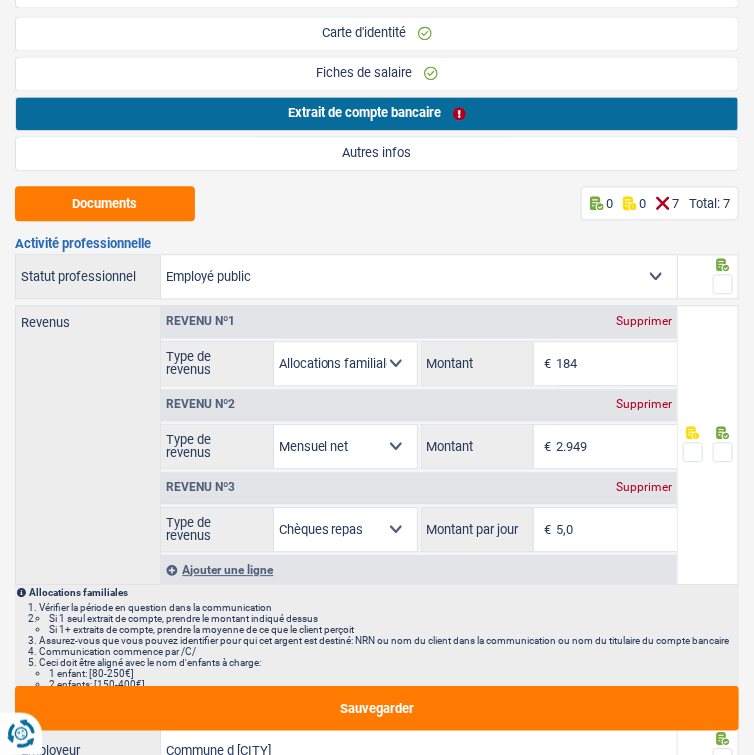 click at bounding box center (723, 284) 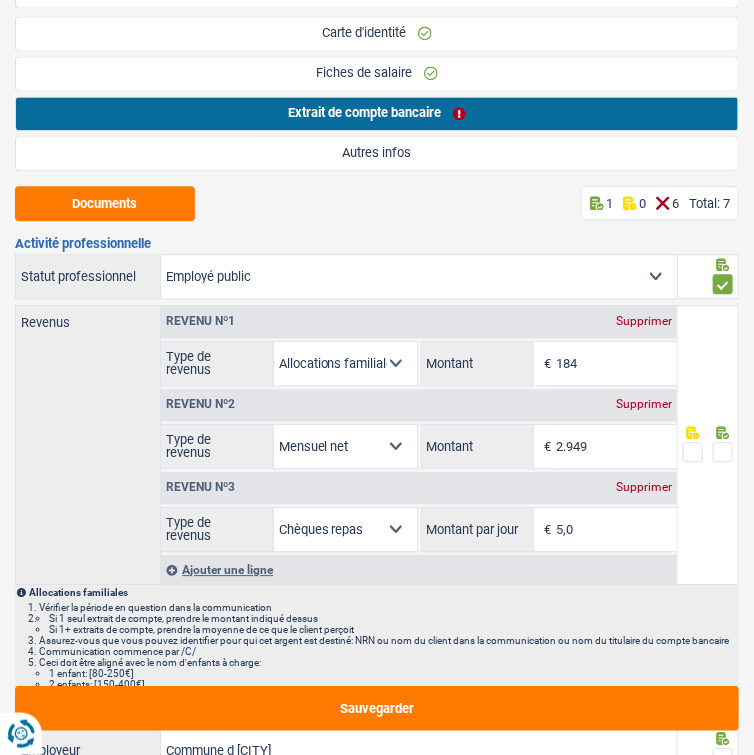 click on "184" at bounding box center [616, 363] 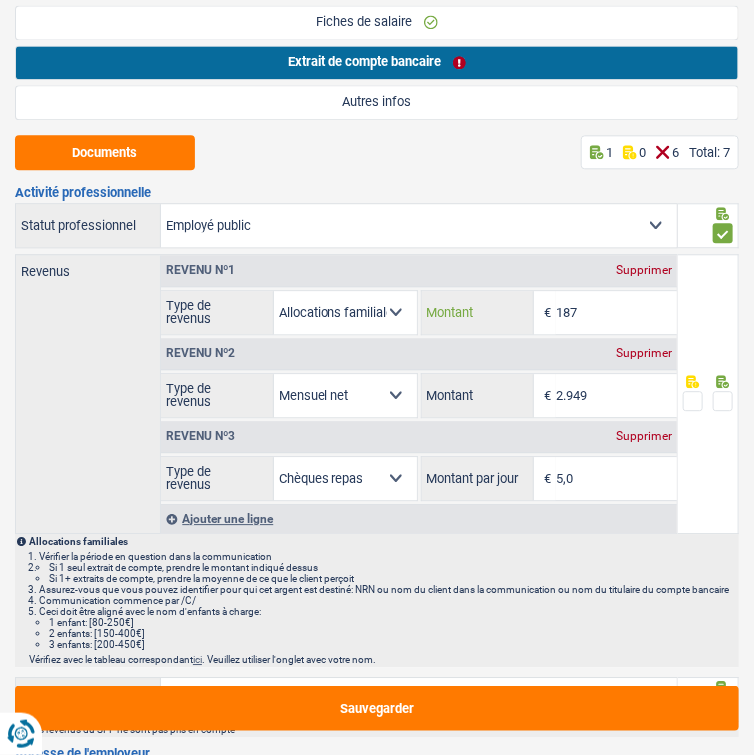 scroll, scrollTop: 1132, scrollLeft: 0, axis: vertical 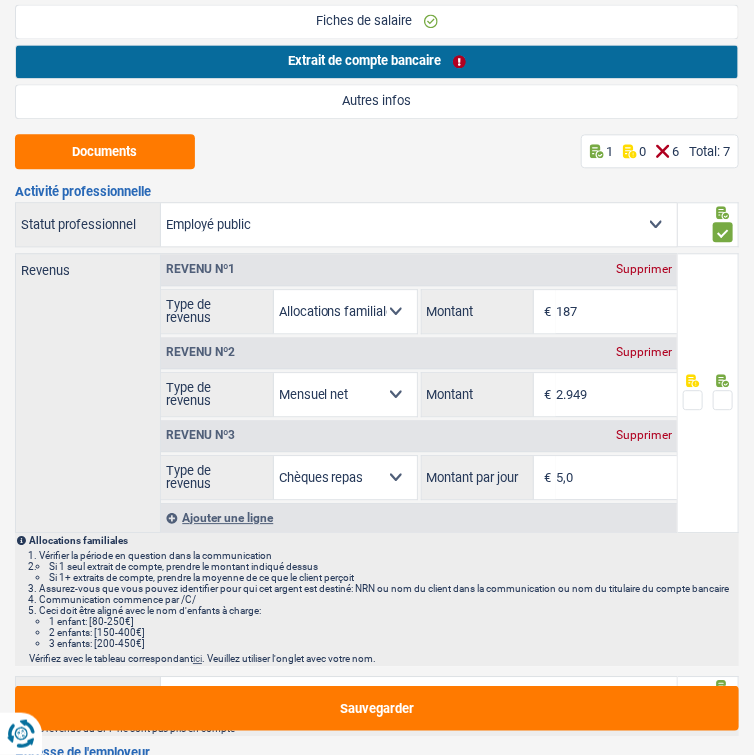 click at bounding box center [723, 400] 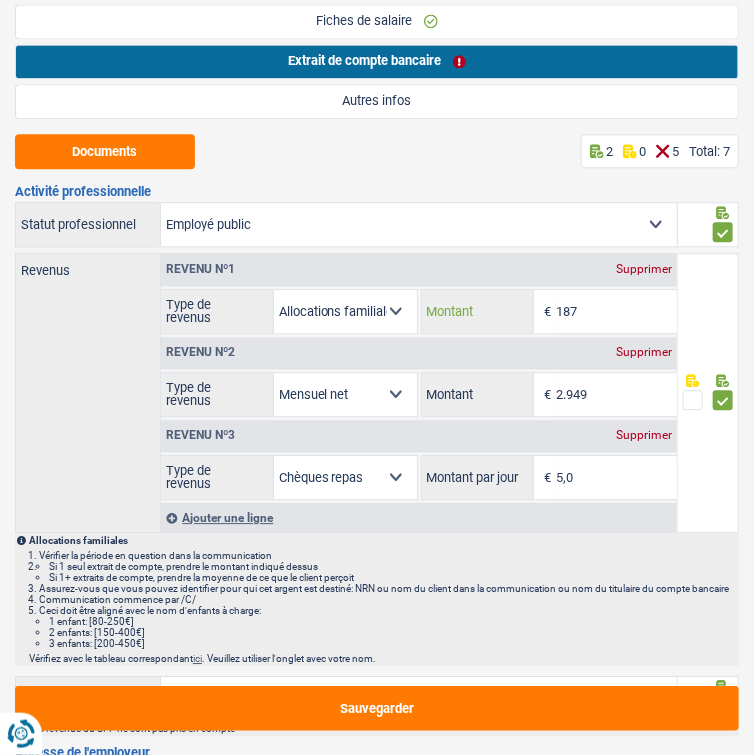 click on "187" at bounding box center (616, 311) 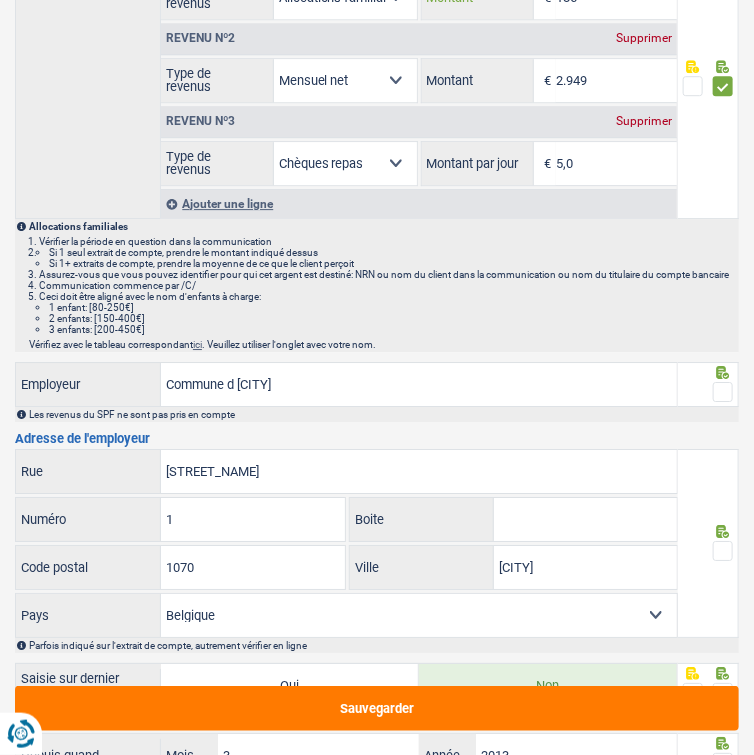 scroll, scrollTop: 1447, scrollLeft: 0, axis: vertical 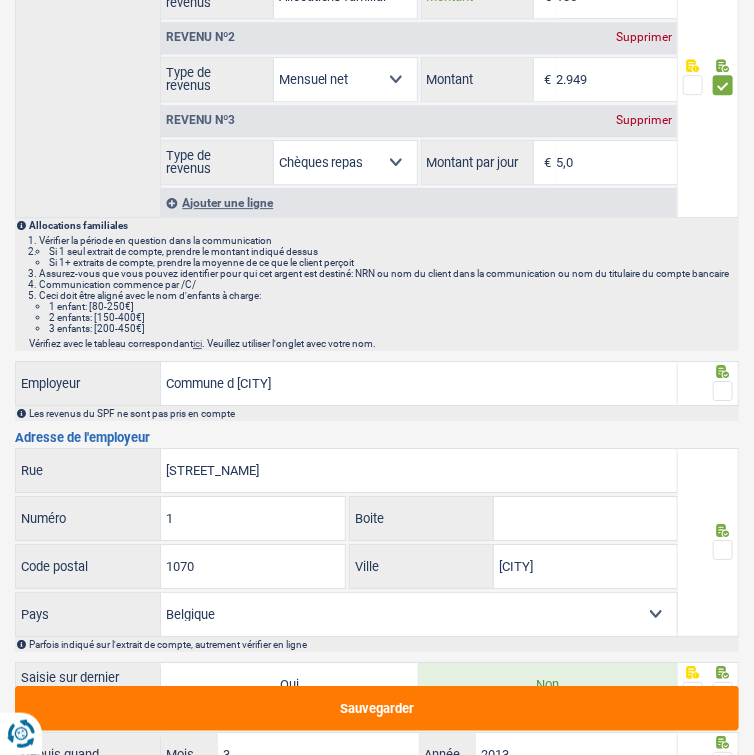 type on "186" 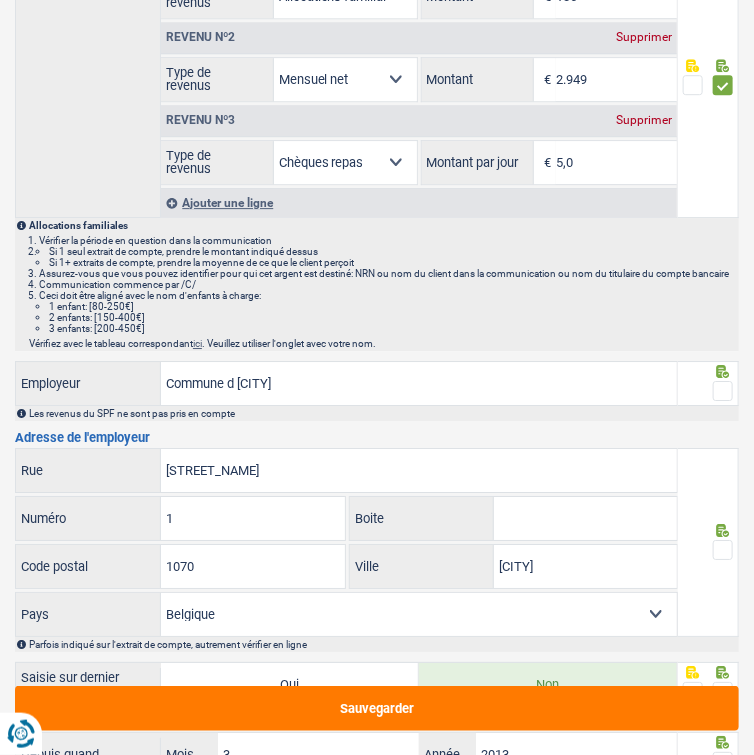 click at bounding box center (723, 391) 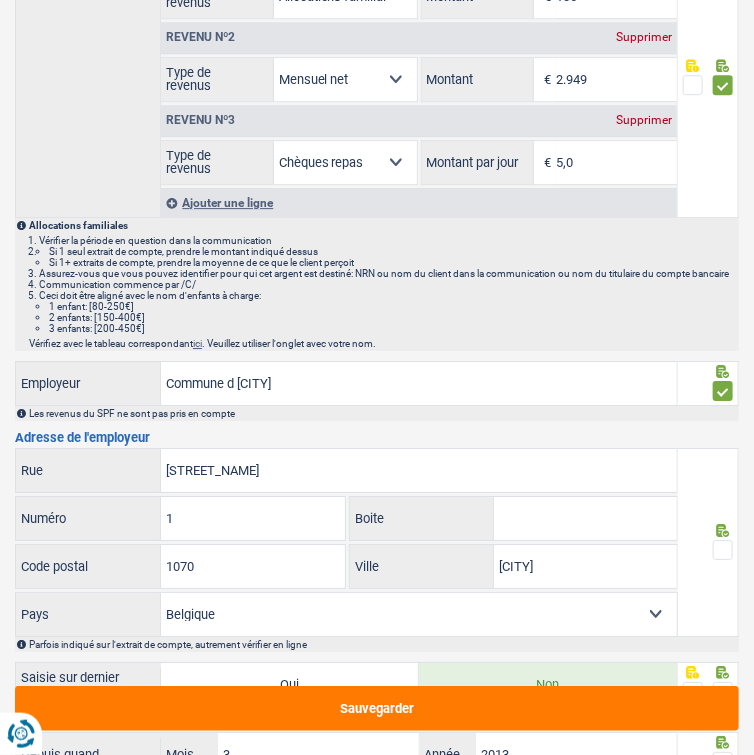 click at bounding box center [723, 550] 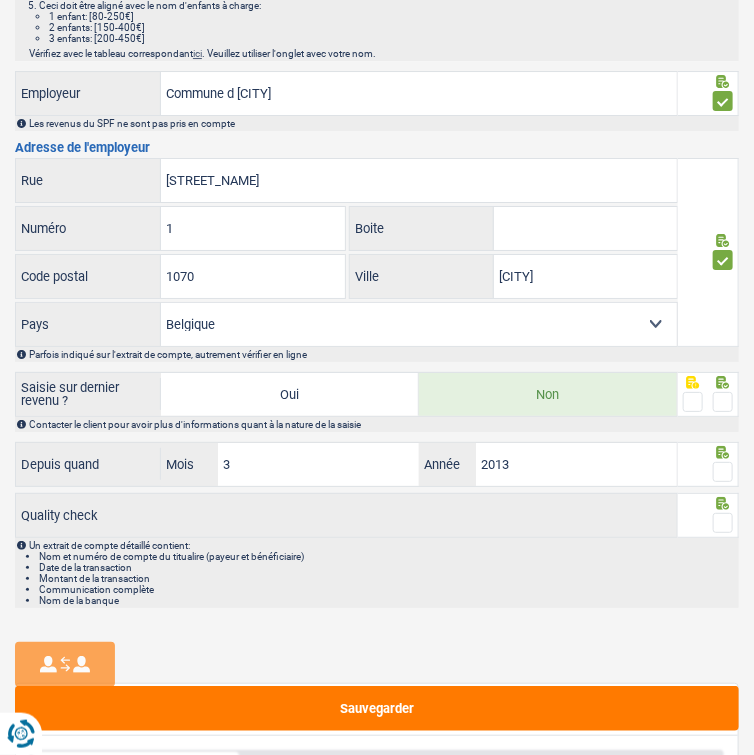 scroll, scrollTop: 1748, scrollLeft: 0, axis: vertical 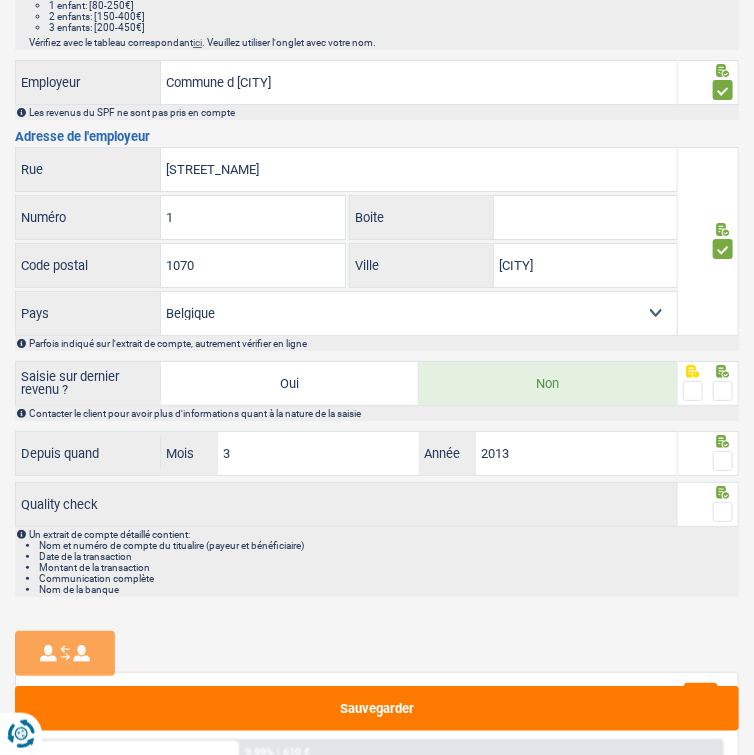 click at bounding box center [723, 391] 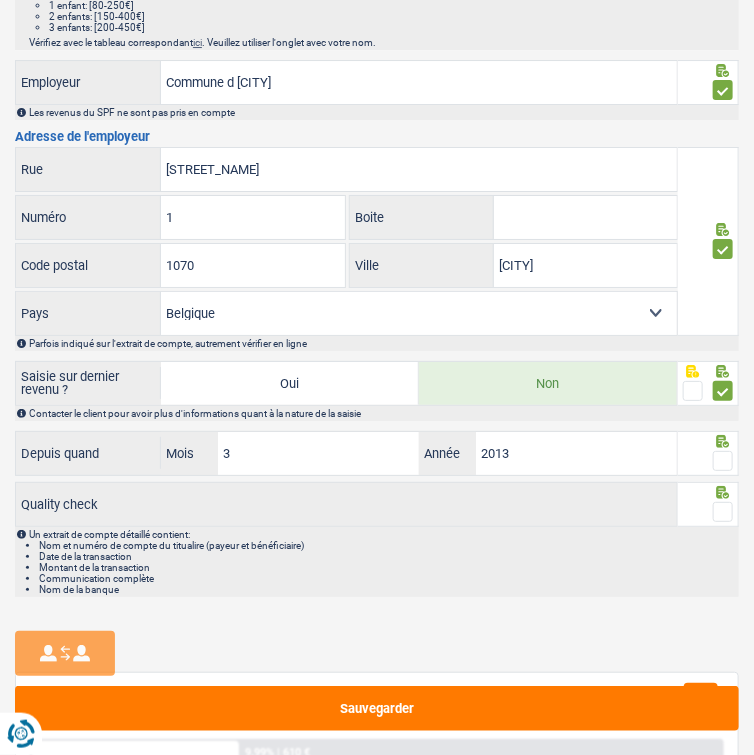 click at bounding box center [723, 461] 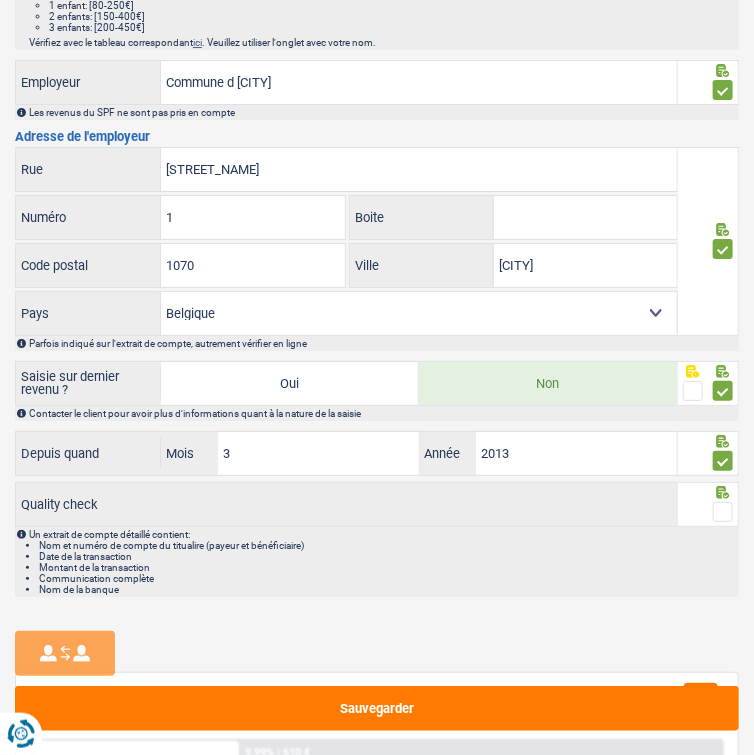 click at bounding box center (723, 512) 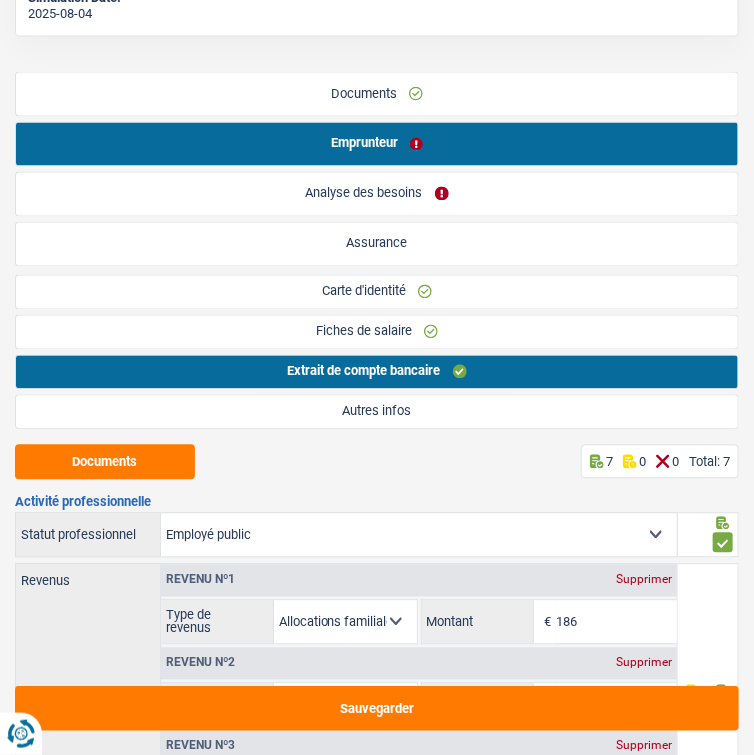 scroll, scrollTop: 826, scrollLeft: 0, axis: vertical 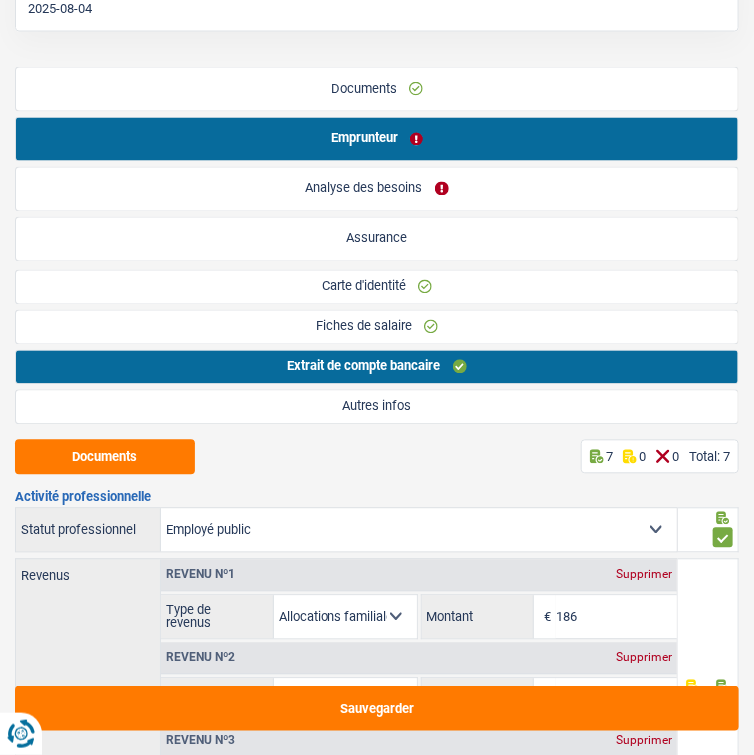click on "Autres infos" at bounding box center [377, 407] 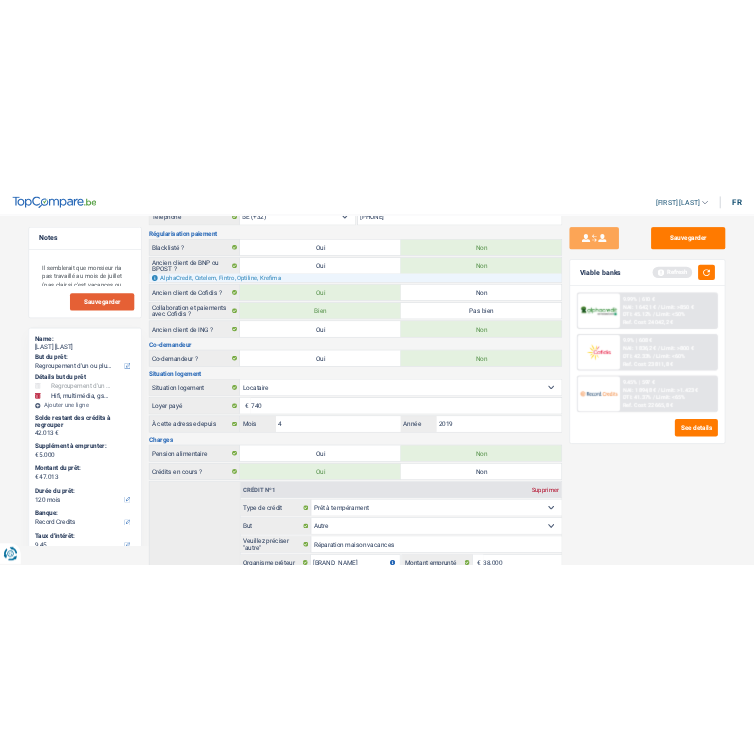 scroll, scrollTop: 0, scrollLeft: 0, axis: both 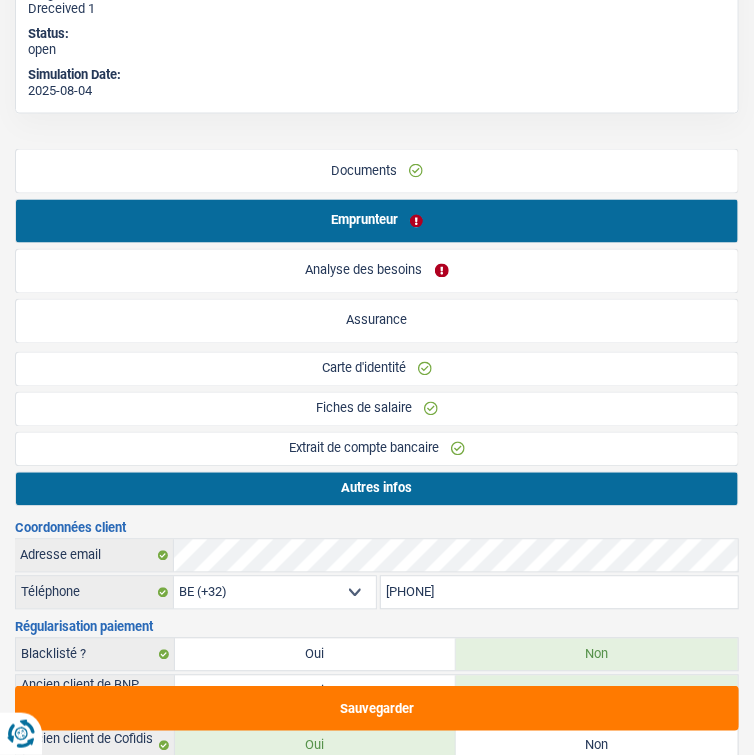 click on "Fiches de salaire" at bounding box center [377, 409] 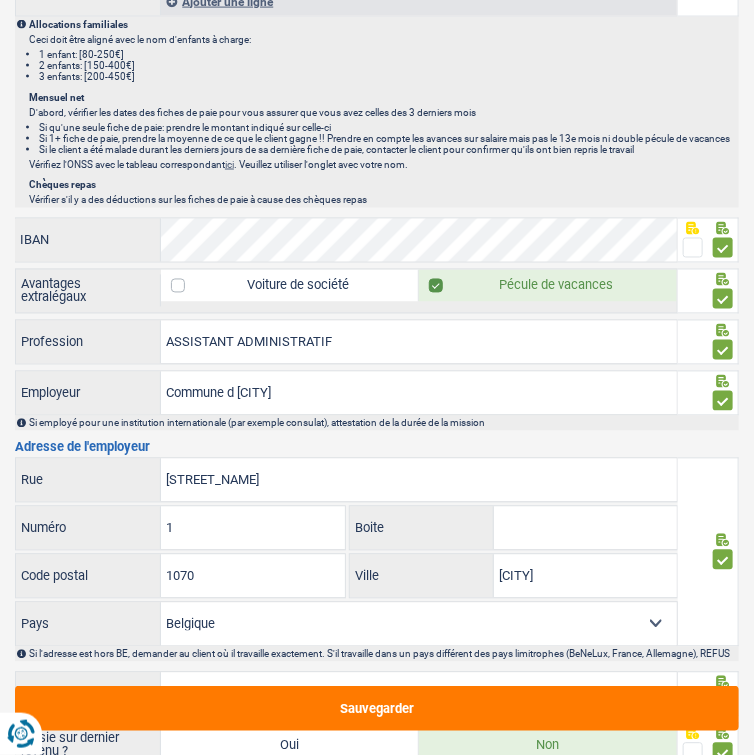 scroll, scrollTop: 2656, scrollLeft: 0, axis: vertical 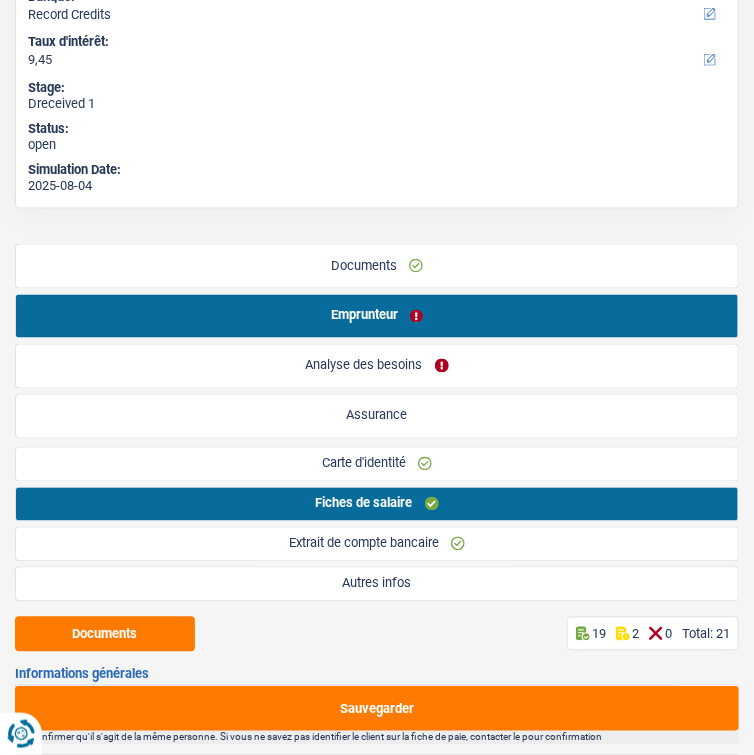 click on "Extrait de compte bancaire" at bounding box center [377, 544] 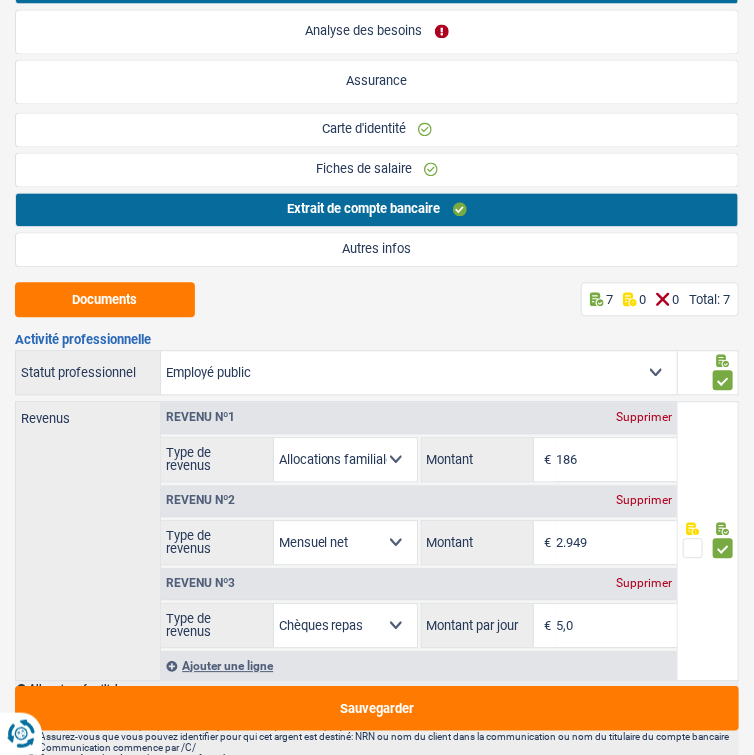 scroll, scrollTop: 1071, scrollLeft: 0, axis: vertical 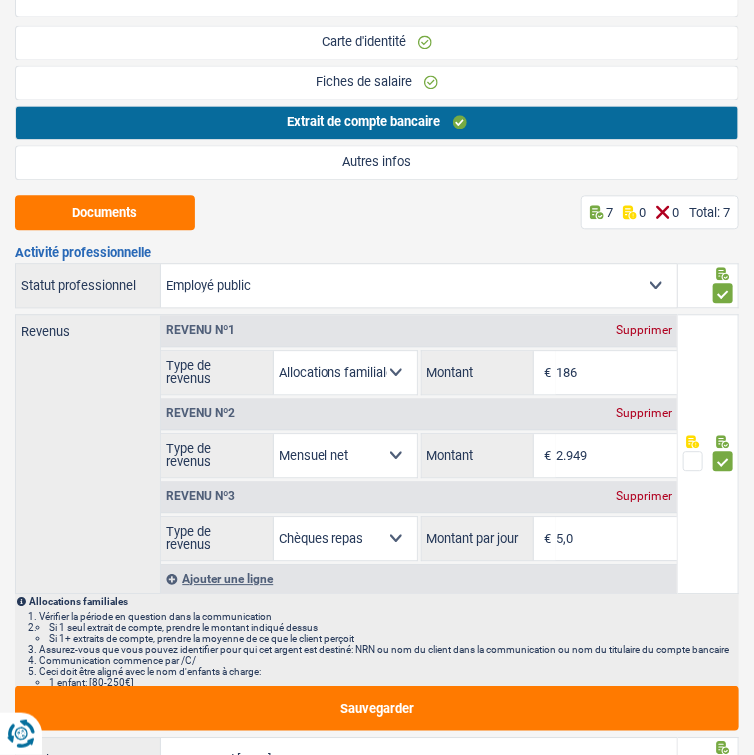 click on "Autres infos" at bounding box center [377, 162] 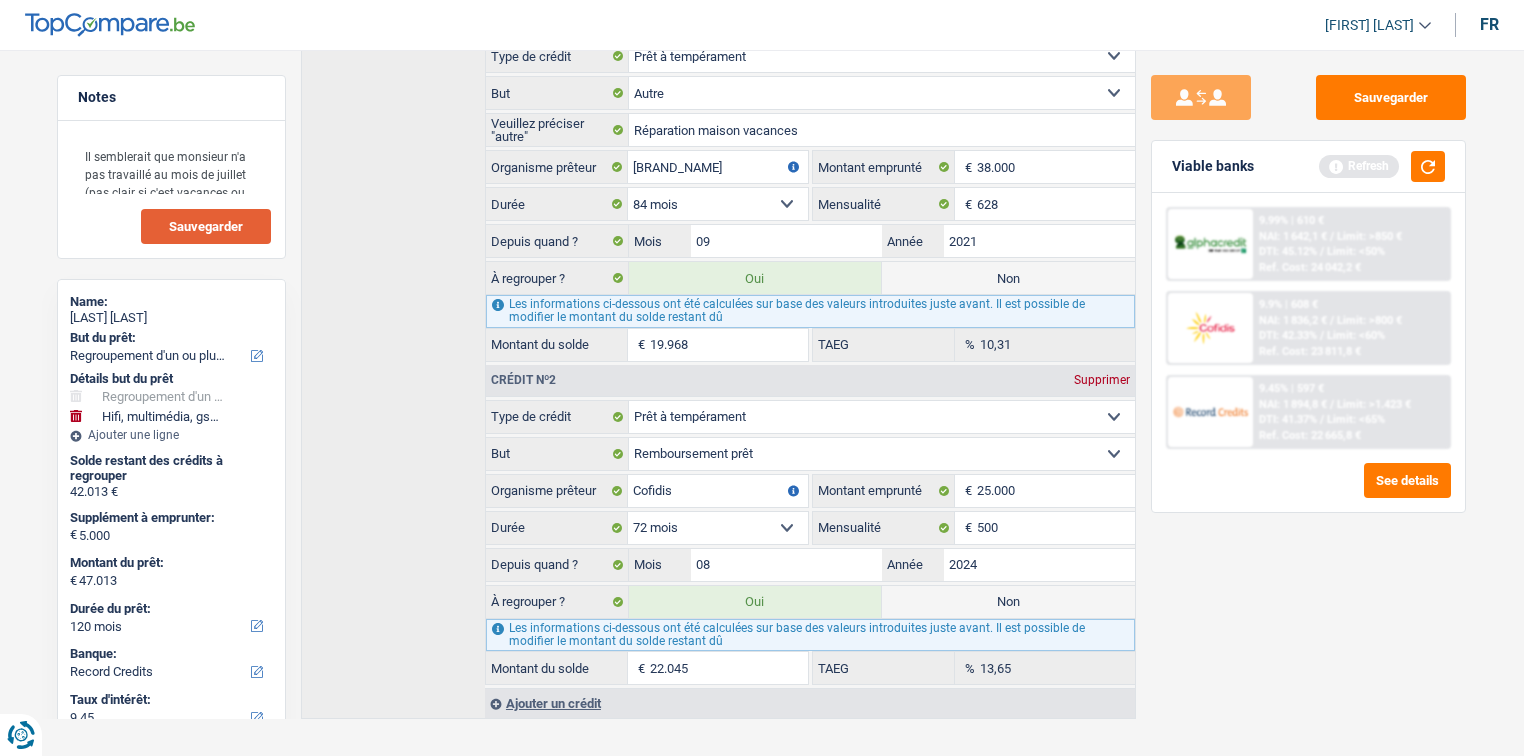 scroll, scrollTop: 789, scrollLeft: 0, axis: vertical 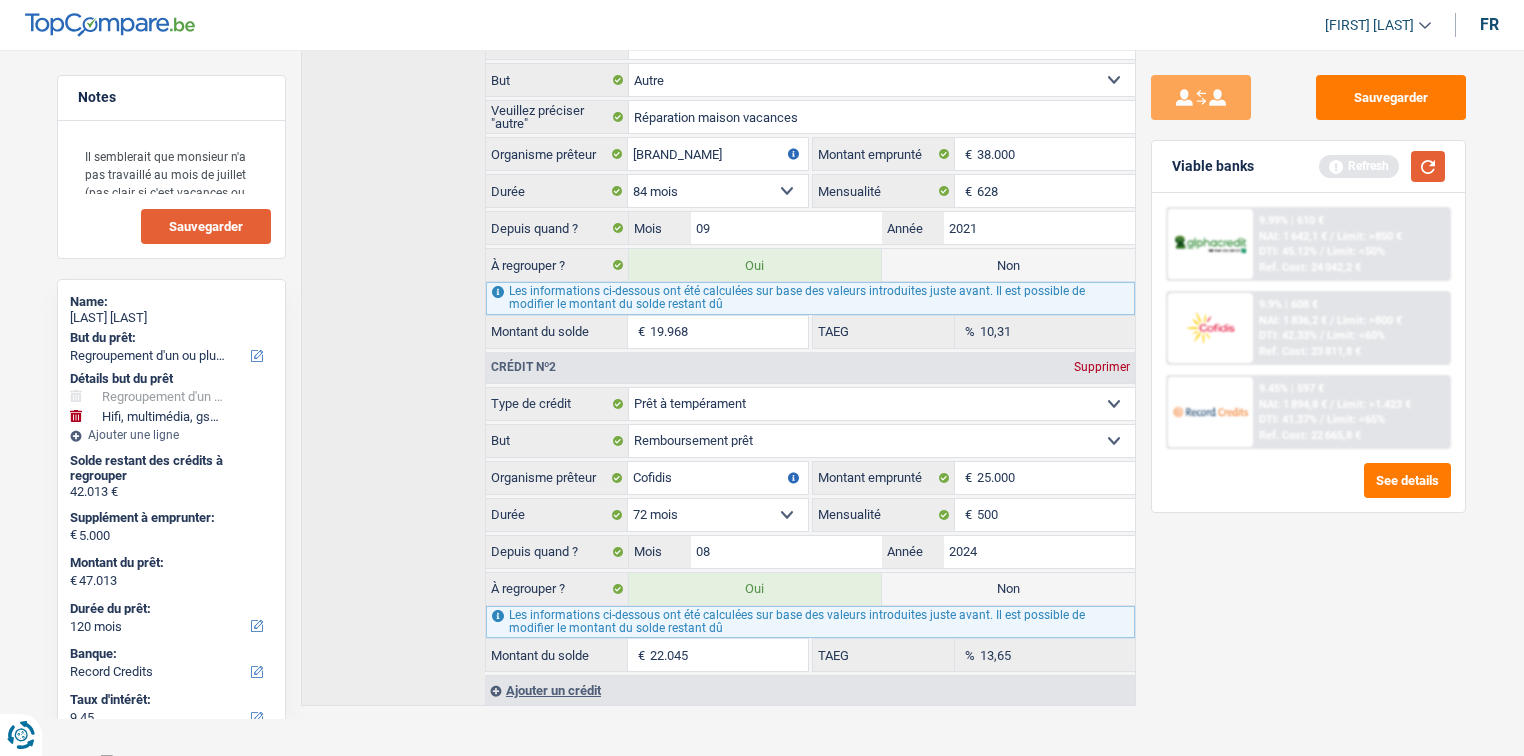 click at bounding box center [1428, 166] 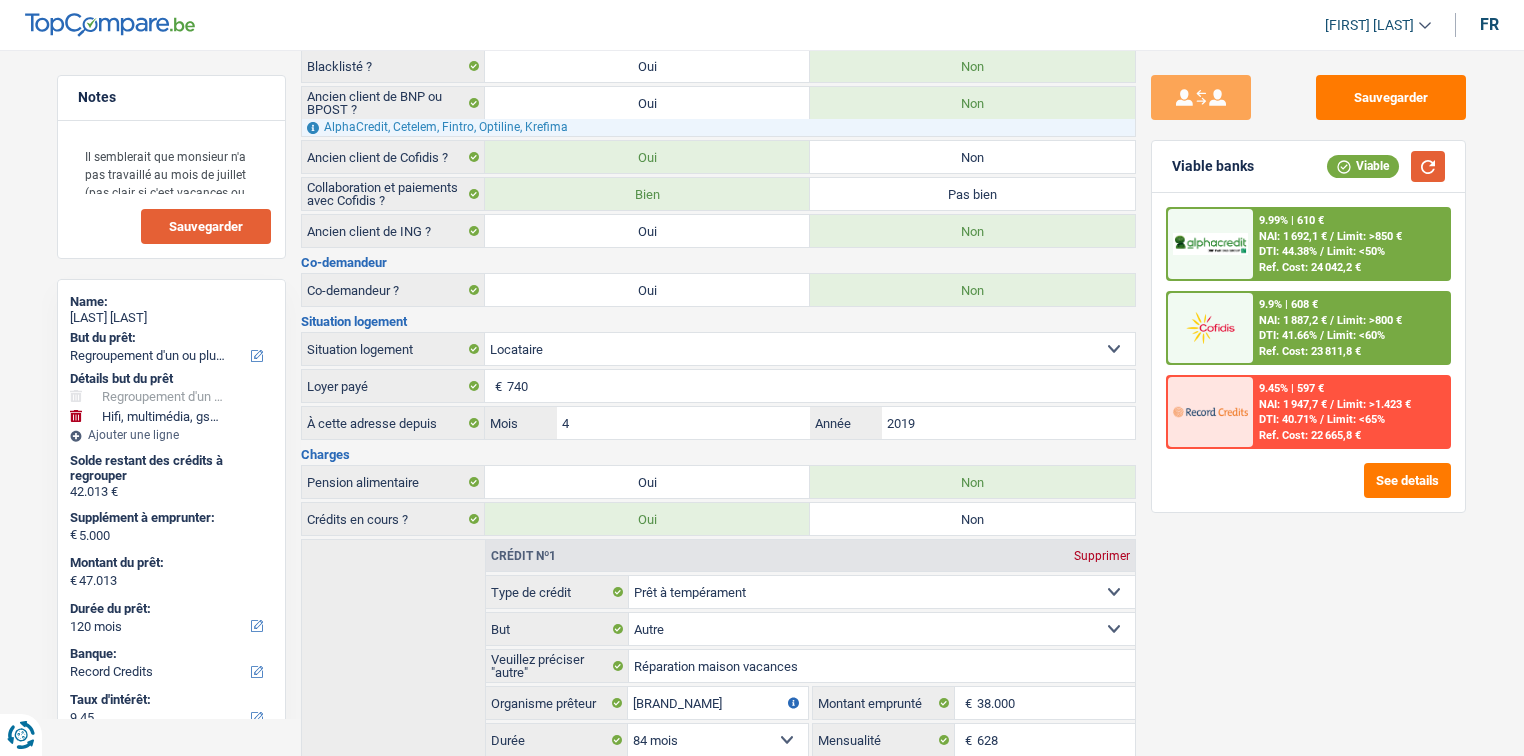 scroll, scrollTop: 0, scrollLeft: 0, axis: both 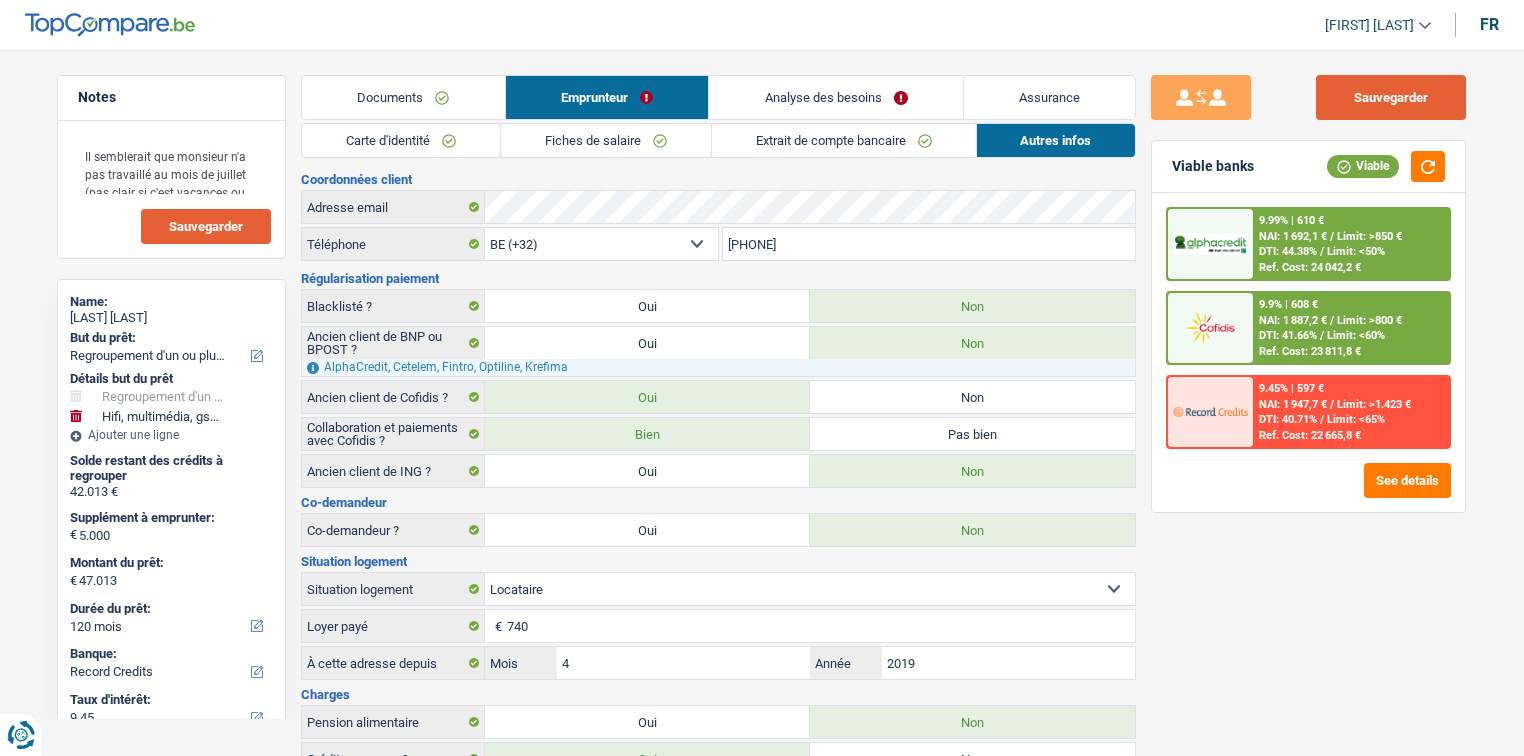 click on "Sauvegarder" at bounding box center [1391, 97] 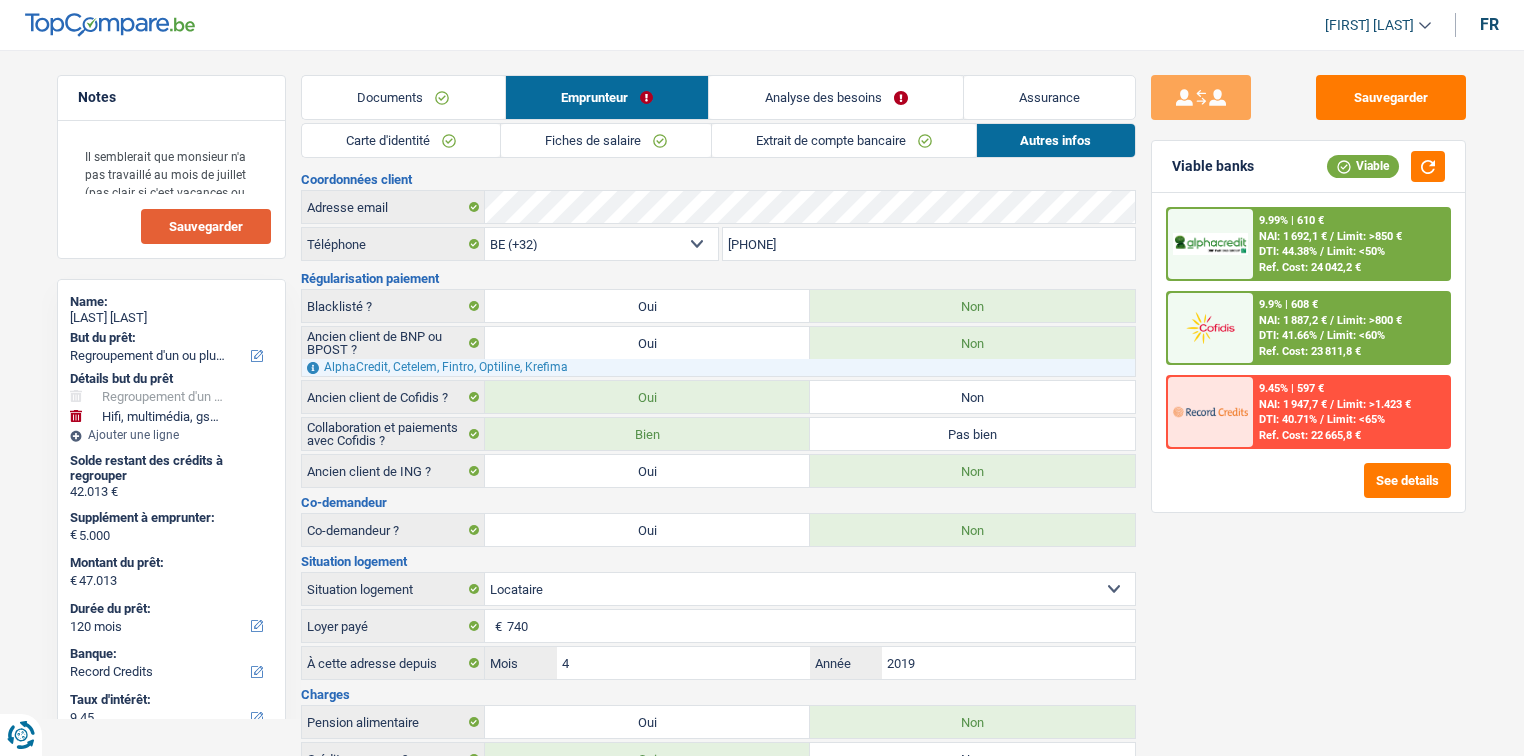 click on "Analyse des besoins" at bounding box center (836, 97) 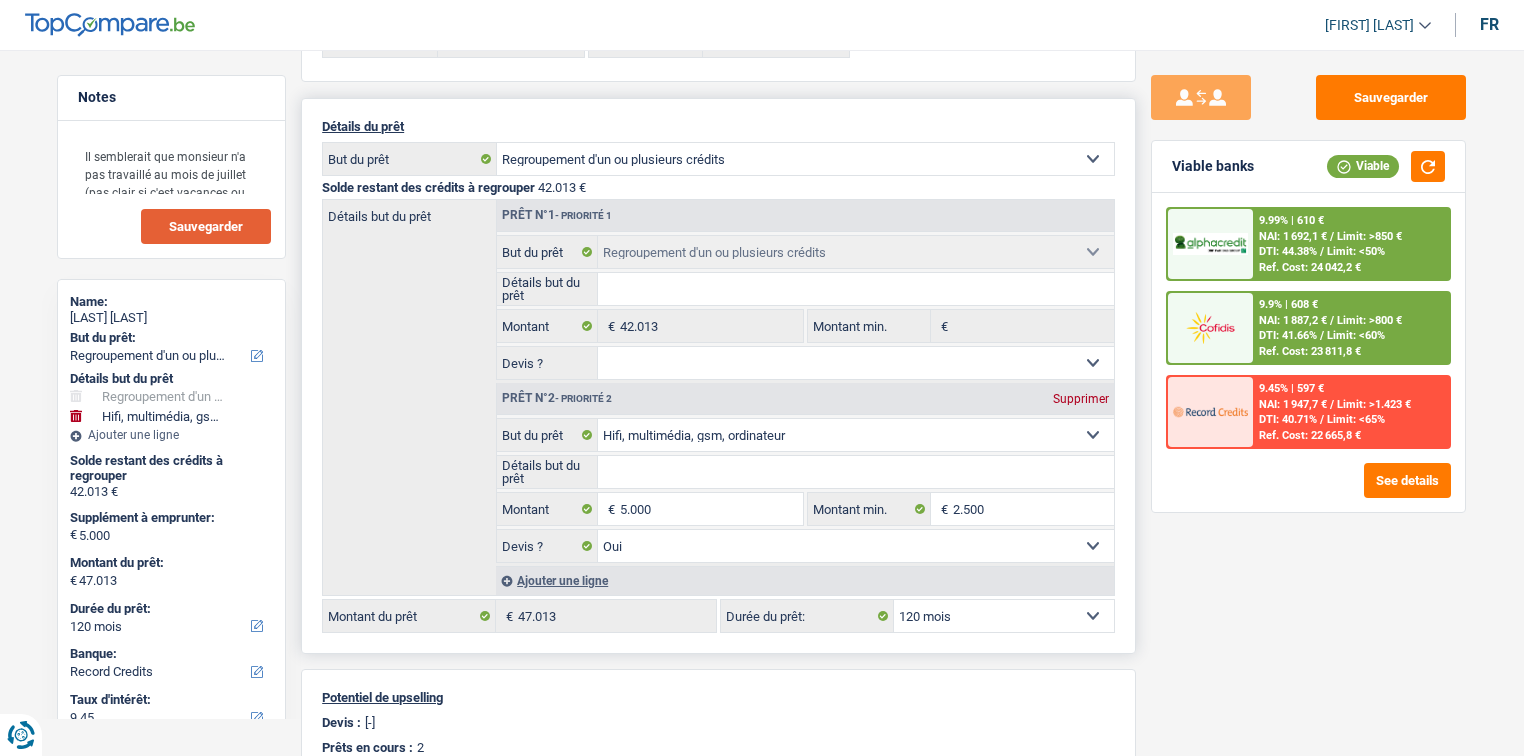 scroll, scrollTop: 139, scrollLeft: 0, axis: vertical 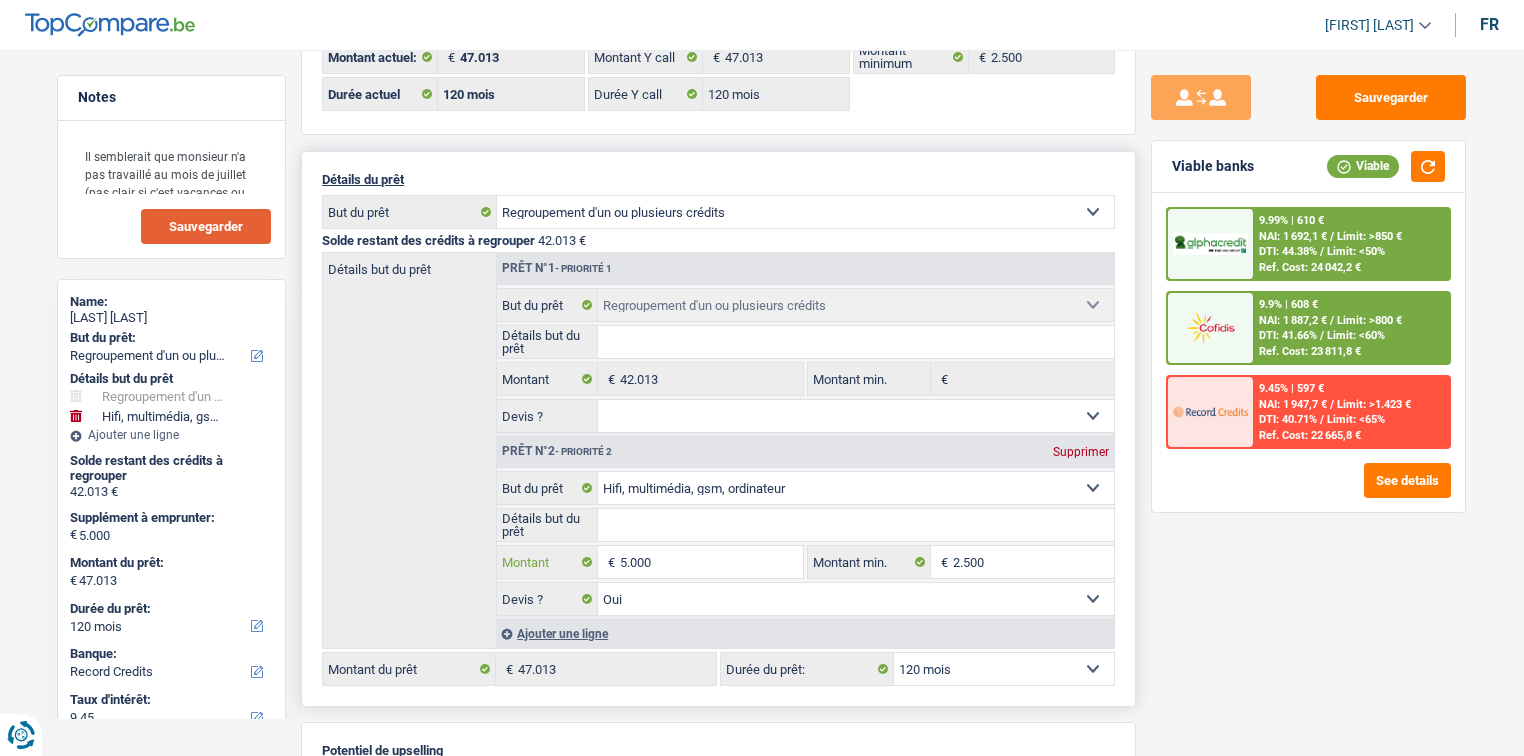 click on "5.000" at bounding box center [711, 562] 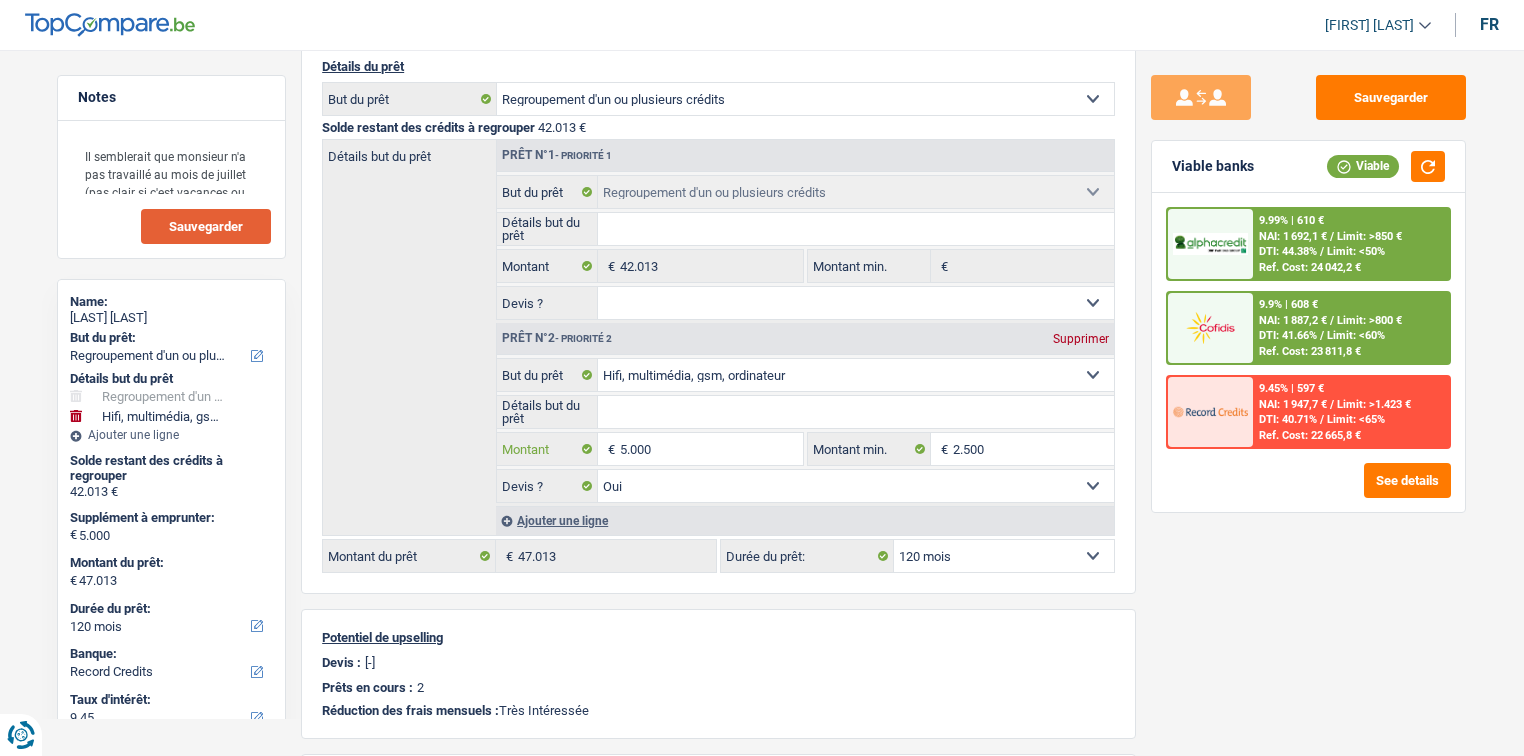 scroll, scrollTop: 0, scrollLeft: 0, axis: both 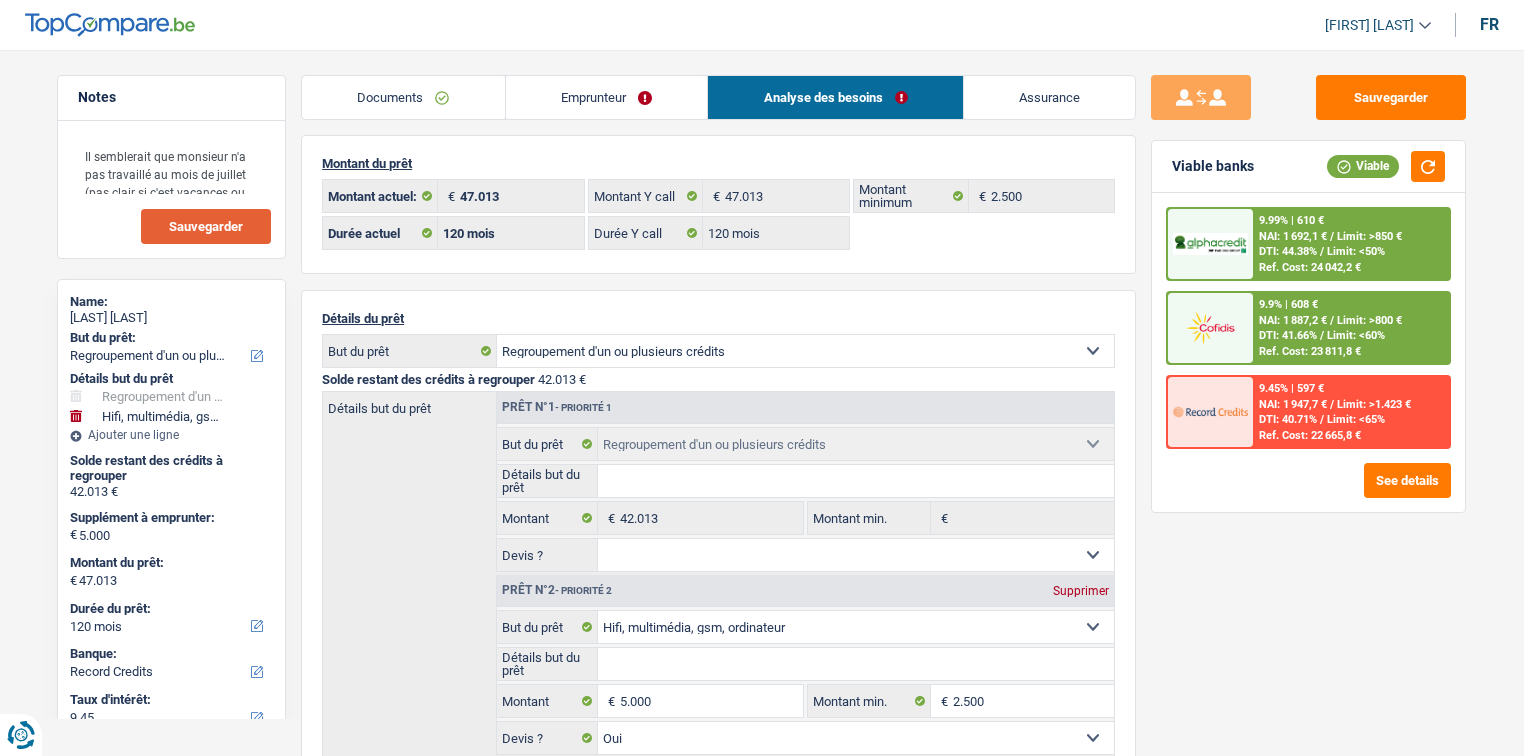 click on "9.99% | 610 €
NAI: 1 692,1 €
/
Limit: >850 €
DTI: 44.38%
/
Limit: <50%
Ref. Cost: 24 042,2 €" at bounding box center [1351, 244] 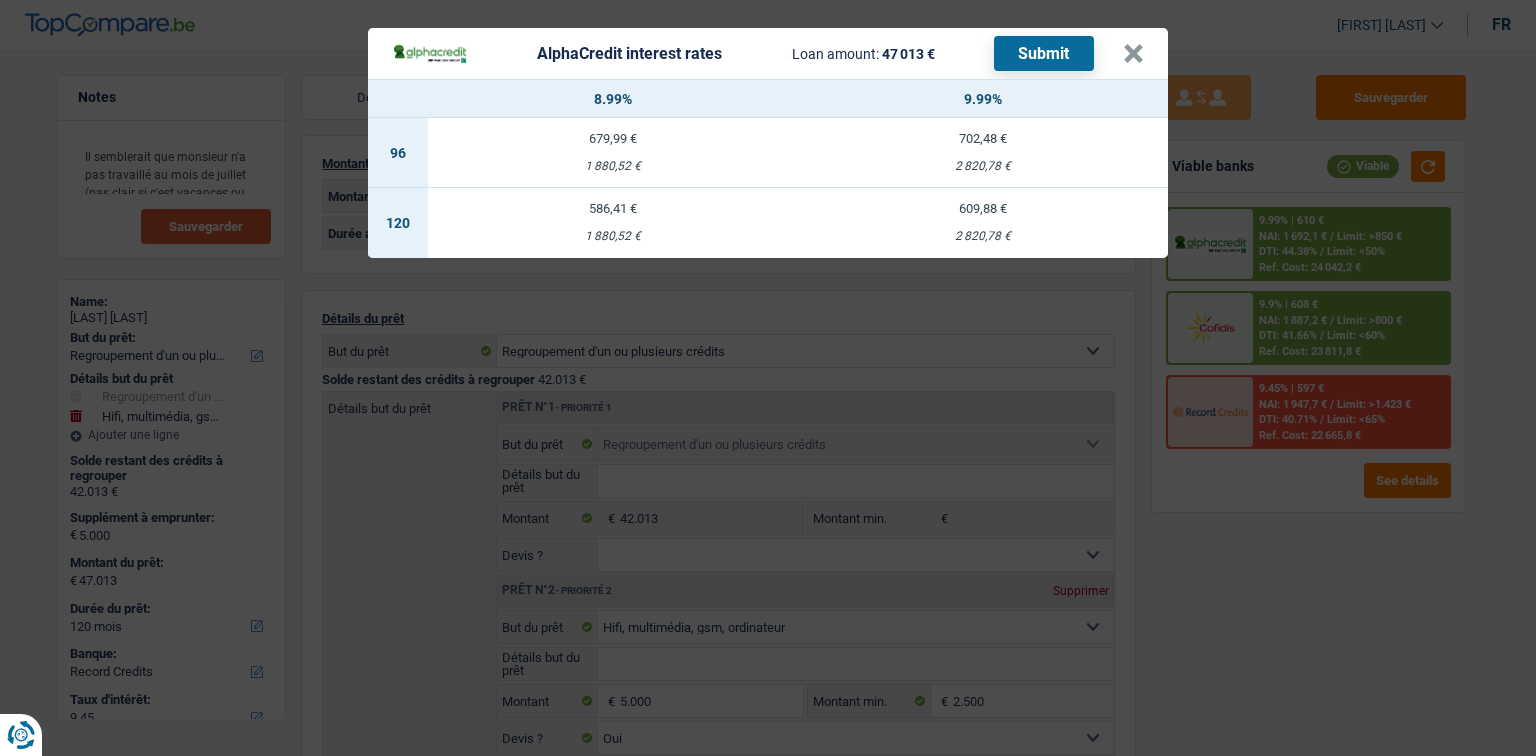 click on "609,88 €
2 820,78 €" at bounding box center (983, 223) 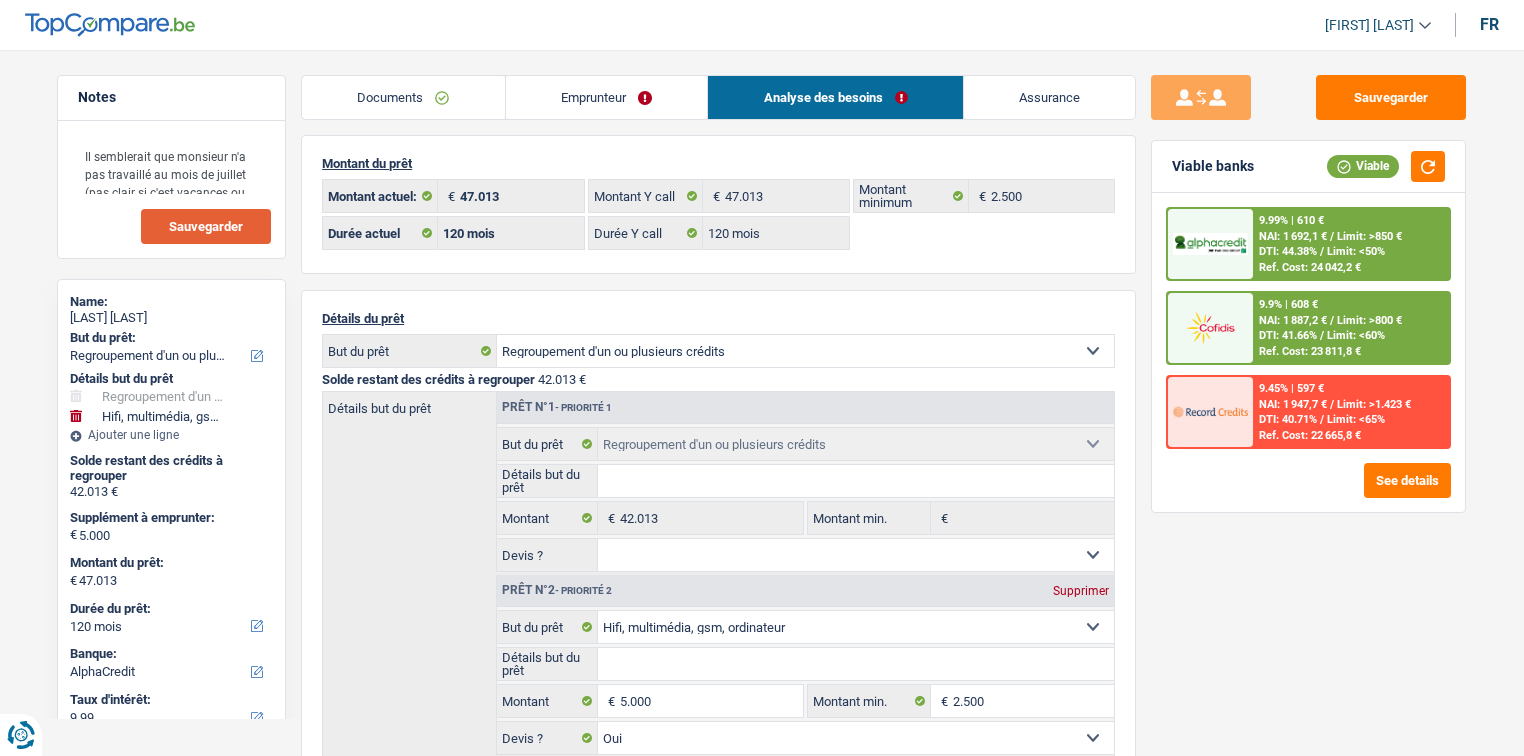 click on "/" at bounding box center [1332, 236] 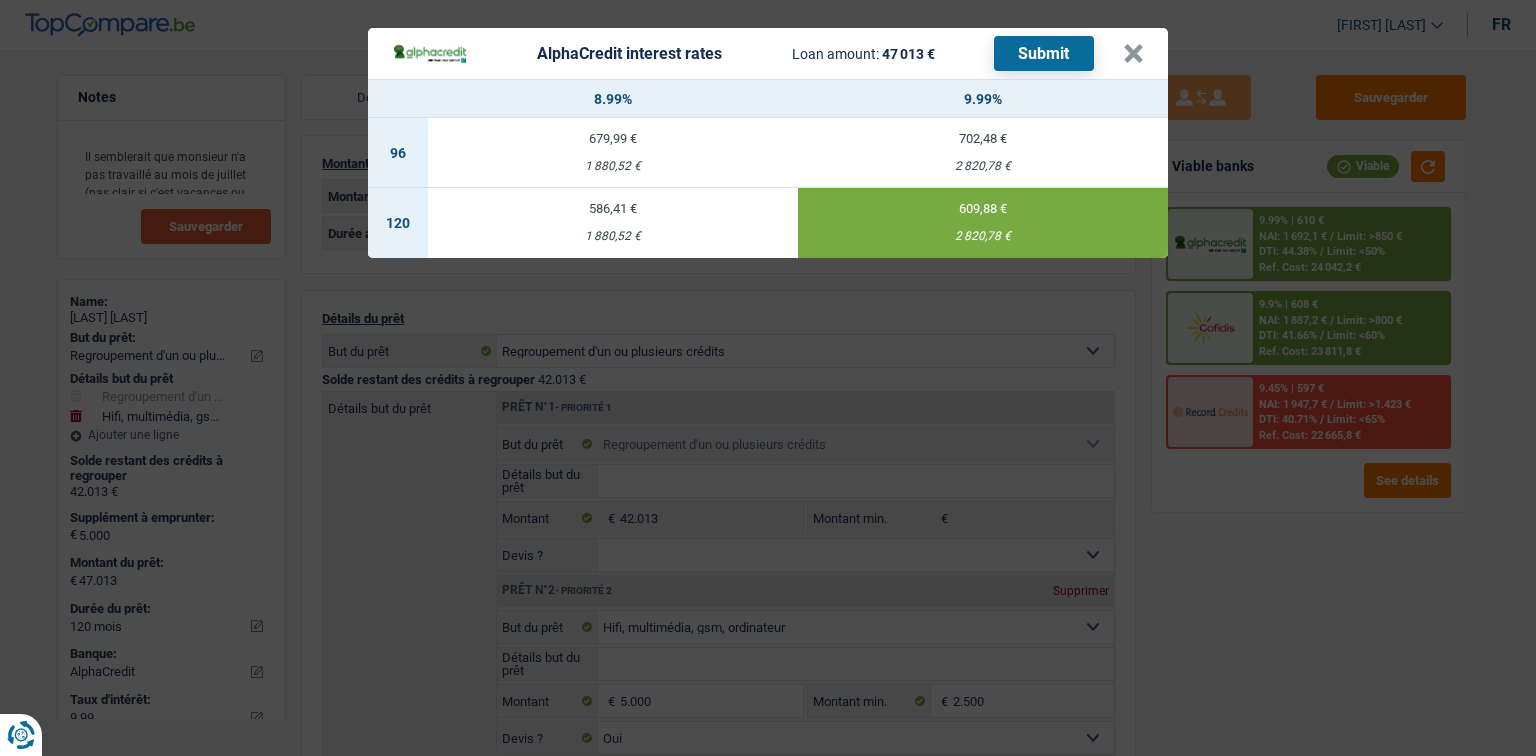 click on "Submit" at bounding box center (1044, 53) 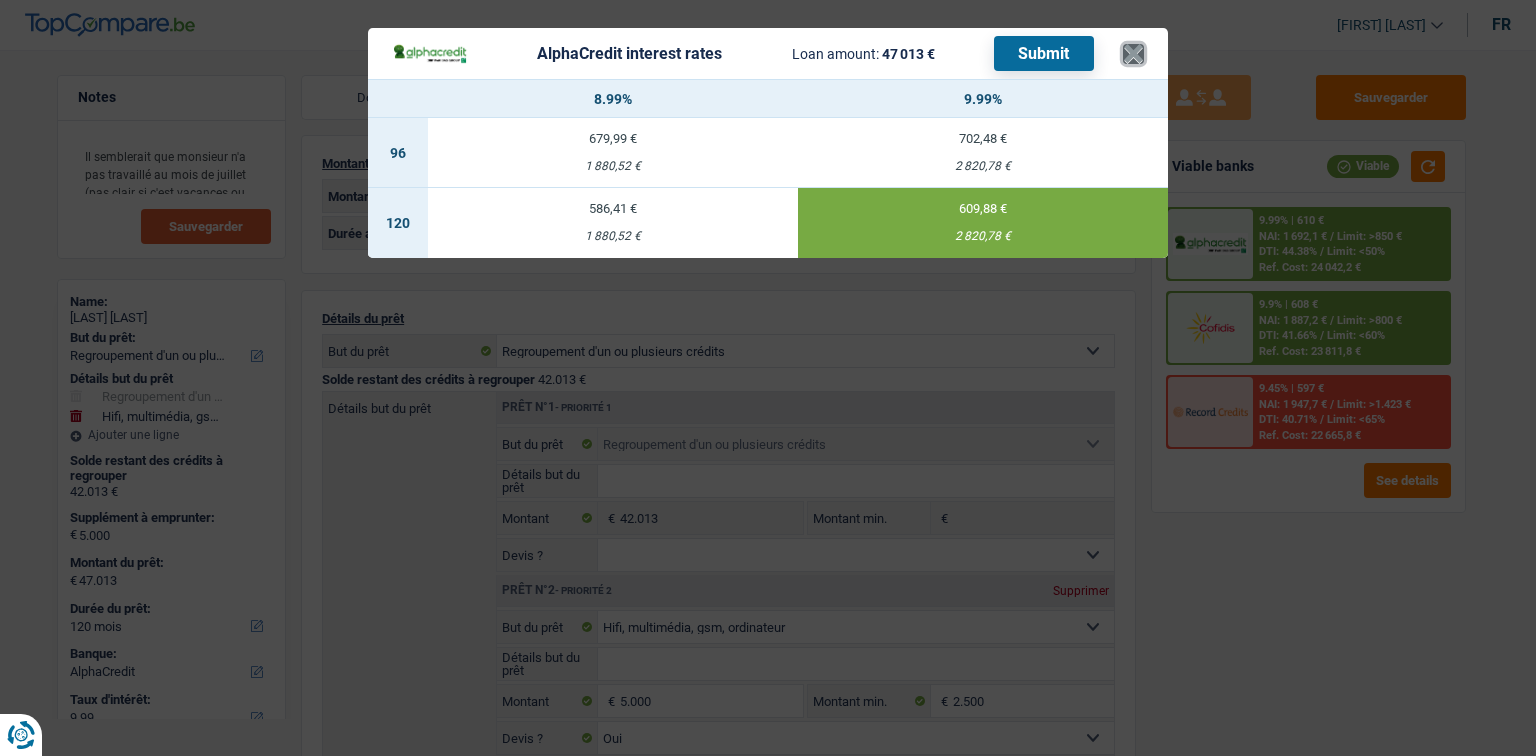 click on "×" at bounding box center (1133, 54) 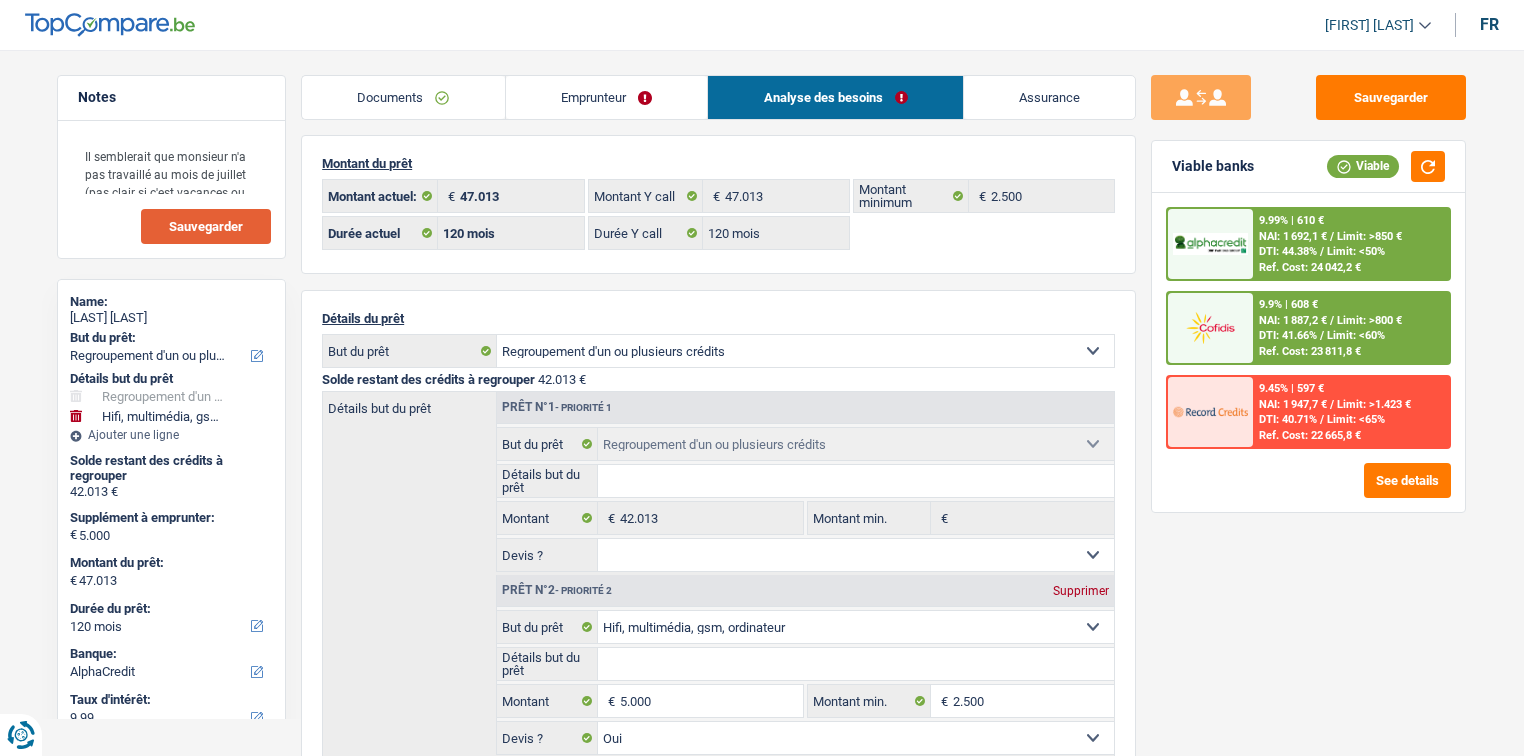 click on "Emprunteur" at bounding box center [607, 97] 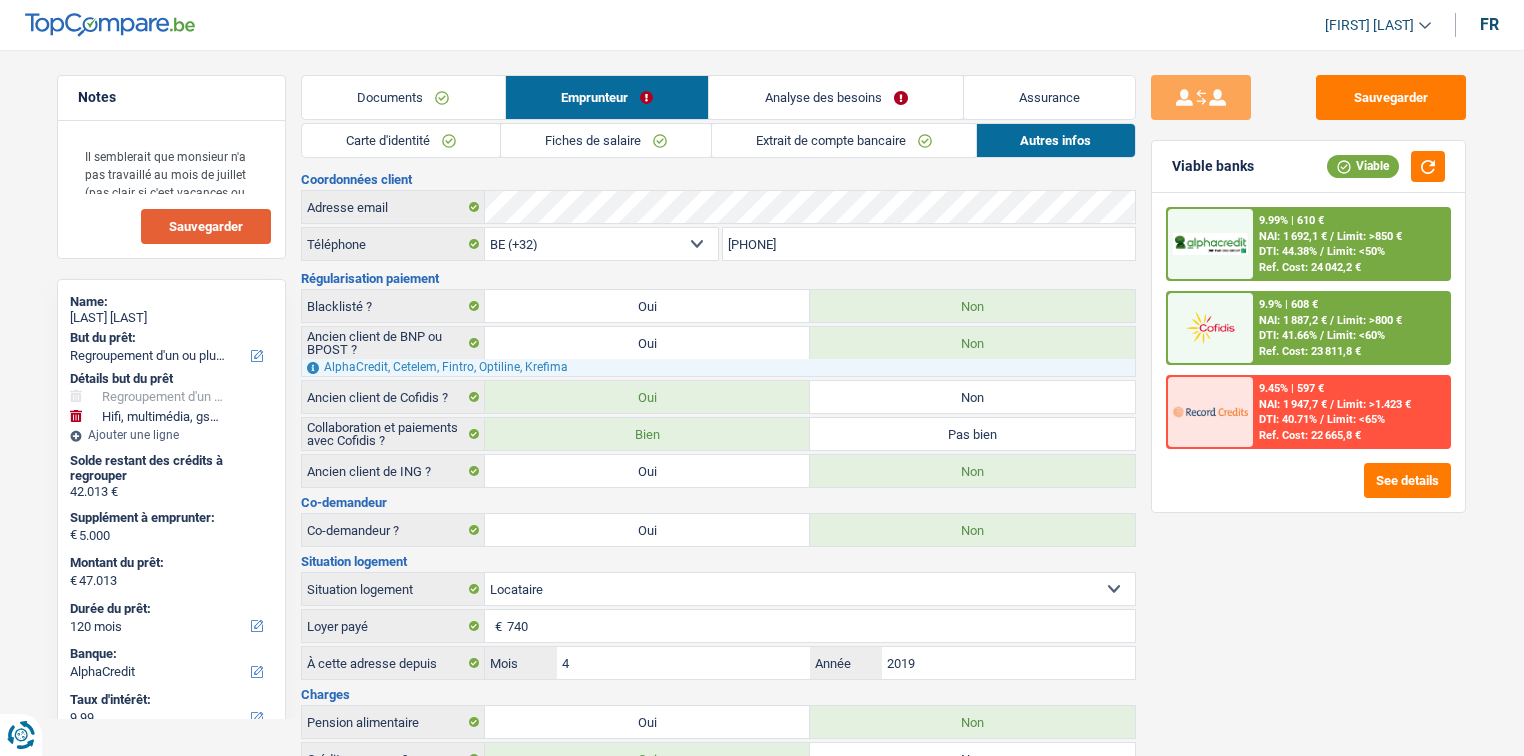 click on "Extrait de compte bancaire" at bounding box center [843, 140] 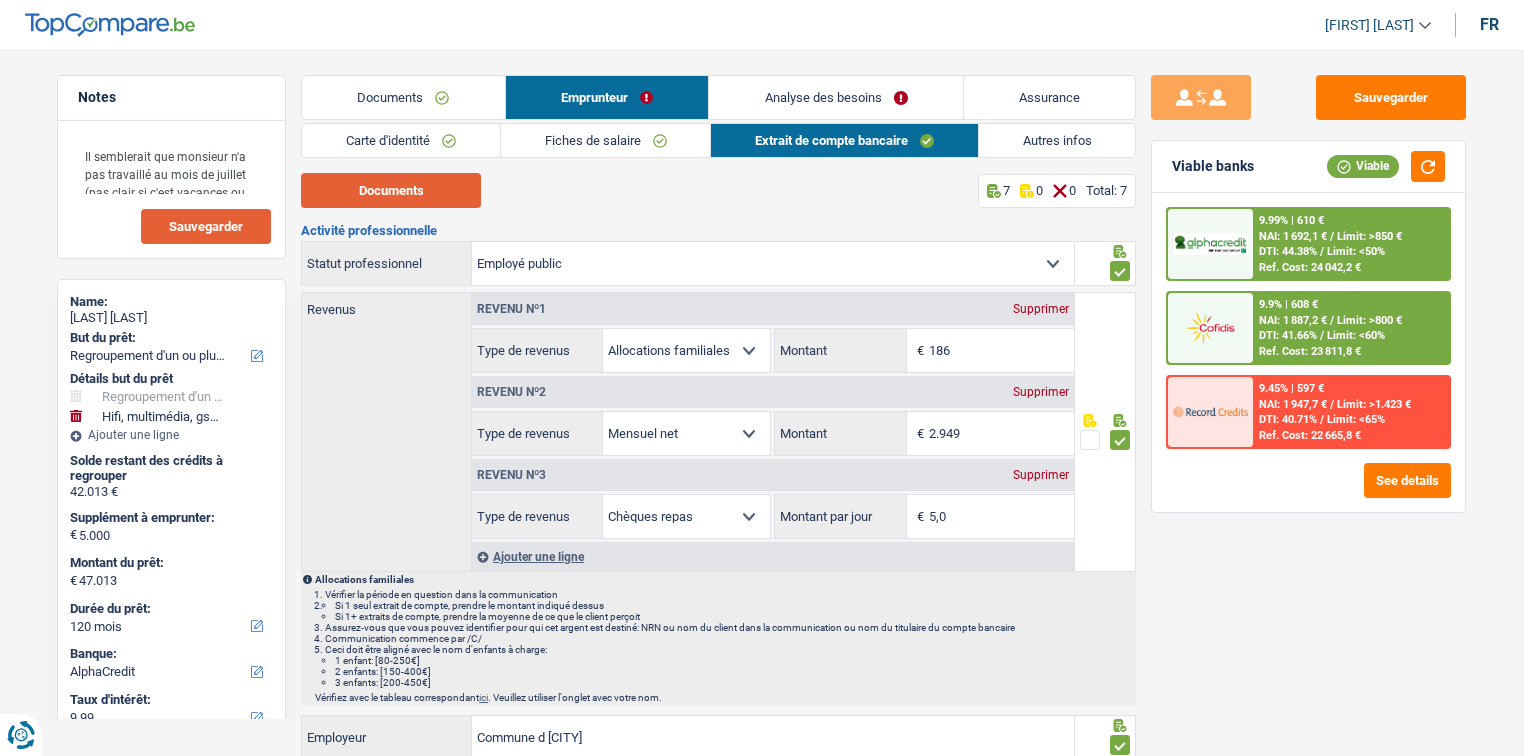click on "Documents" at bounding box center [391, 190] 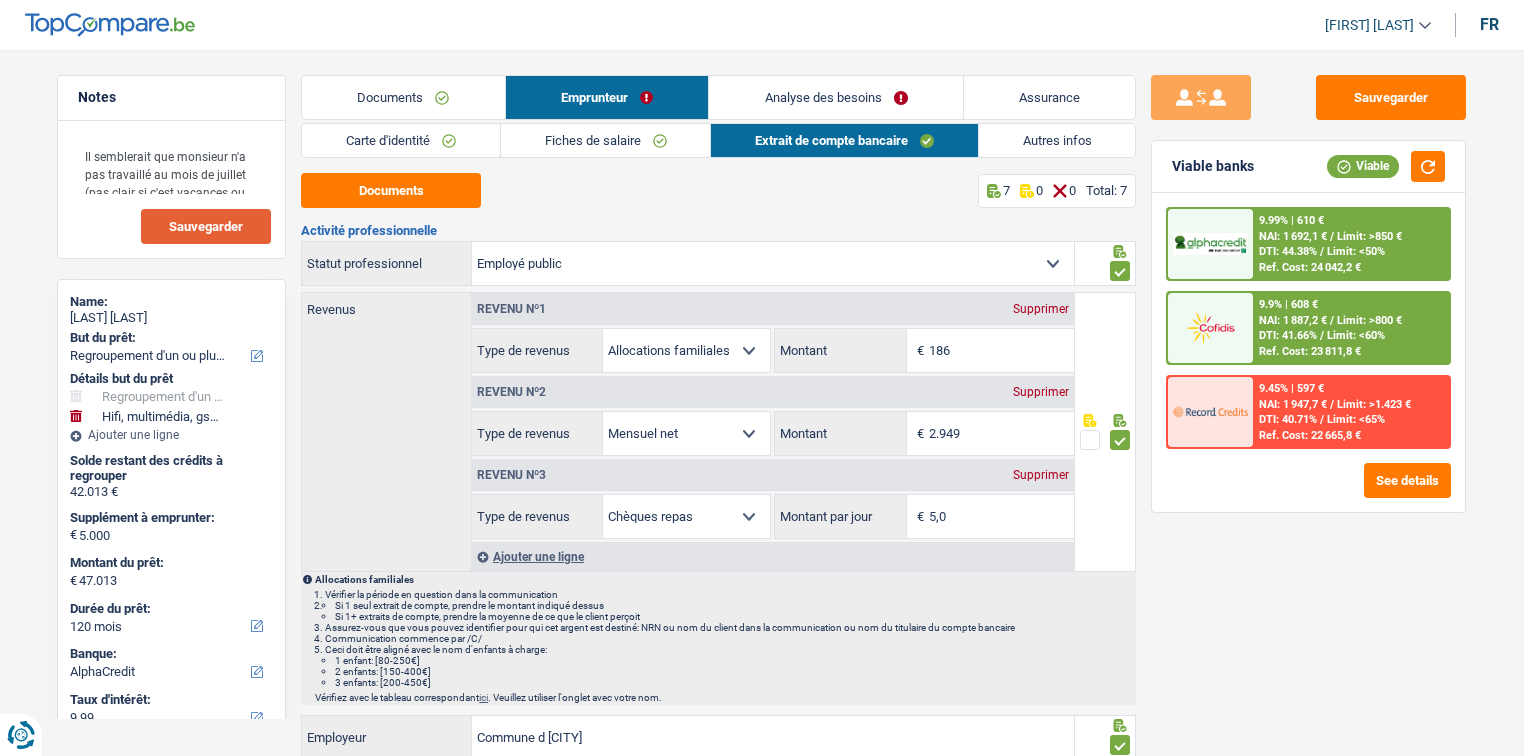 click on "Fiches de salaire" at bounding box center [606, 140] 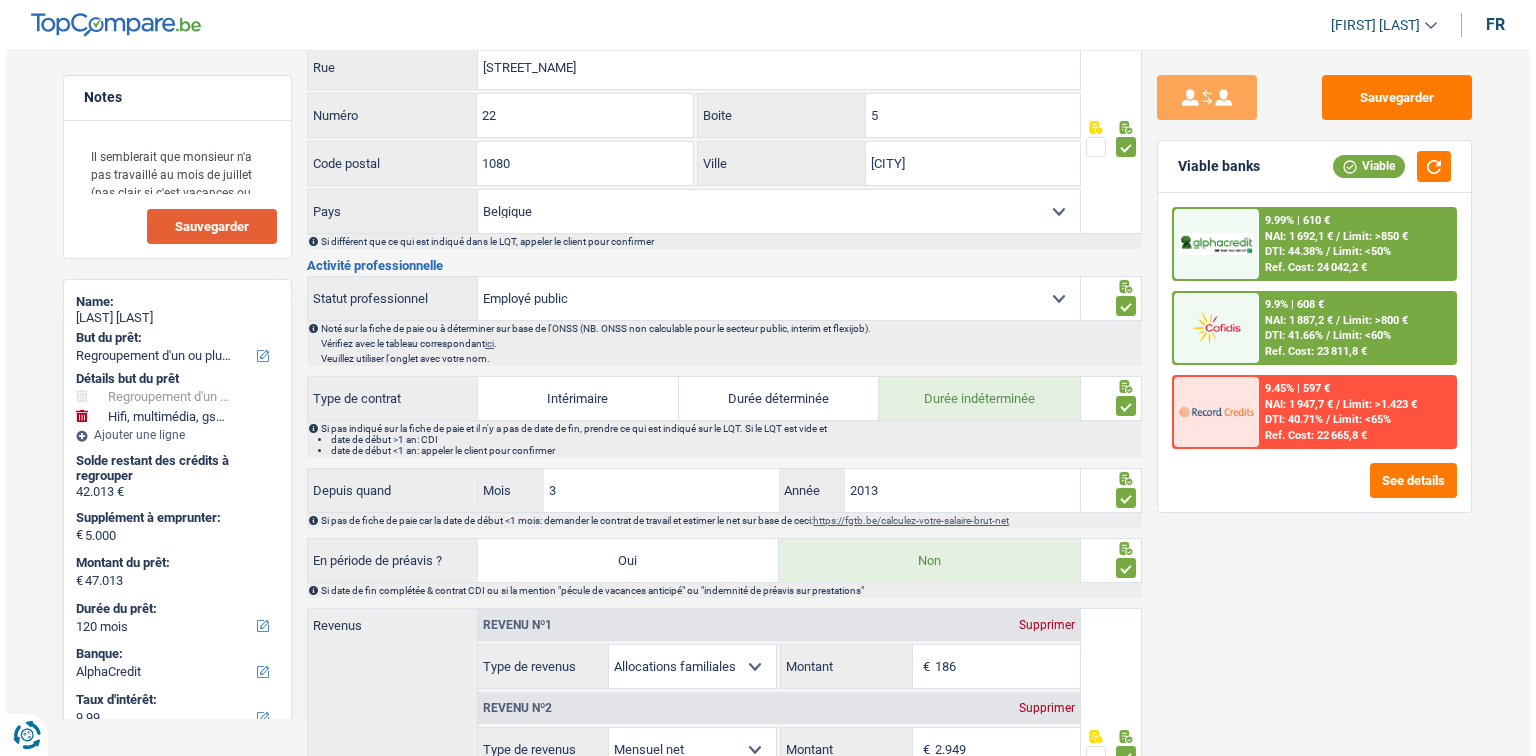 scroll, scrollTop: 1200, scrollLeft: 0, axis: vertical 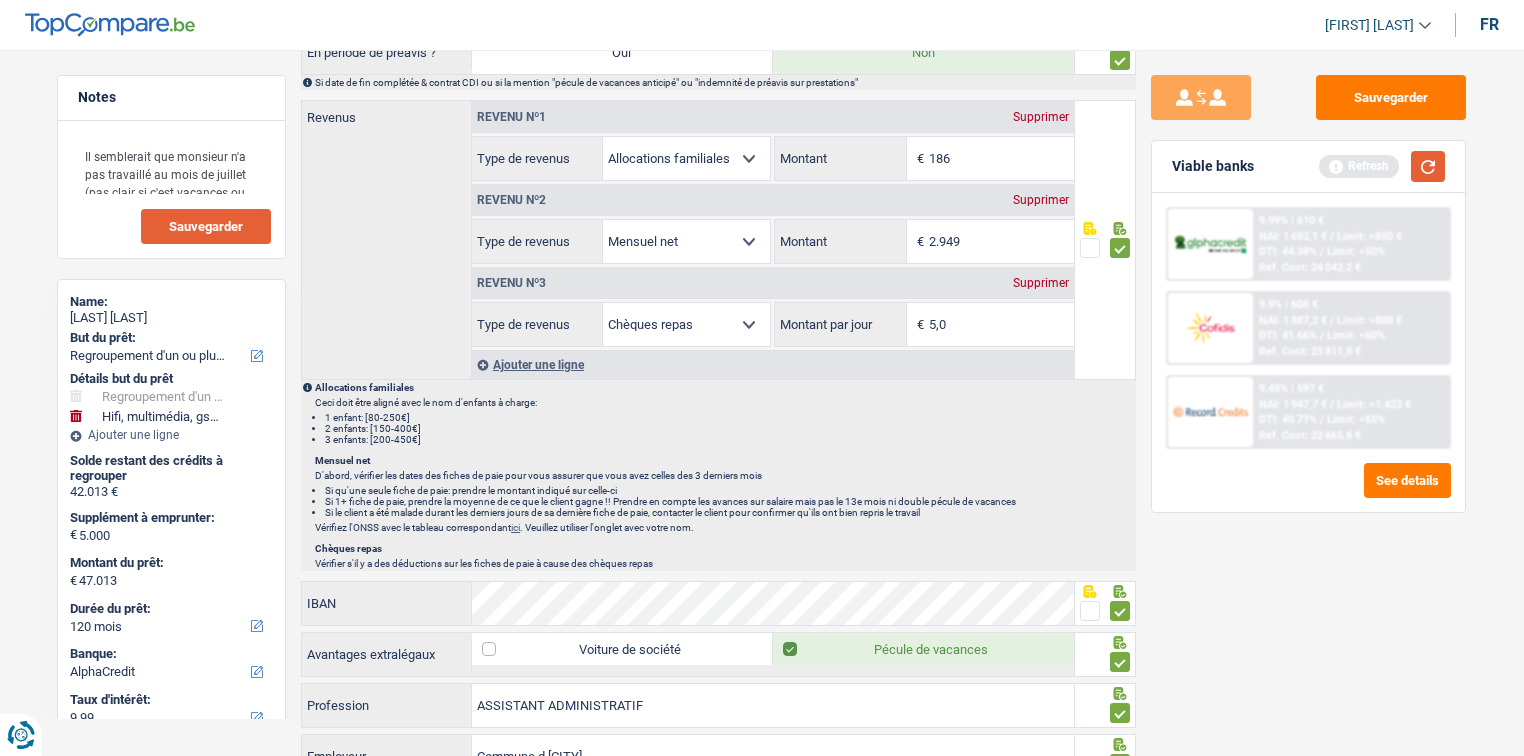 click at bounding box center [1428, 166] 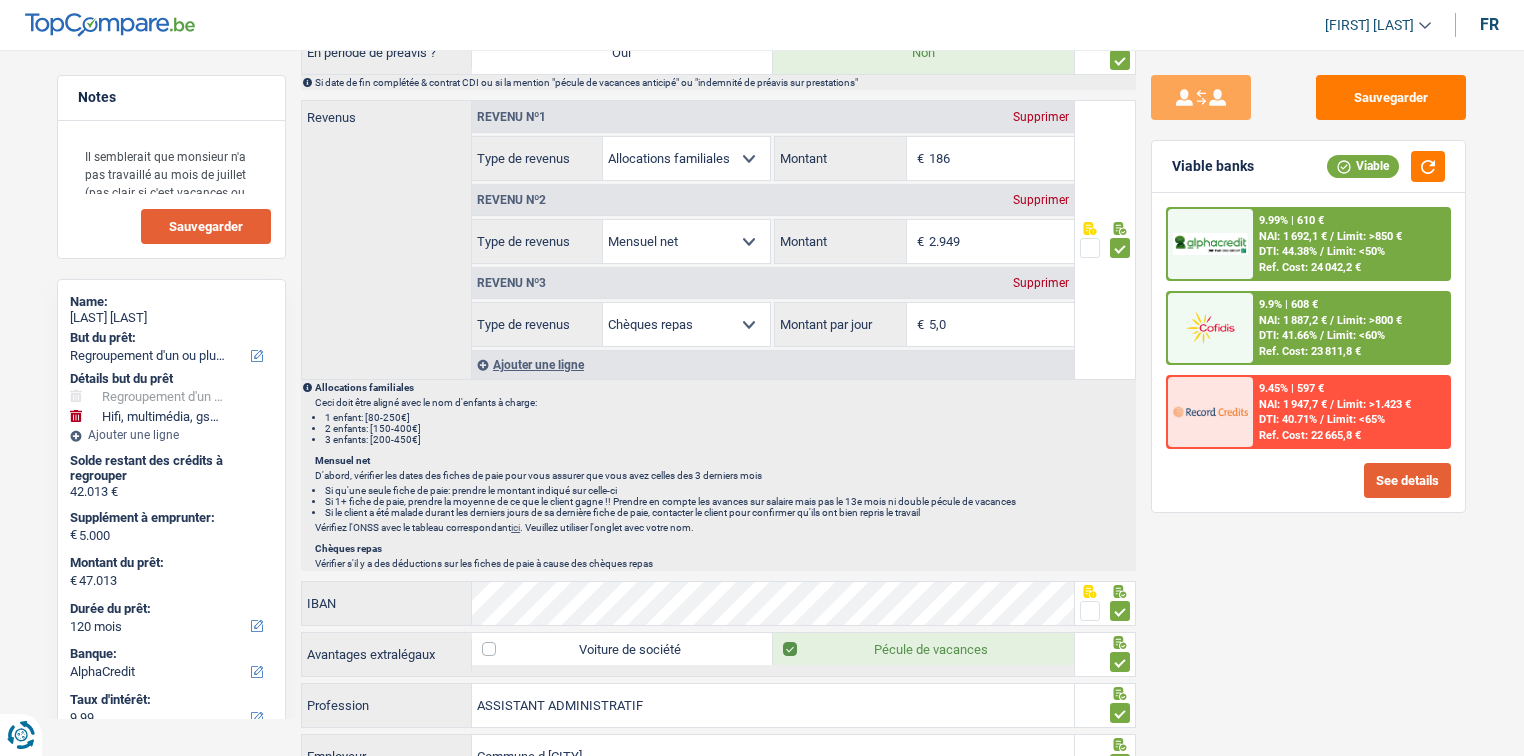 click on "See details" at bounding box center (1407, 480) 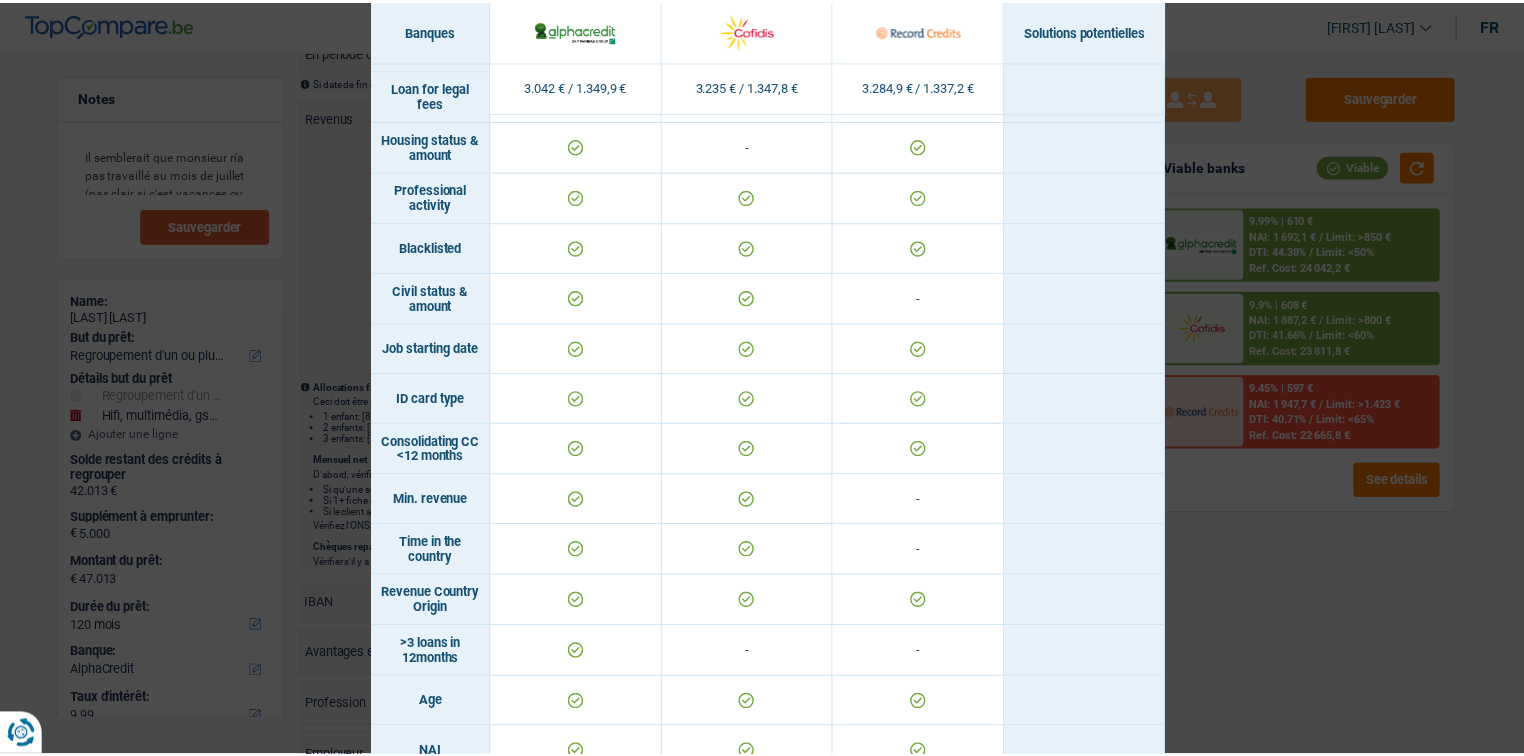scroll, scrollTop: 0, scrollLeft: 0, axis: both 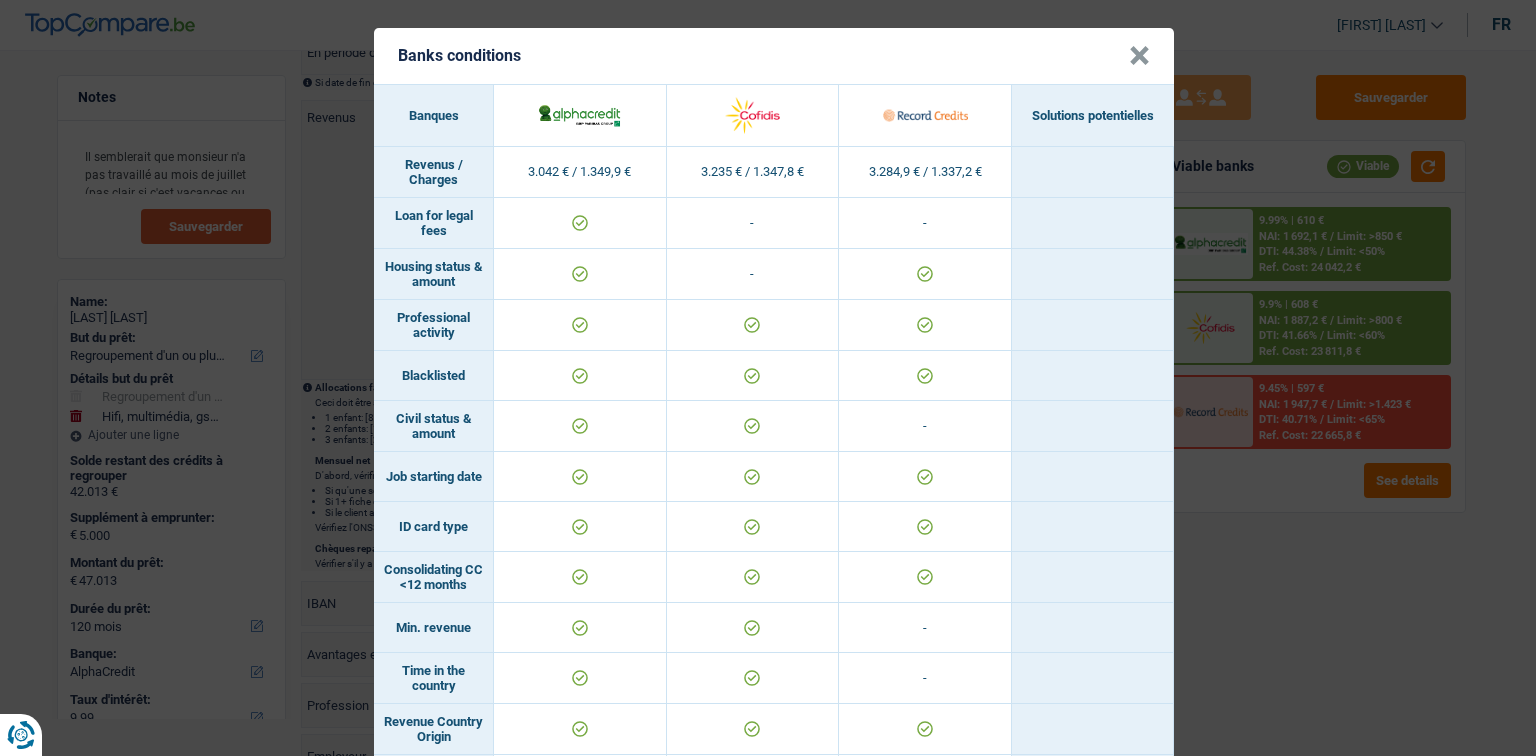 click on "×" at bounding box center (1139, 56) 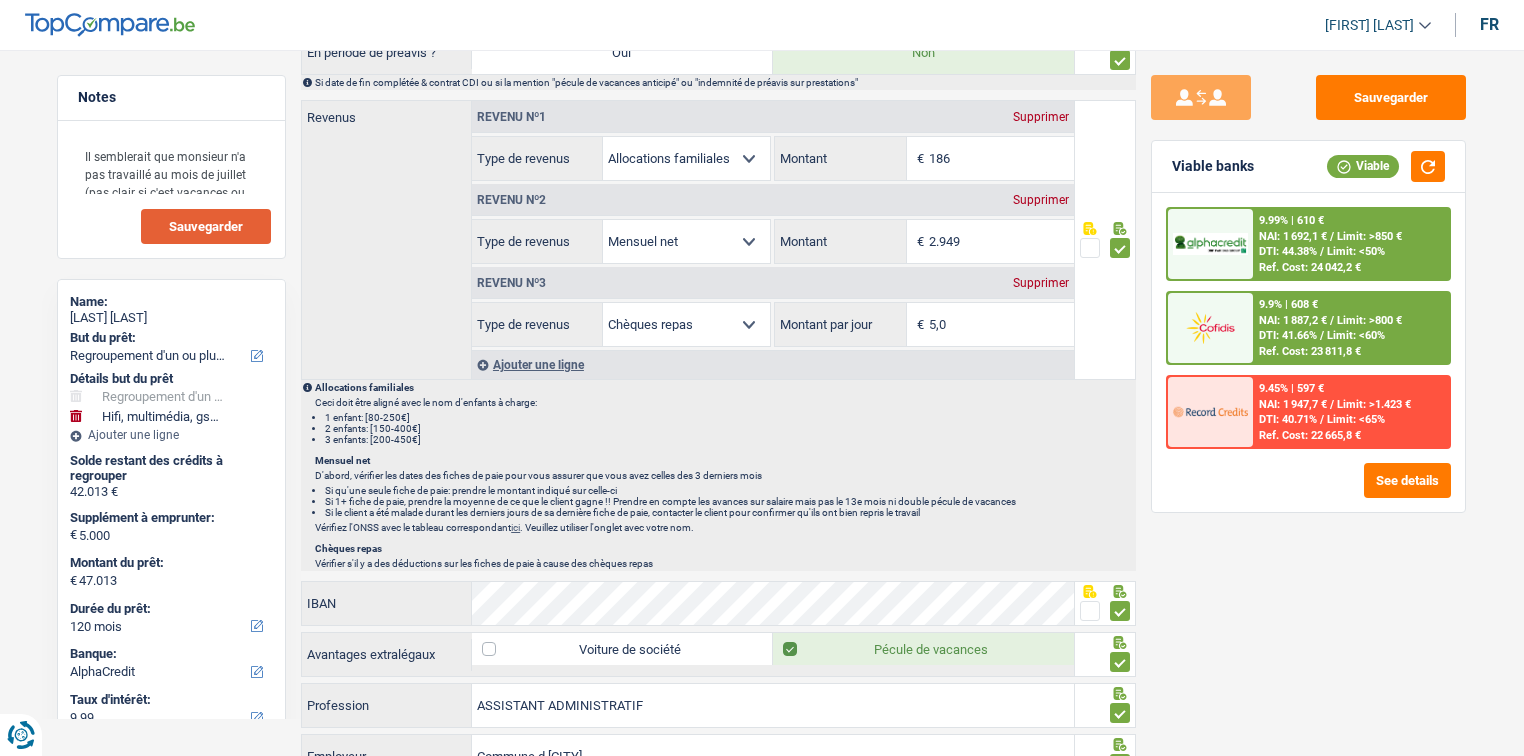 click on "NAI: 1 887,2 €" at bounding box center (1293, 320) 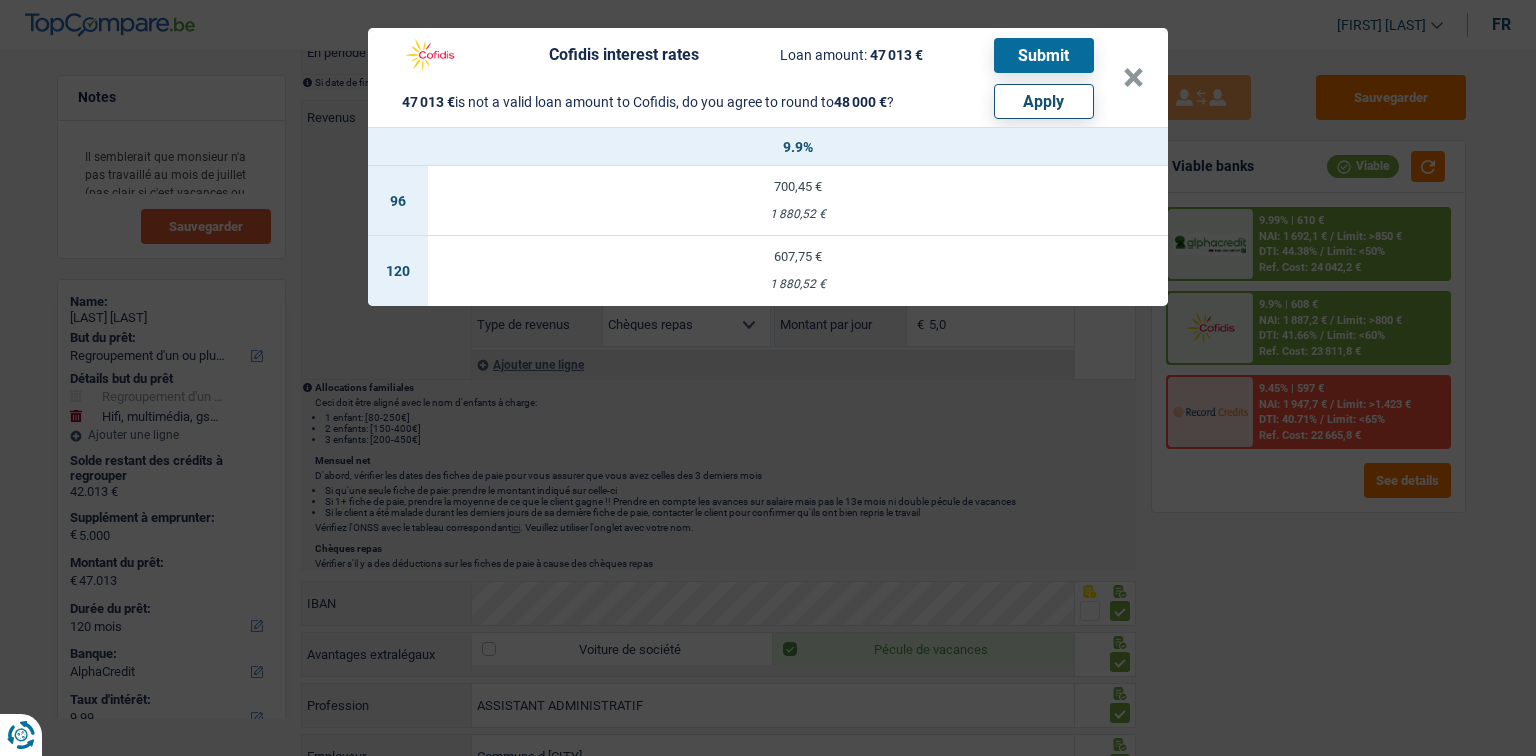 click on "Apply" at bounding box center (1044, 101) 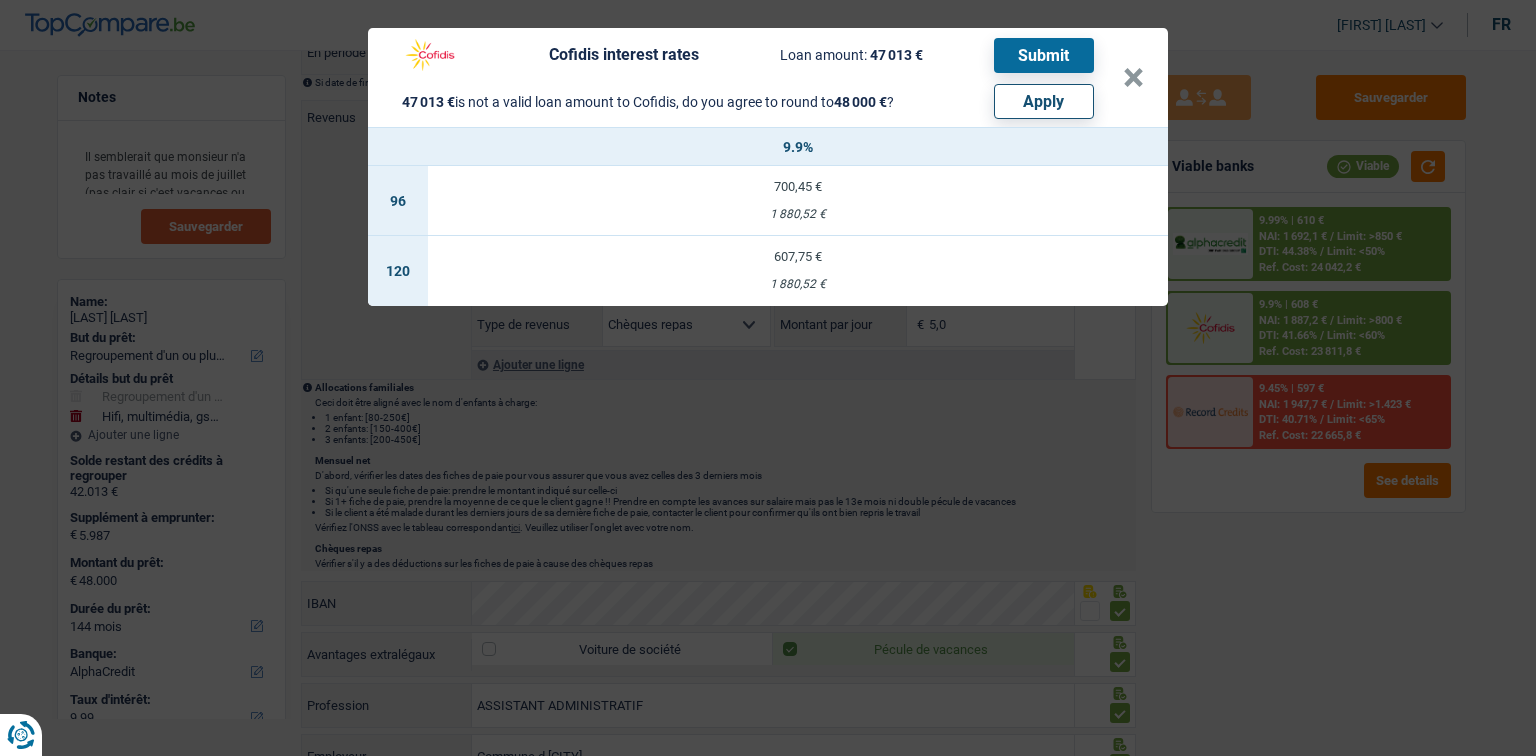 select on "other" 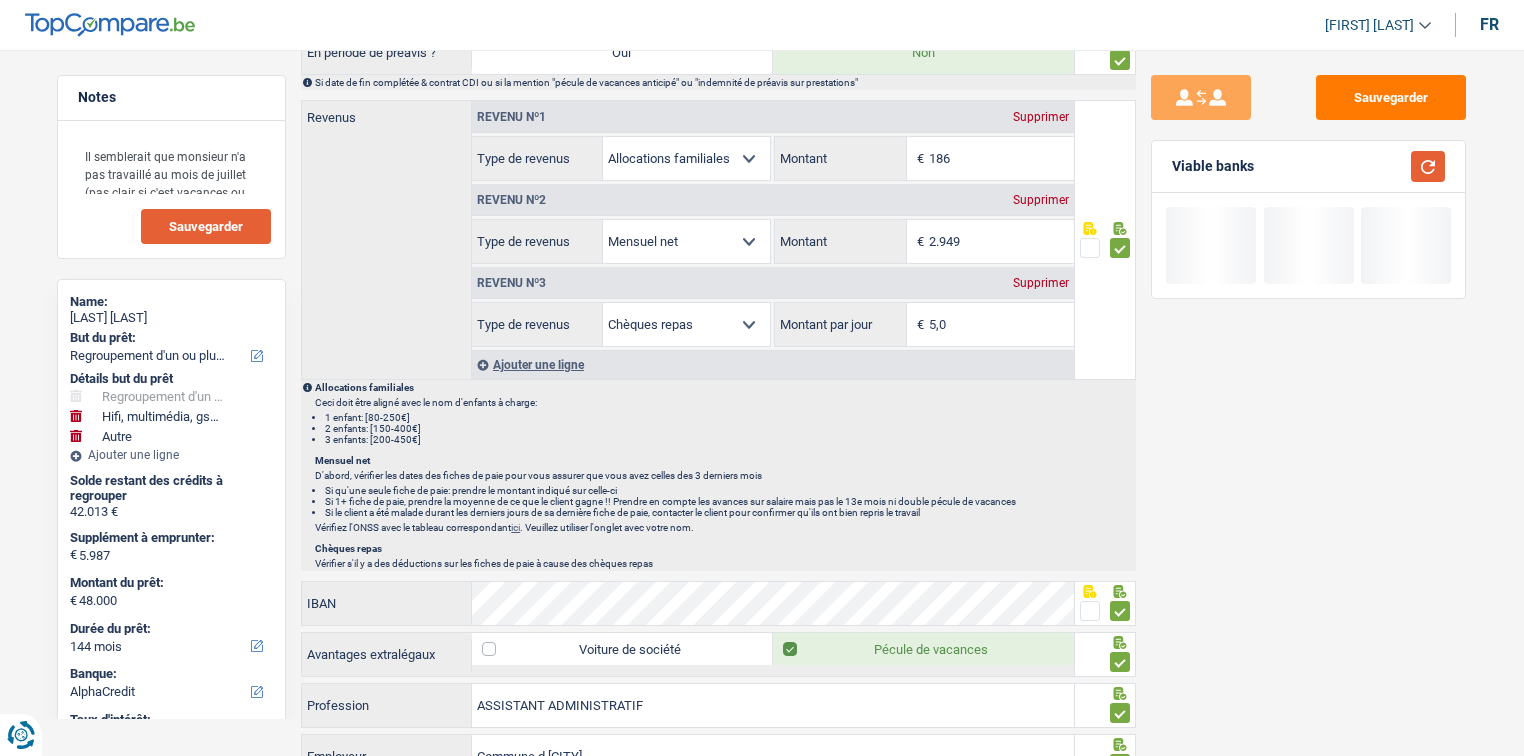 click at bounding box center [1428, 166] 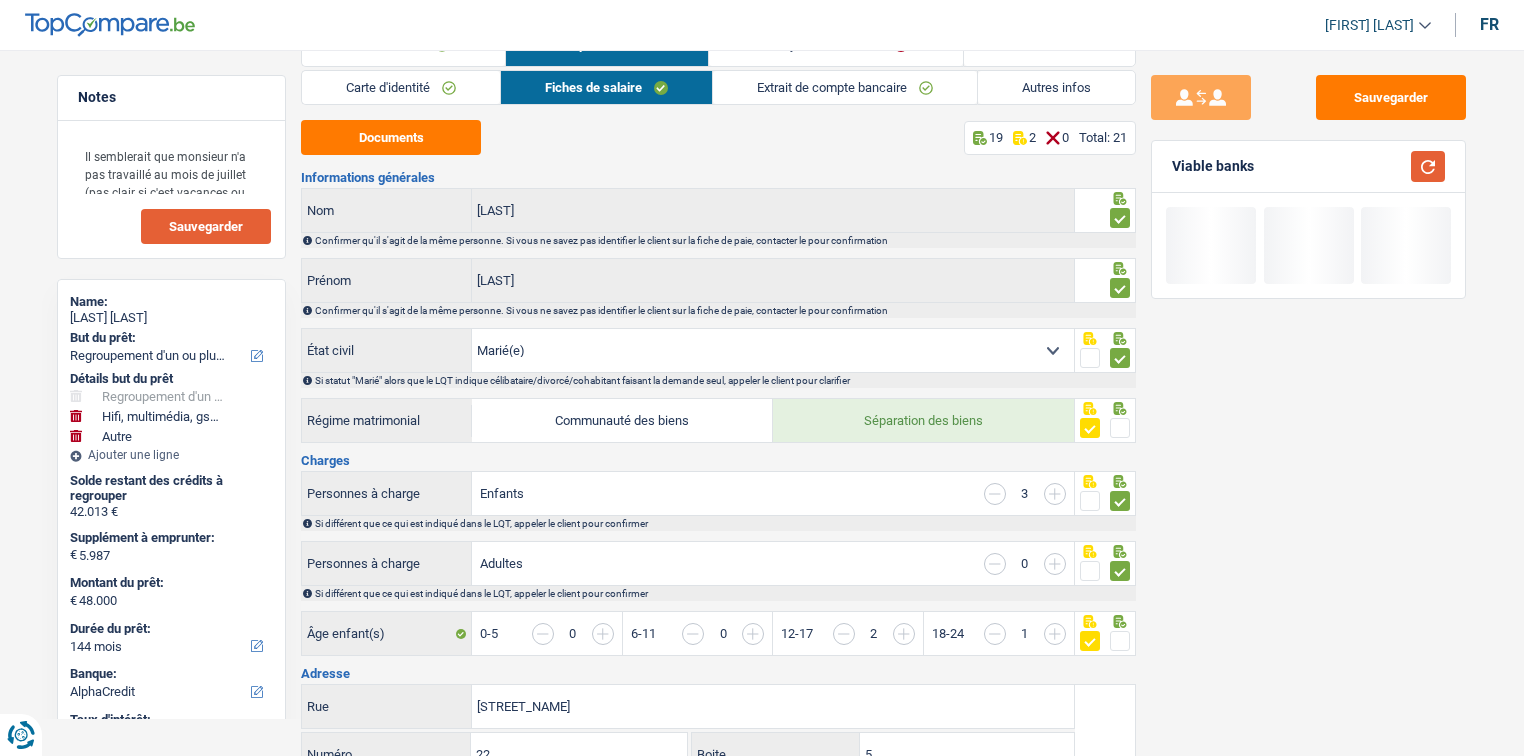 scroll, scrollTop: 0, scrollLeft: 0, axis: both 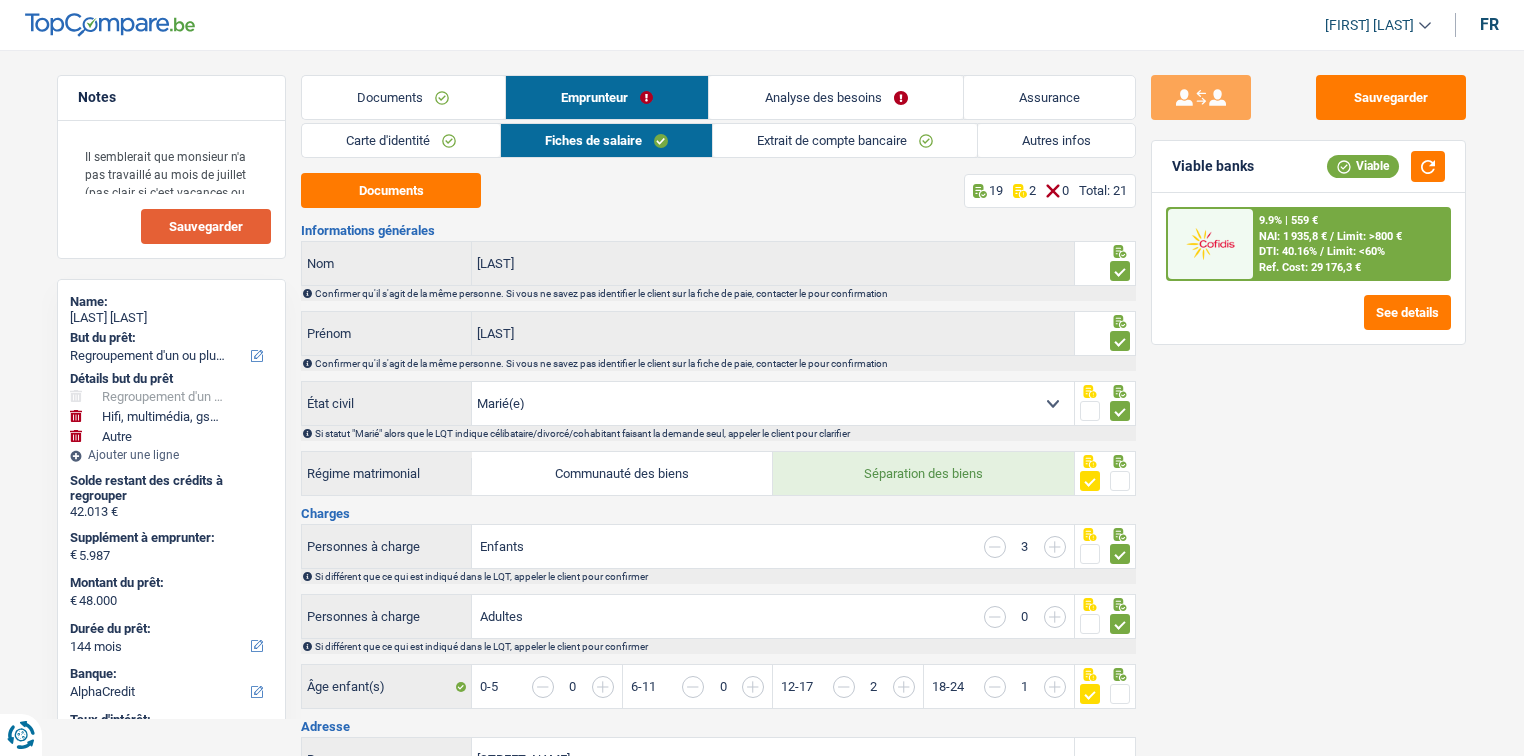 click on "Analyse des besoins" at bounding box center (836, 97) 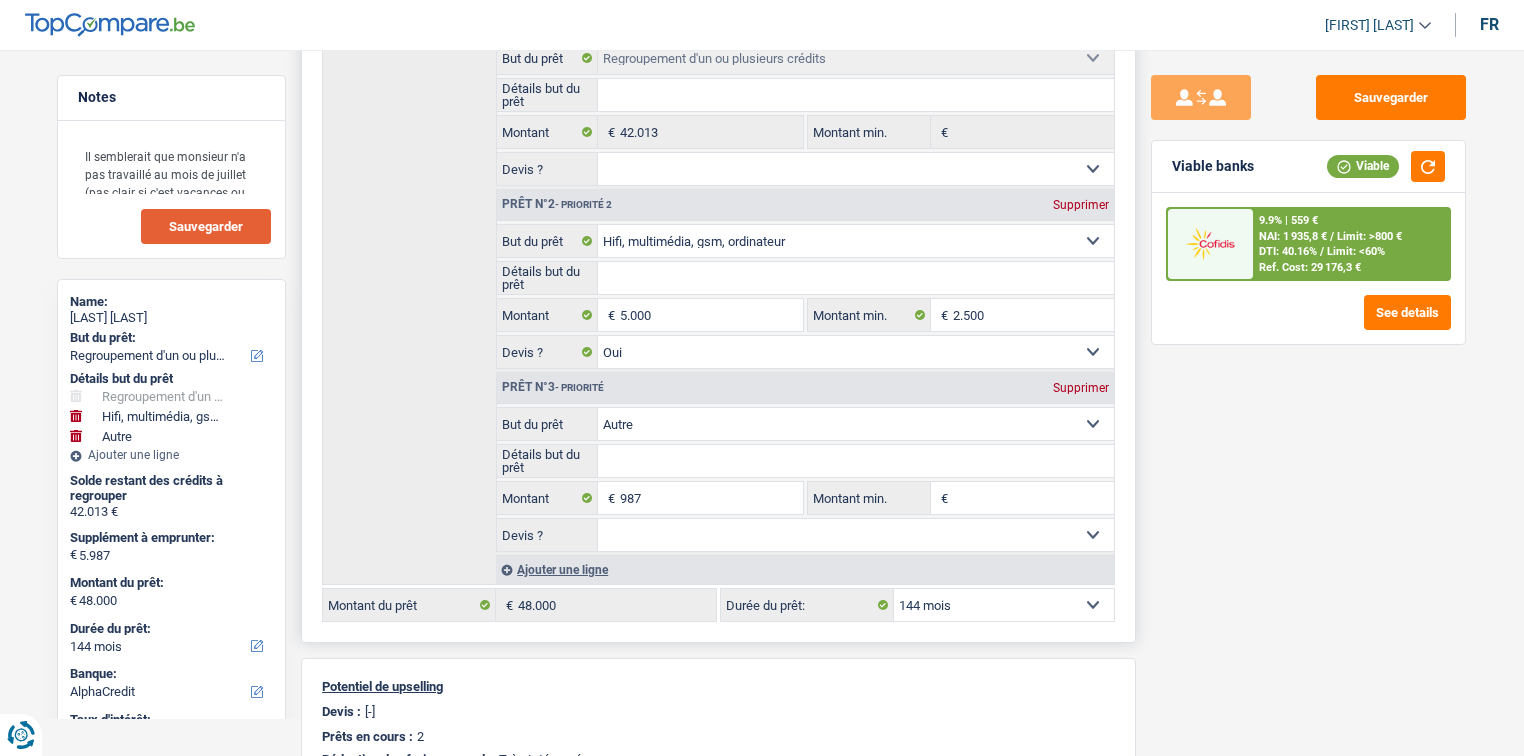 scroll, scrollTop: 468, scrollLeft: 0, axis: vertical 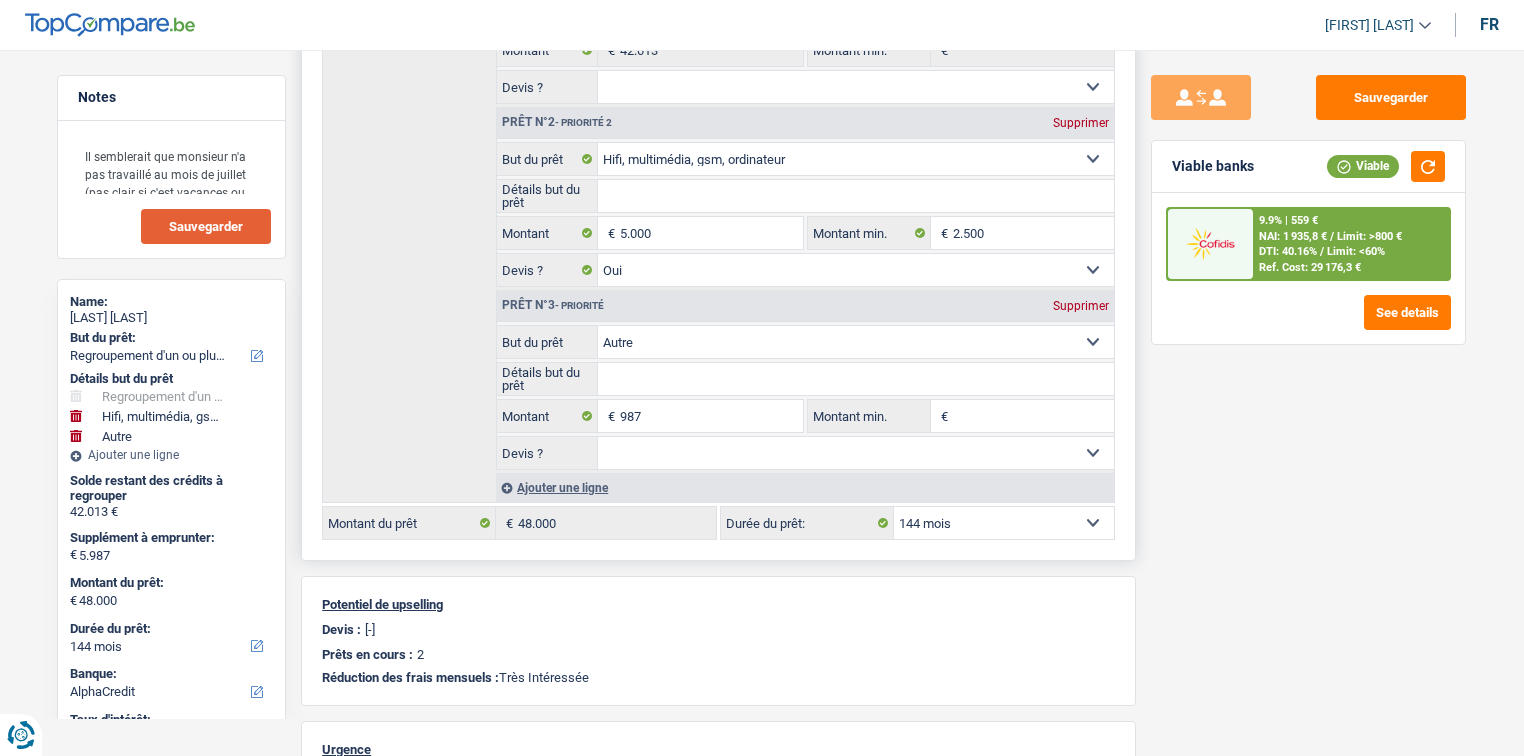 click on "12 mois 18 mois 24 mois 30 mois 36 mois 42 mois 48 mois 60 mois 72 mois 84 mois 96 mois 120 mois 132 mois 144 mois
Sélectionner une option" at bounding box center [1004, 523] 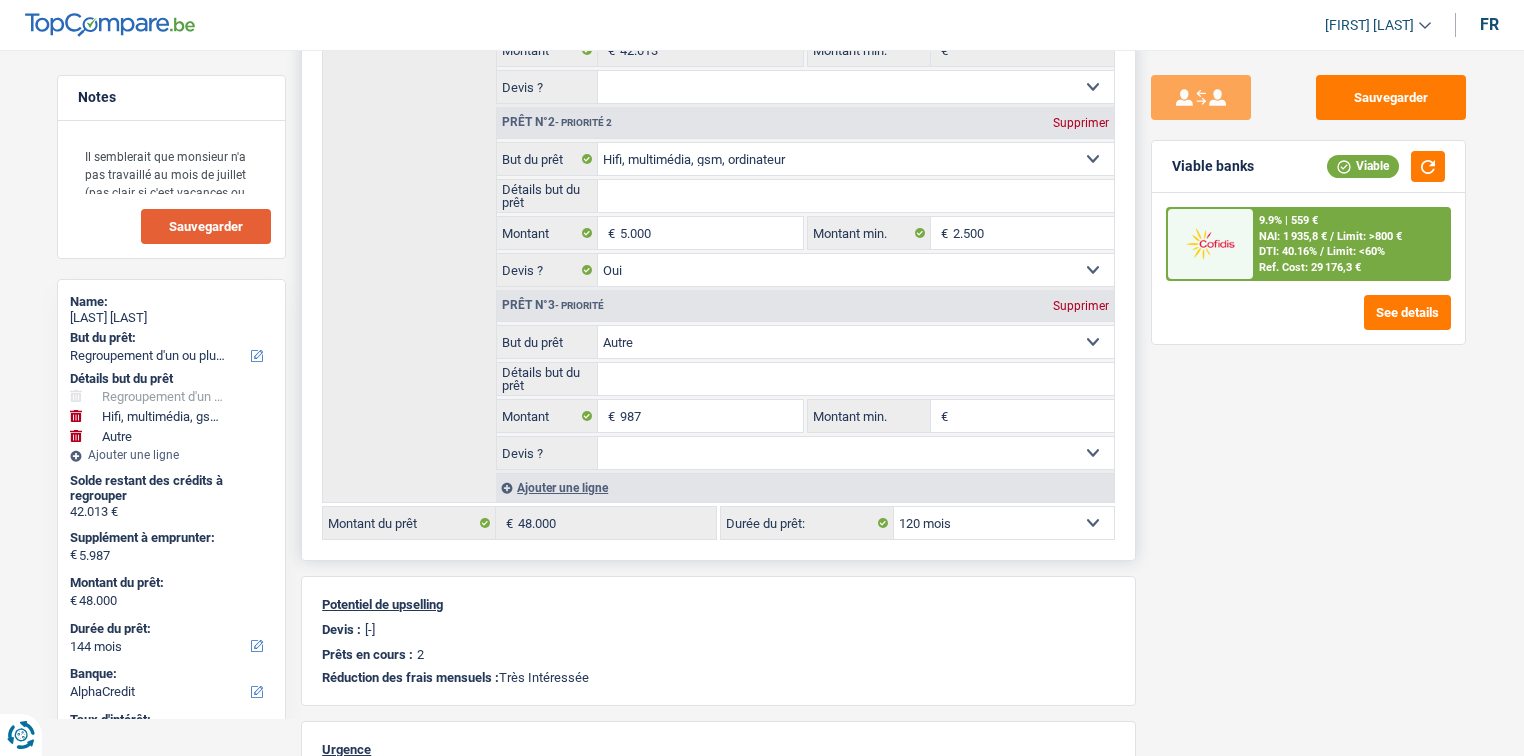click on "12 mois 18 mois 24 mois 30 mois 36 mois 42 mois 48 mois 60 mois 72 mois 84 mois 96 mois 120 mois 132 mois 144 mois
Sélectionner une option" at bounding box center (1004, 523) 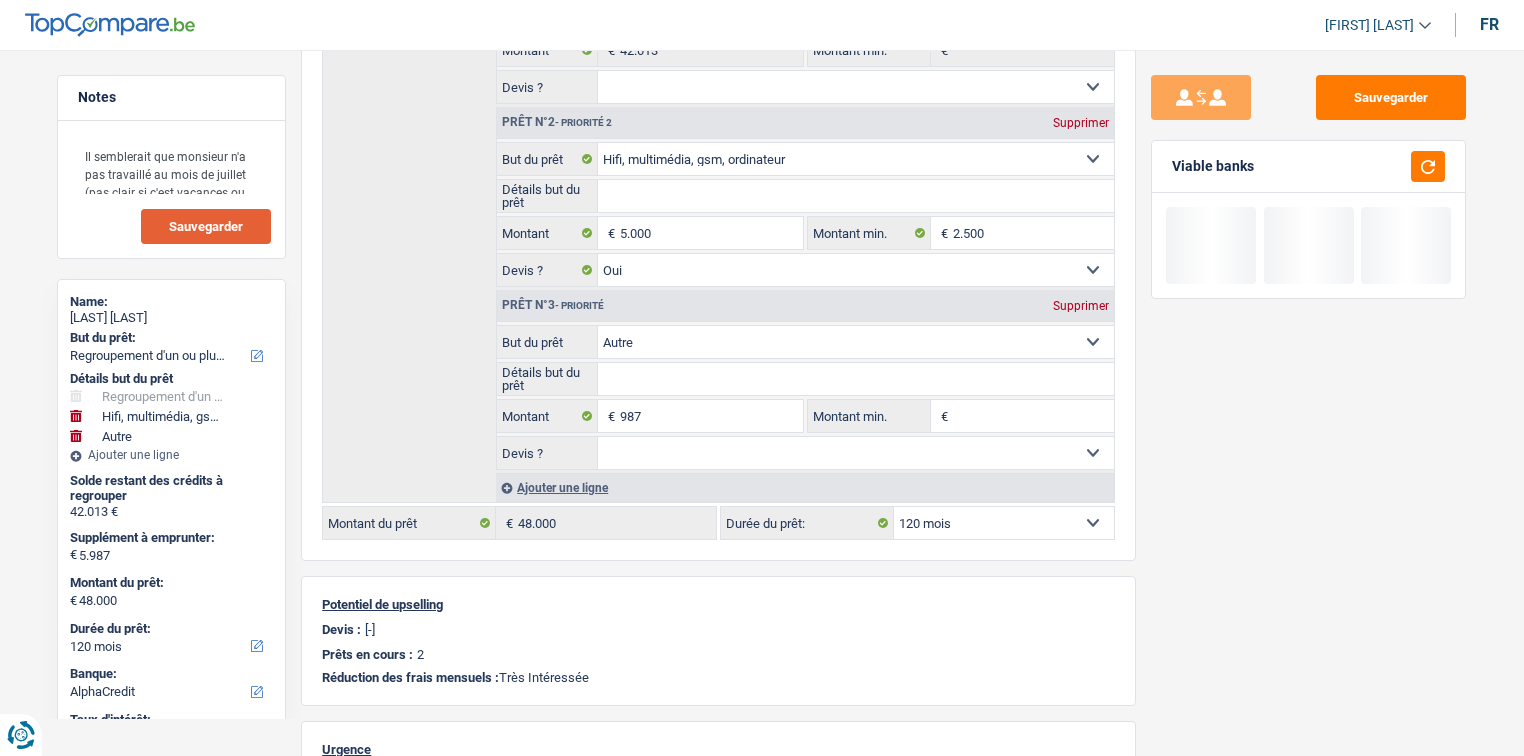 click on "Sauvegarder
Viable banks" at bounding box center (1308, 397) 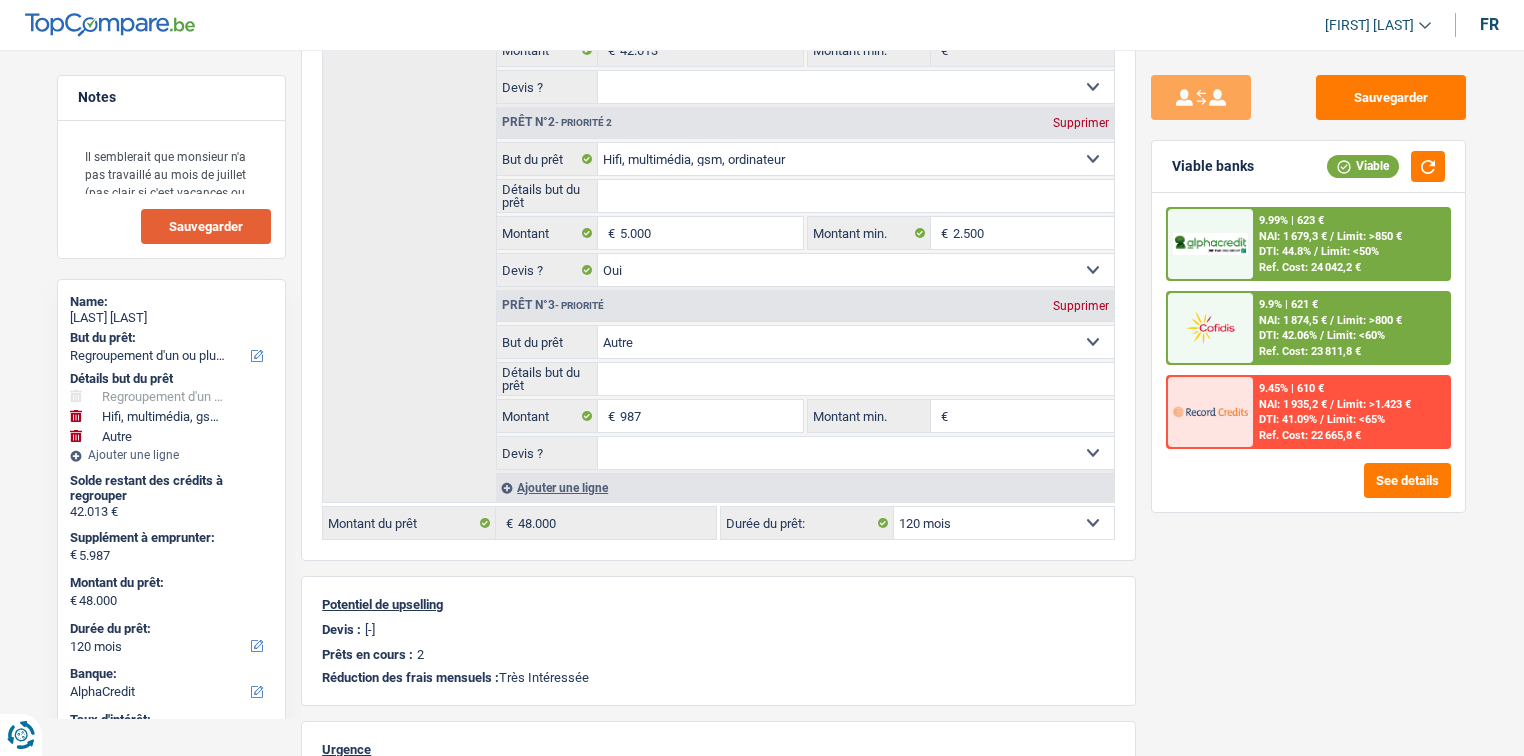 click at bounding box center [1210, 327] 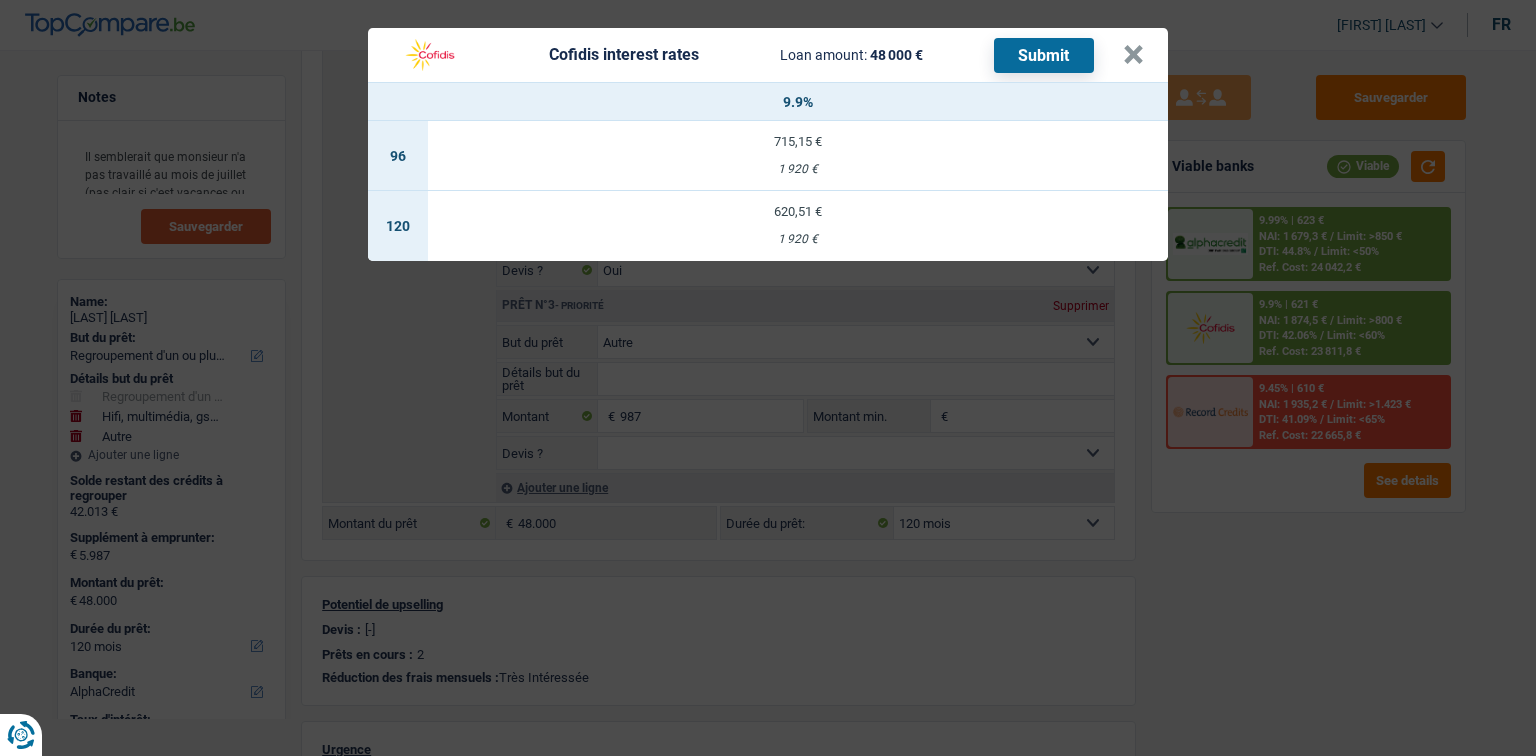 click on "620,51 €
1 920 €" at bounding box center [798, 226] 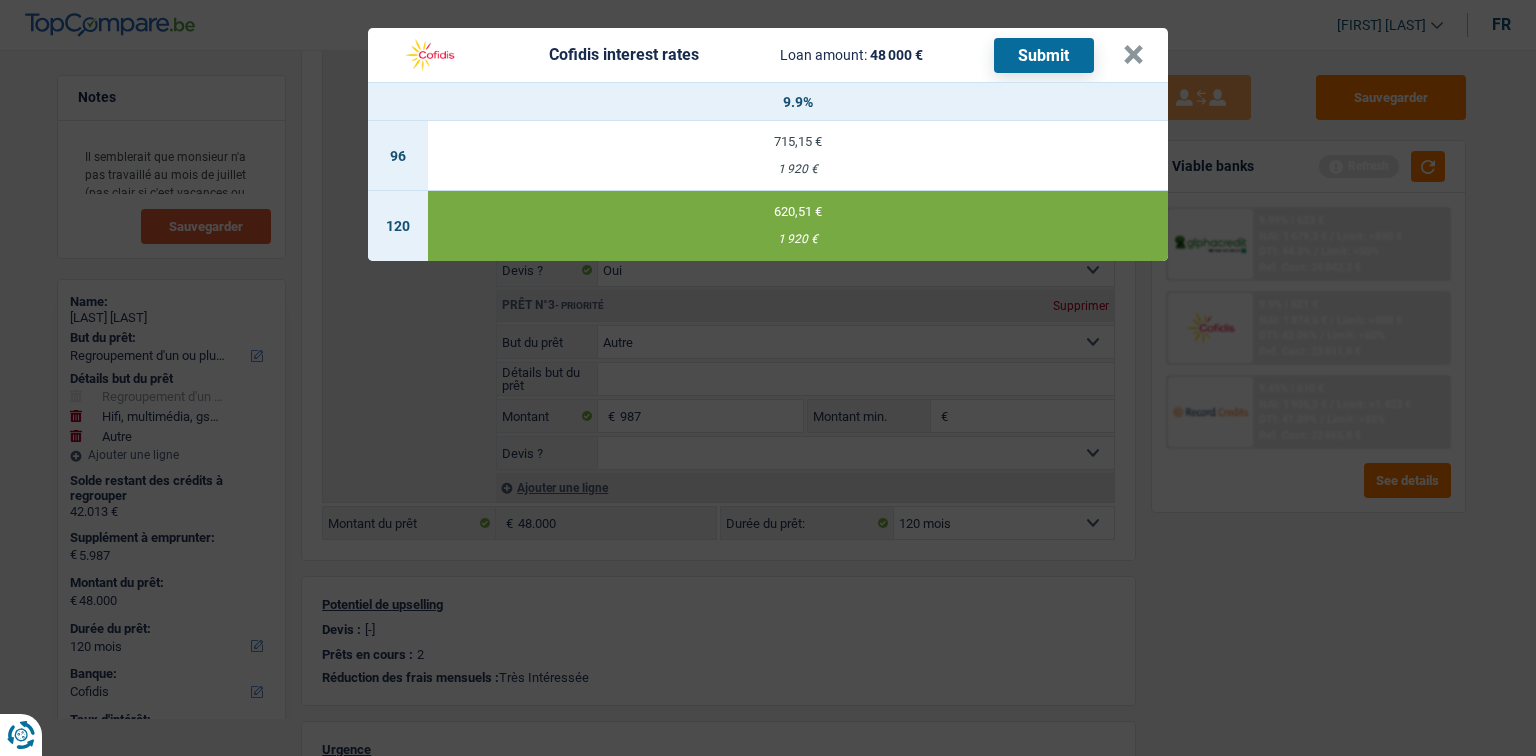 click on "Submit" at bounding box center (1044, 55) 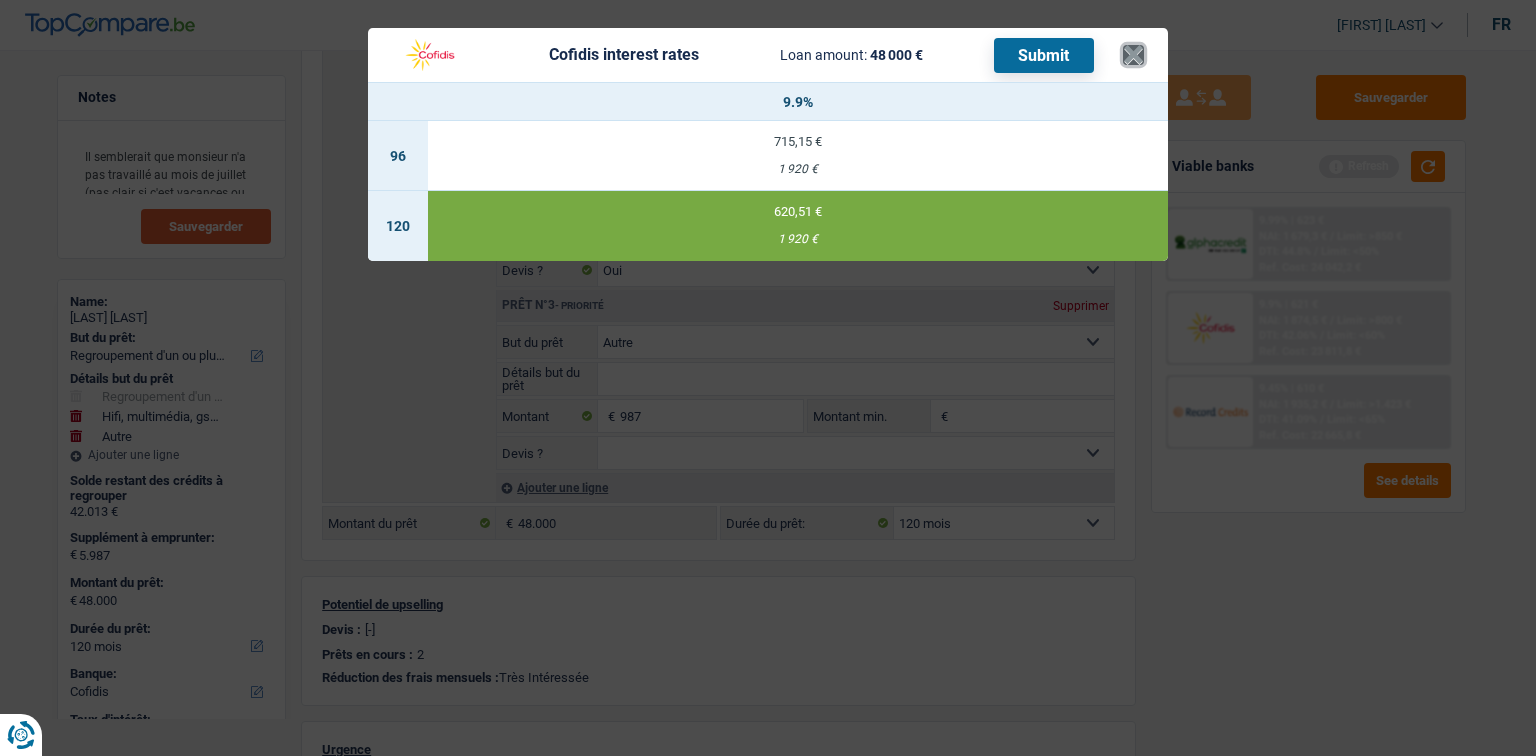 click on "×" at bounding box center [1133, 55] 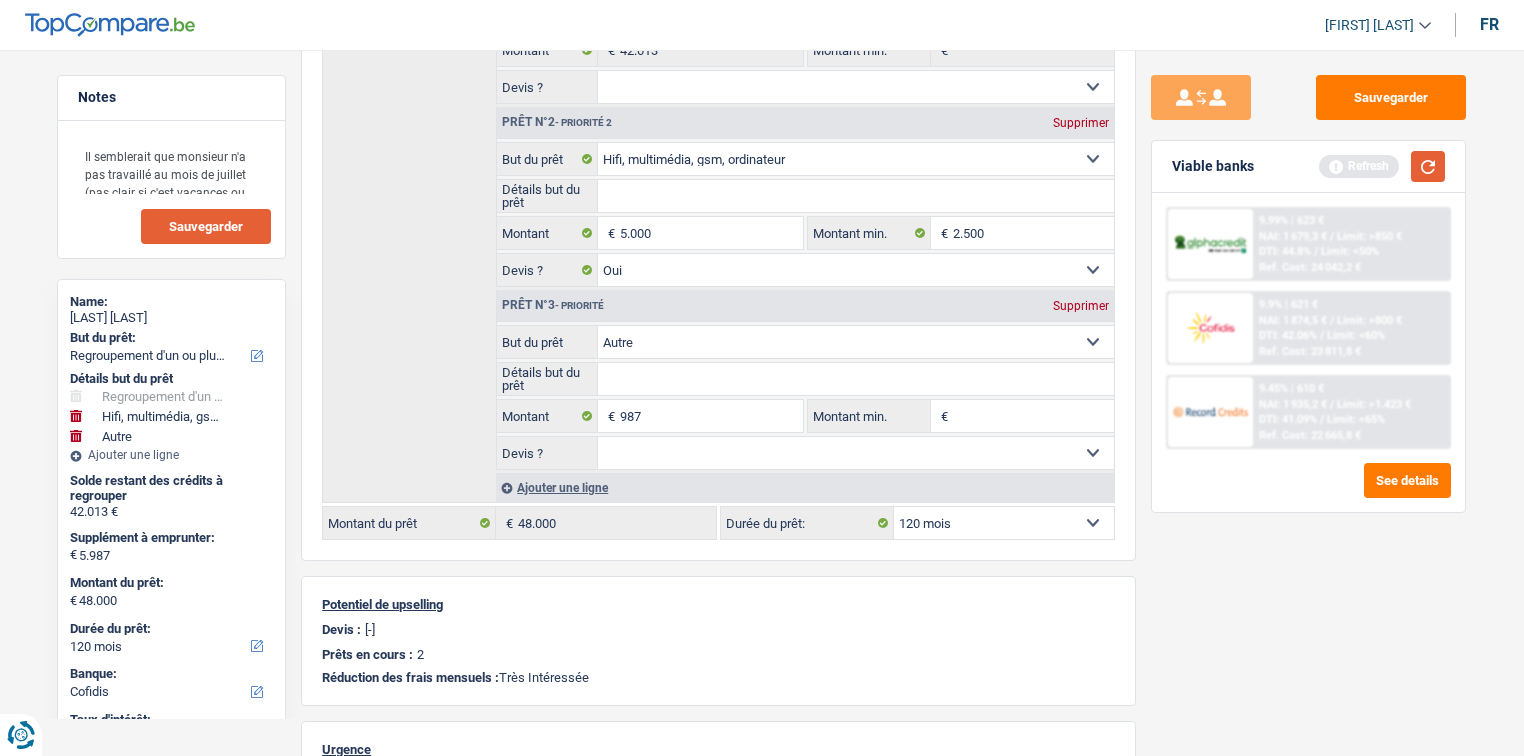 click at bounding box center (1428, 166) 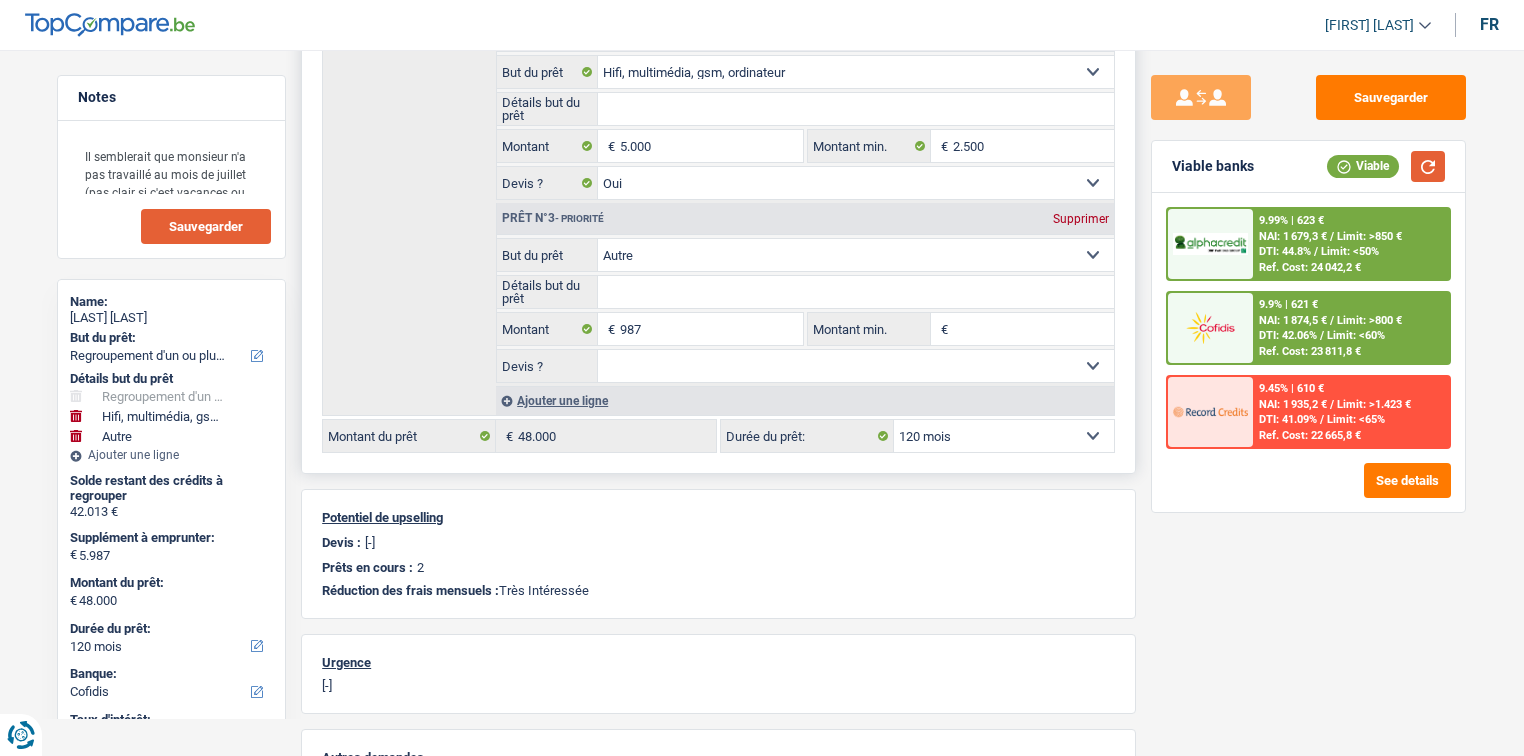 scroll, scrollTop: 556, scrollLeft: 0, axis: vertical 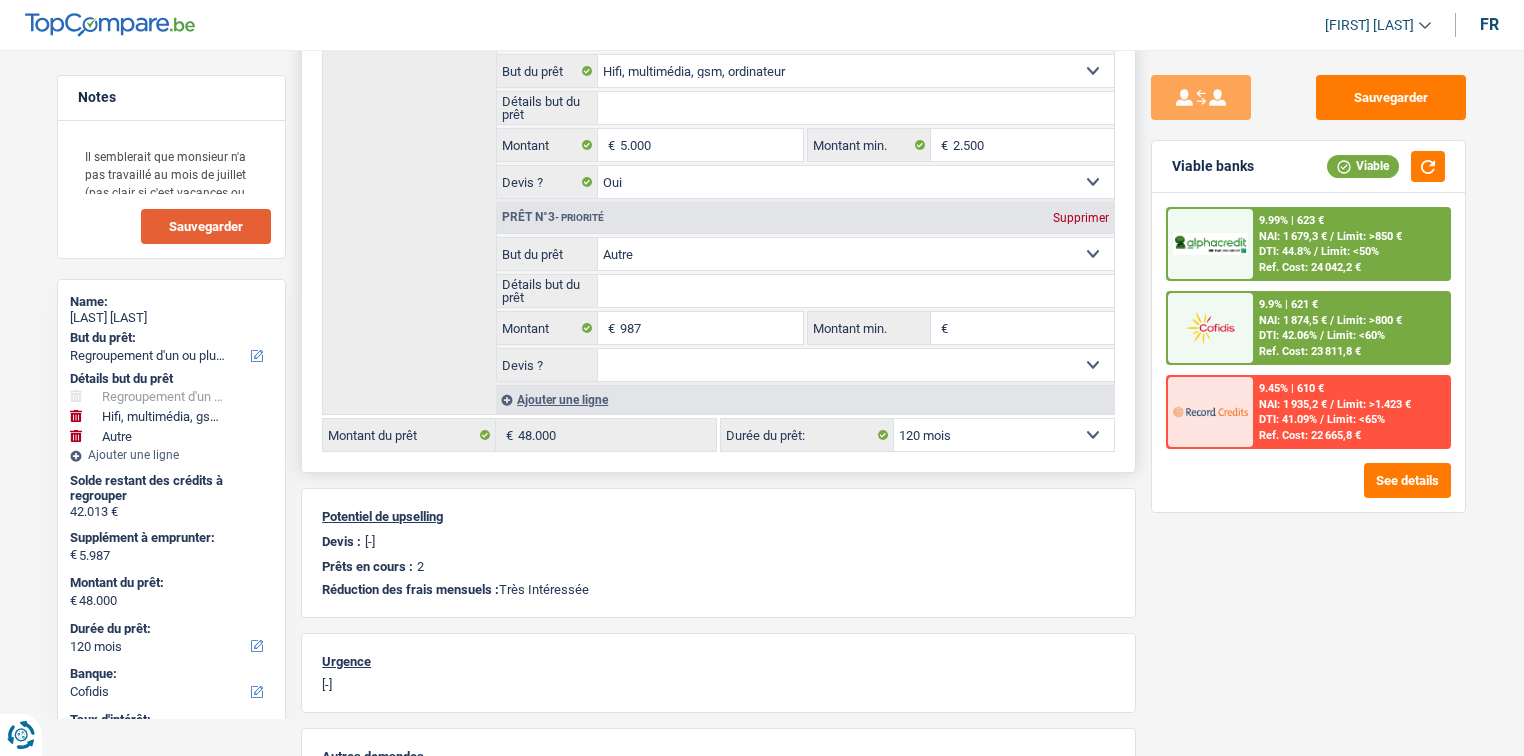 click on "12 mois 18 mois 24 mois 30 mois 36 mois 42 mois 48 mois 60 mois 72 mois 84 mois 96 mois 120 mois 132 mois 144 mois
Sélectionner une option" at bounding box center [1004, 435] 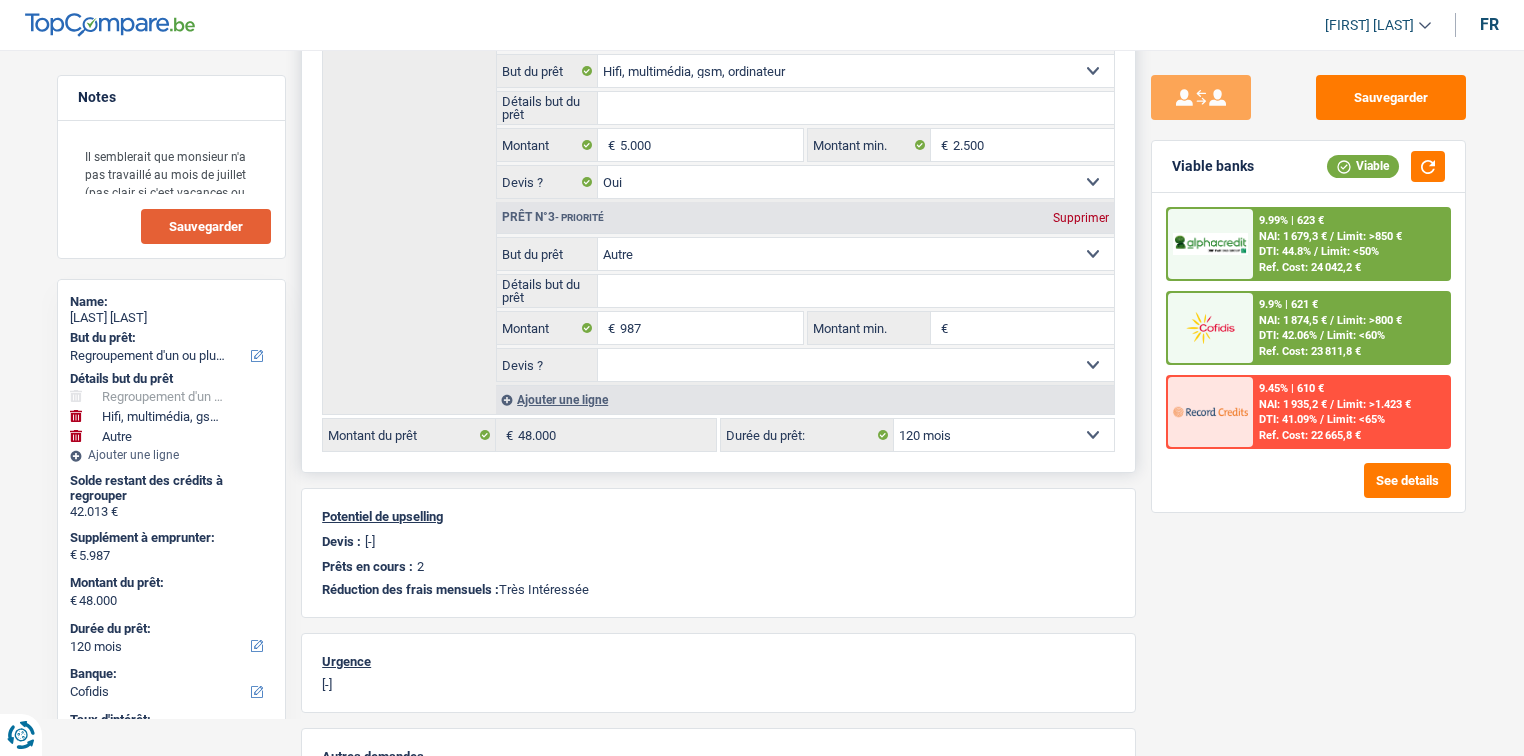 select on "84" 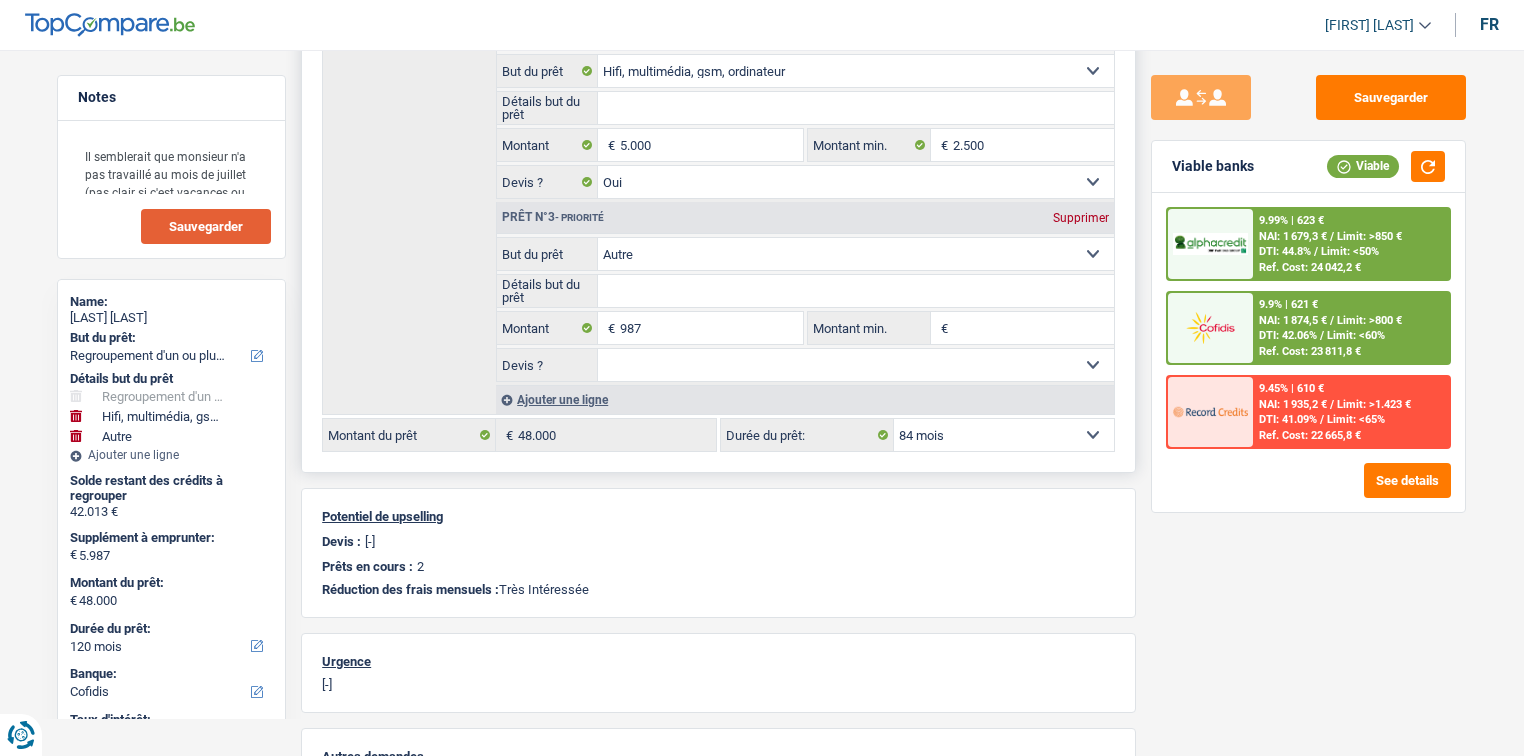 click on "12 mois 18 mois 24 mois 30 mois 36 mois 42 mois 48 mois 60 mois 72 mois 84 mois 96 mois 120 mois 132 mois 144 mois
Sélectionner une option" at bounding box center (1004, 435) 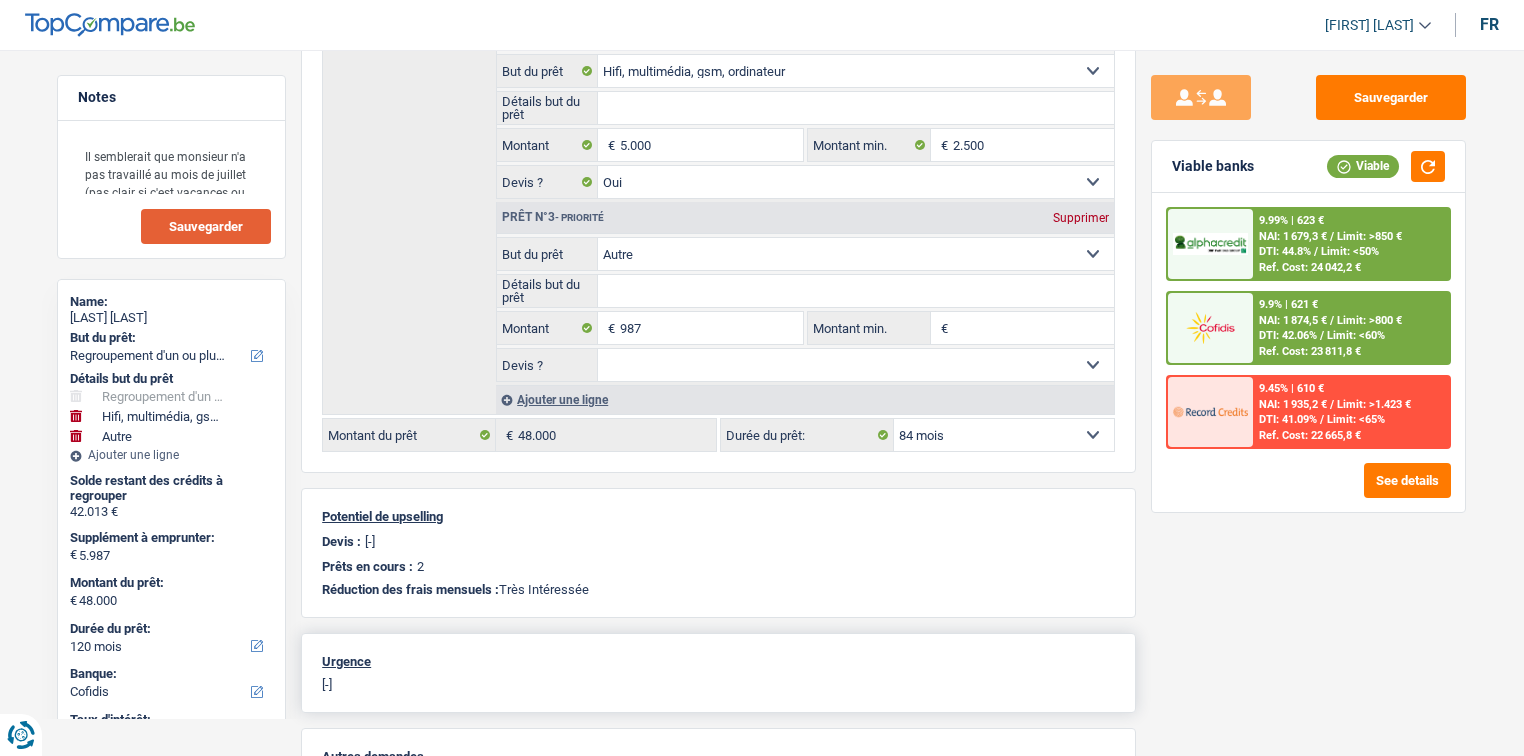 select on "84" 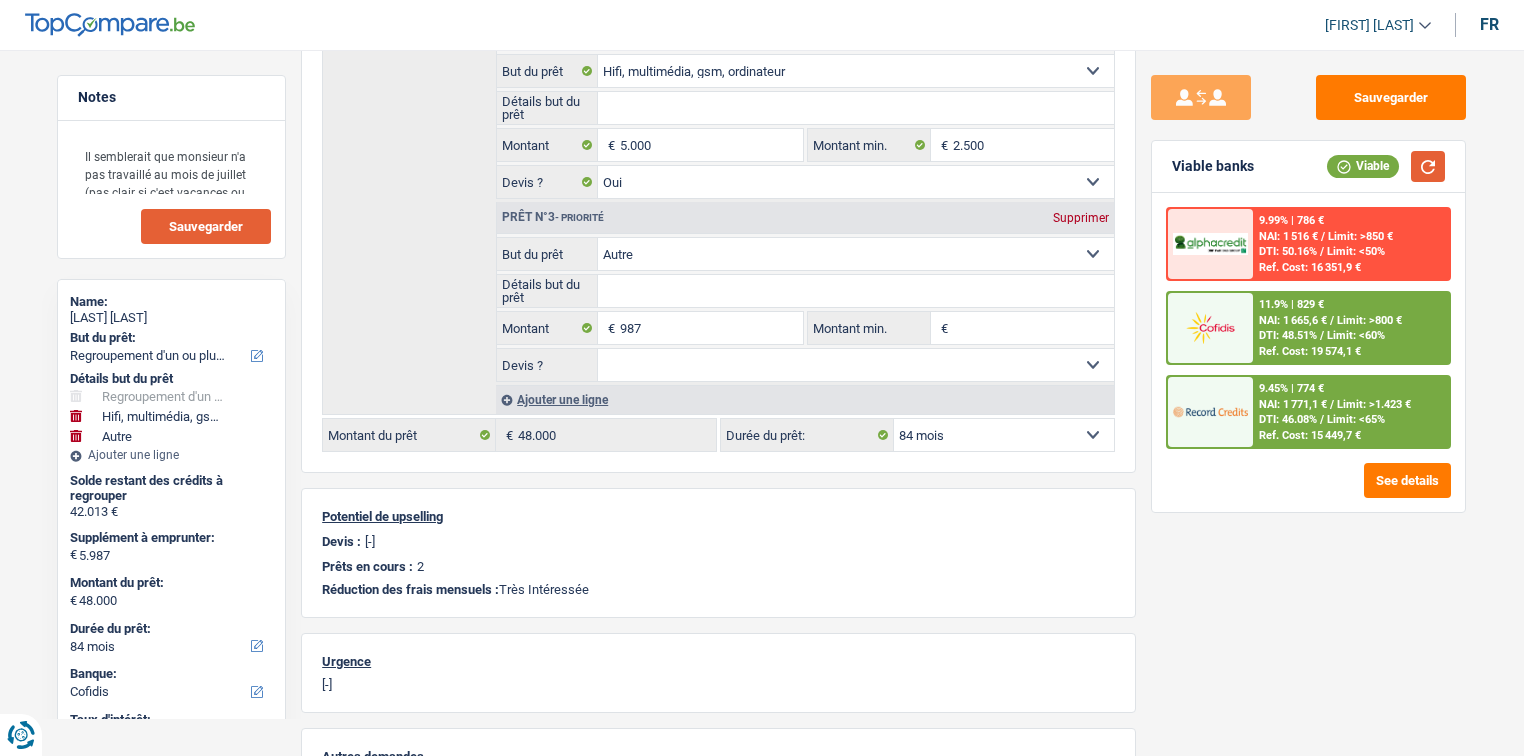 click at bounding box center (1428, 166) 